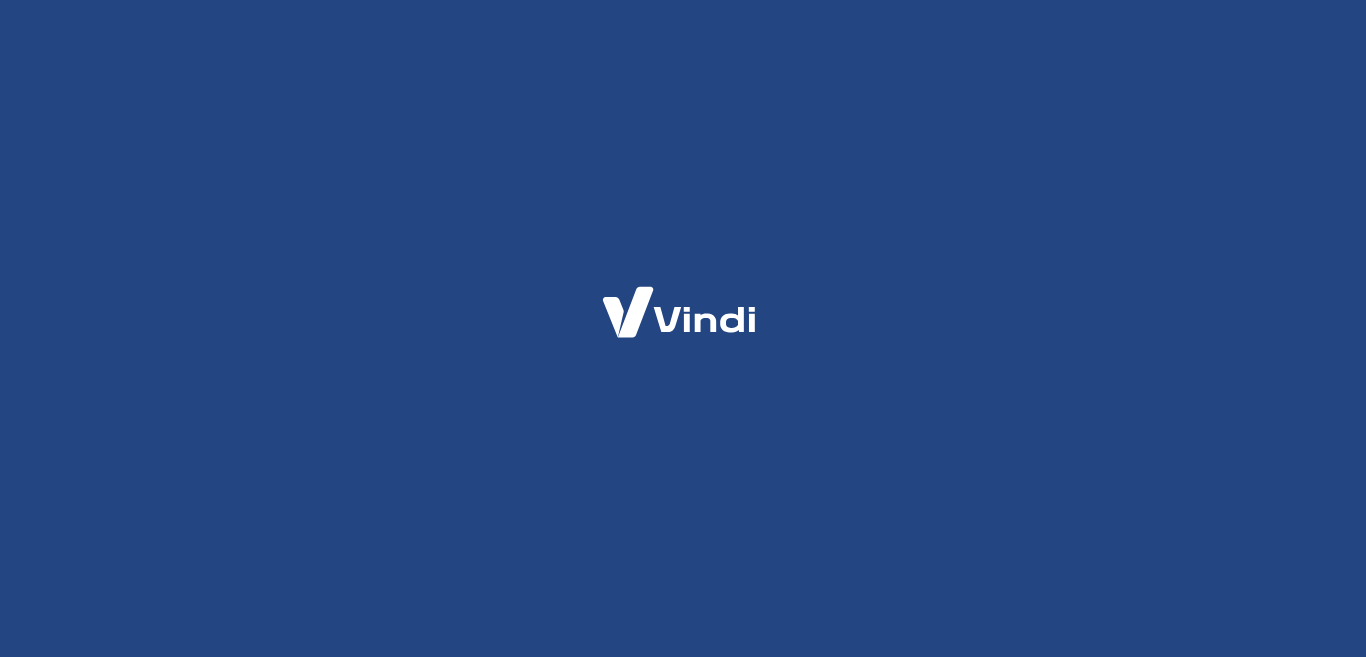 scroll, scrollTop: 0, scrollLeft: 0, axis: both 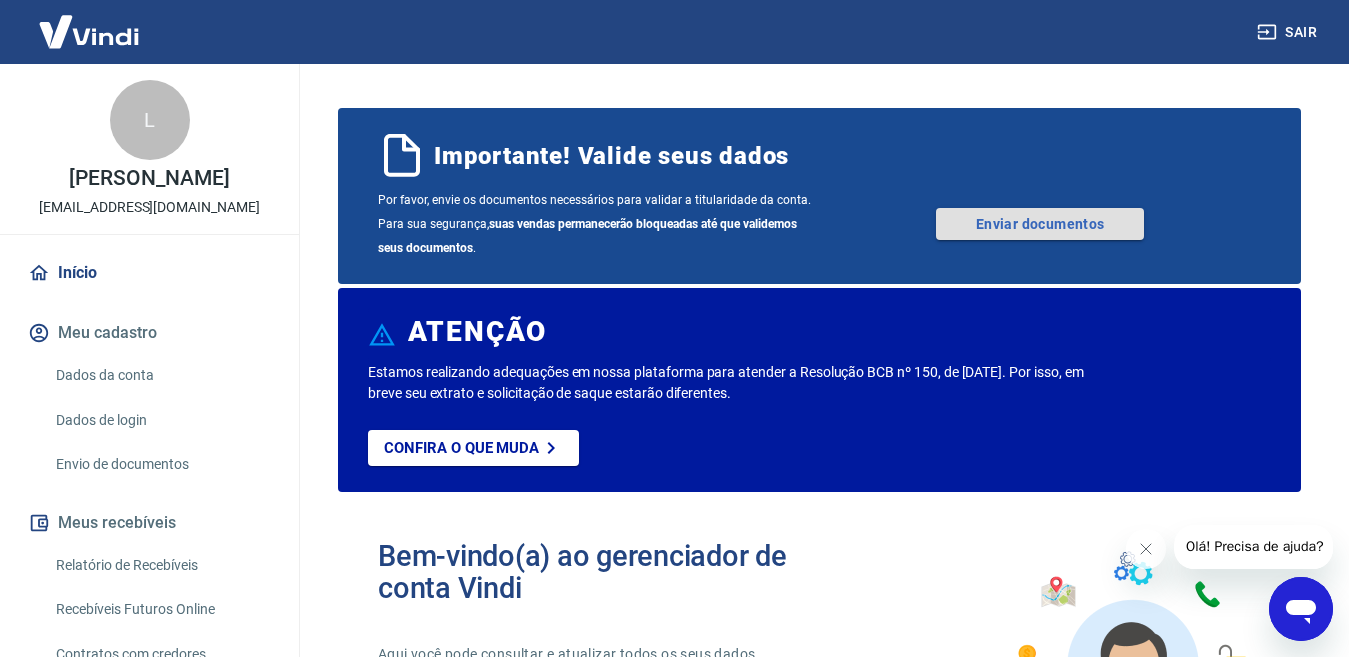 click on "Enviar documentos" at bounding box center (1040, 224) 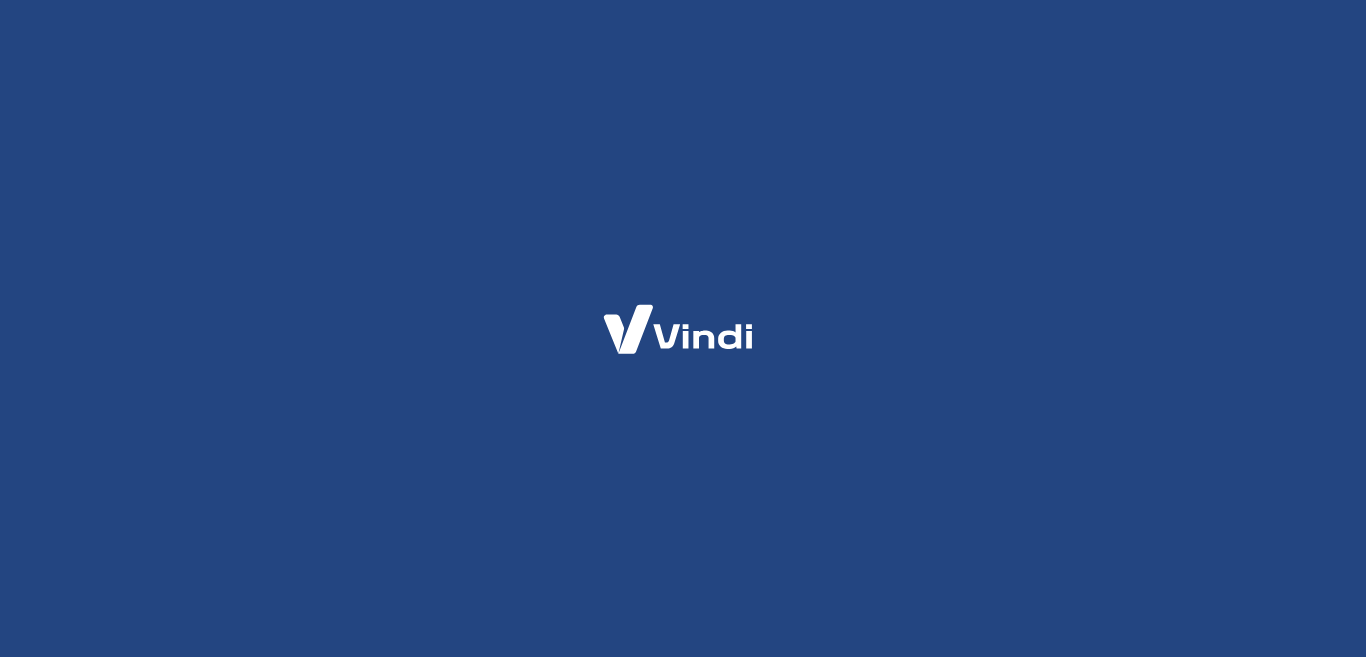 scroll, scrollTop: 0, scrollLeft: 0, axis: both 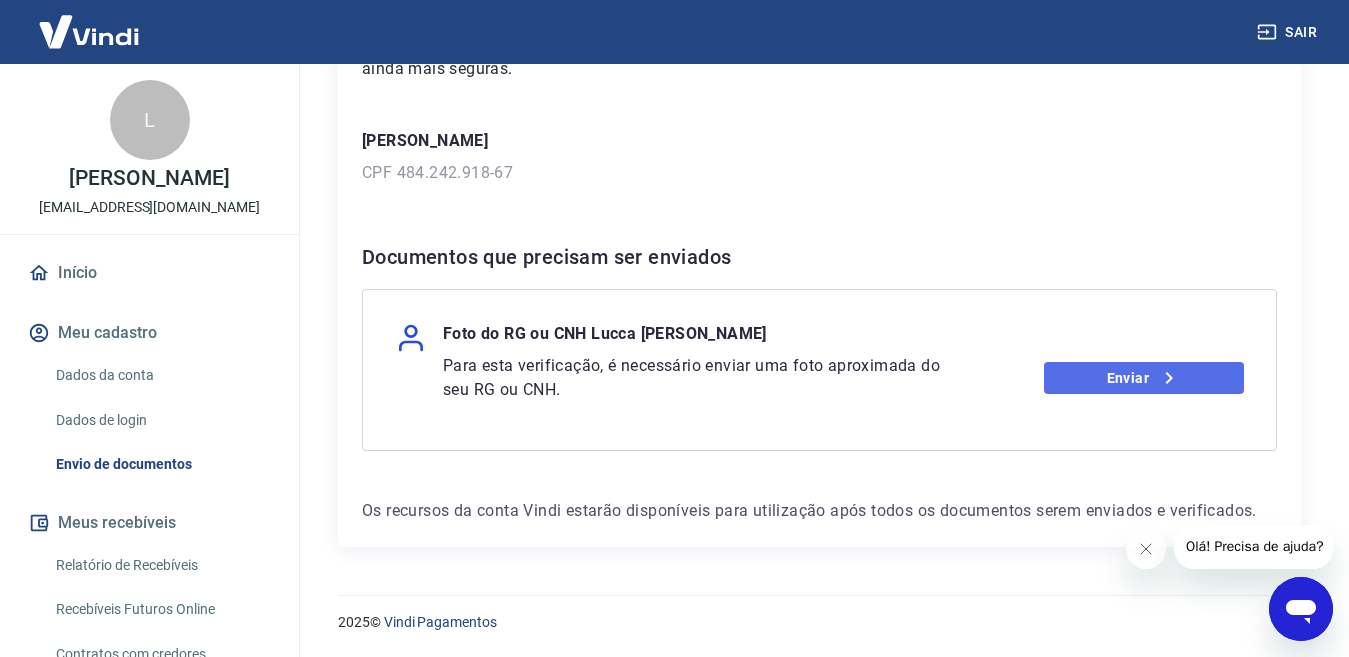 click on "Enviar" at bounding box center [1144, 378] 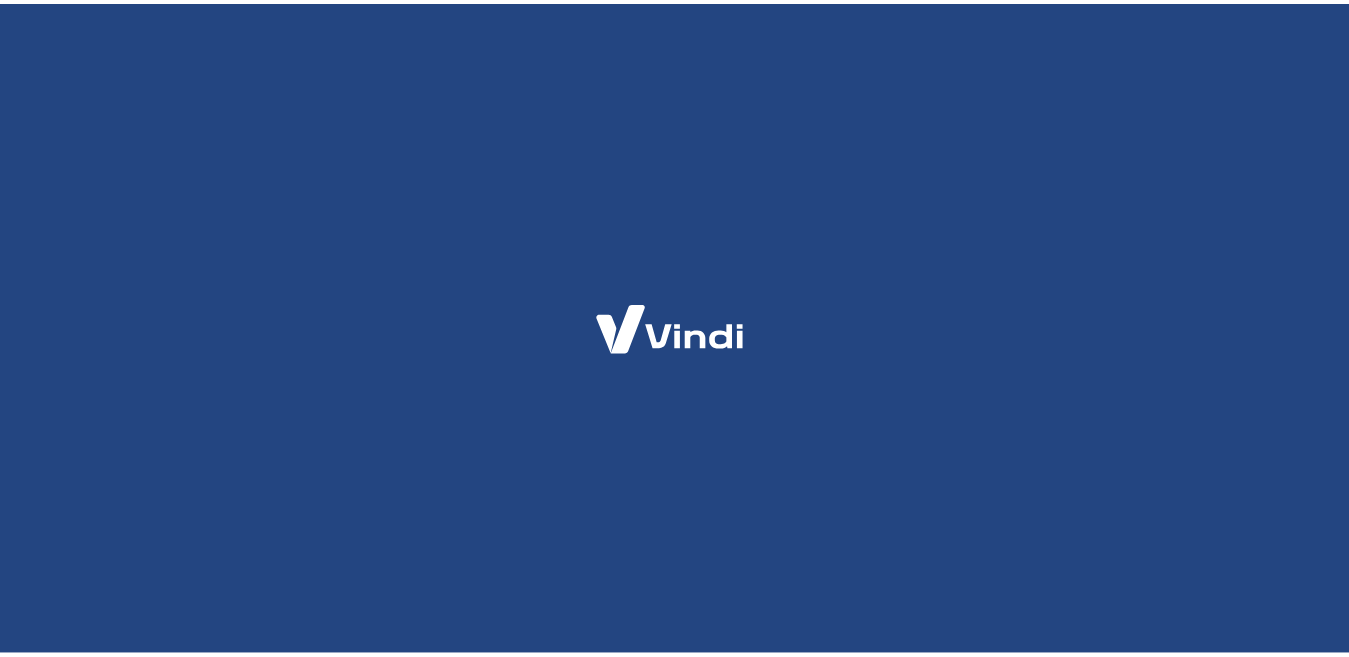 scroll, scrollTop: 0, scrollLeft: 0, axis: both 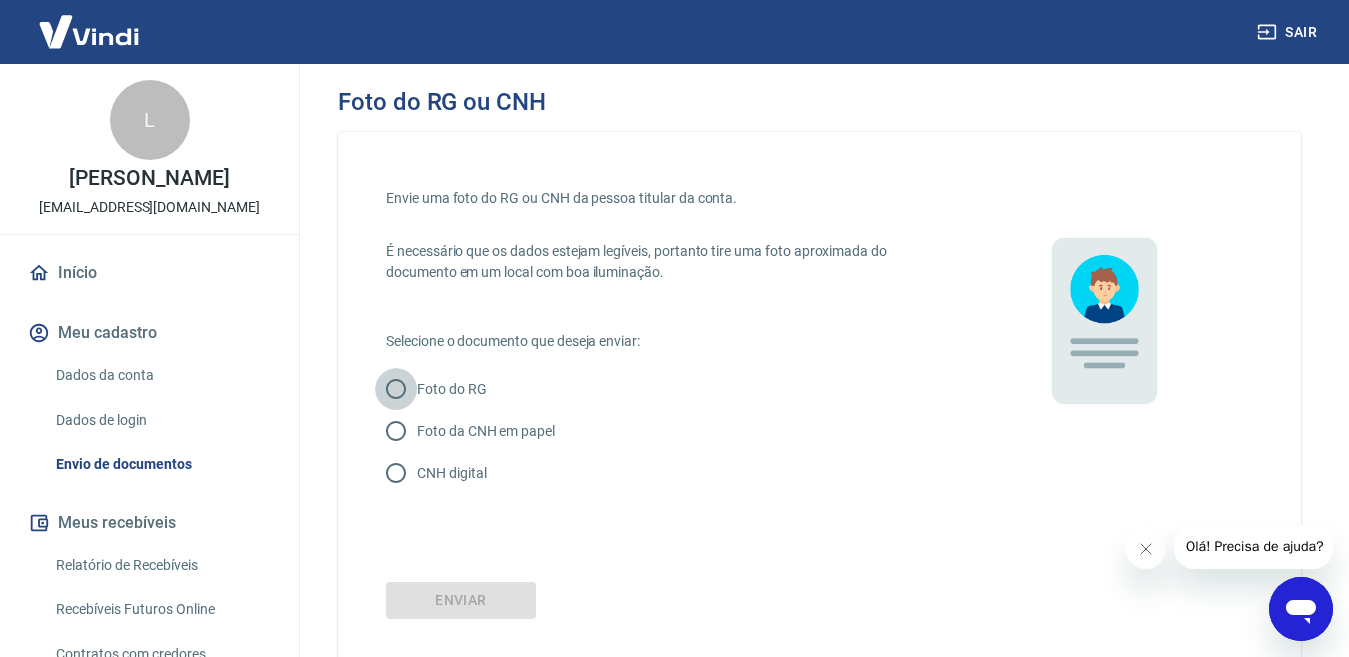 click on "Foto do RG" at bounding box center [396, 389] 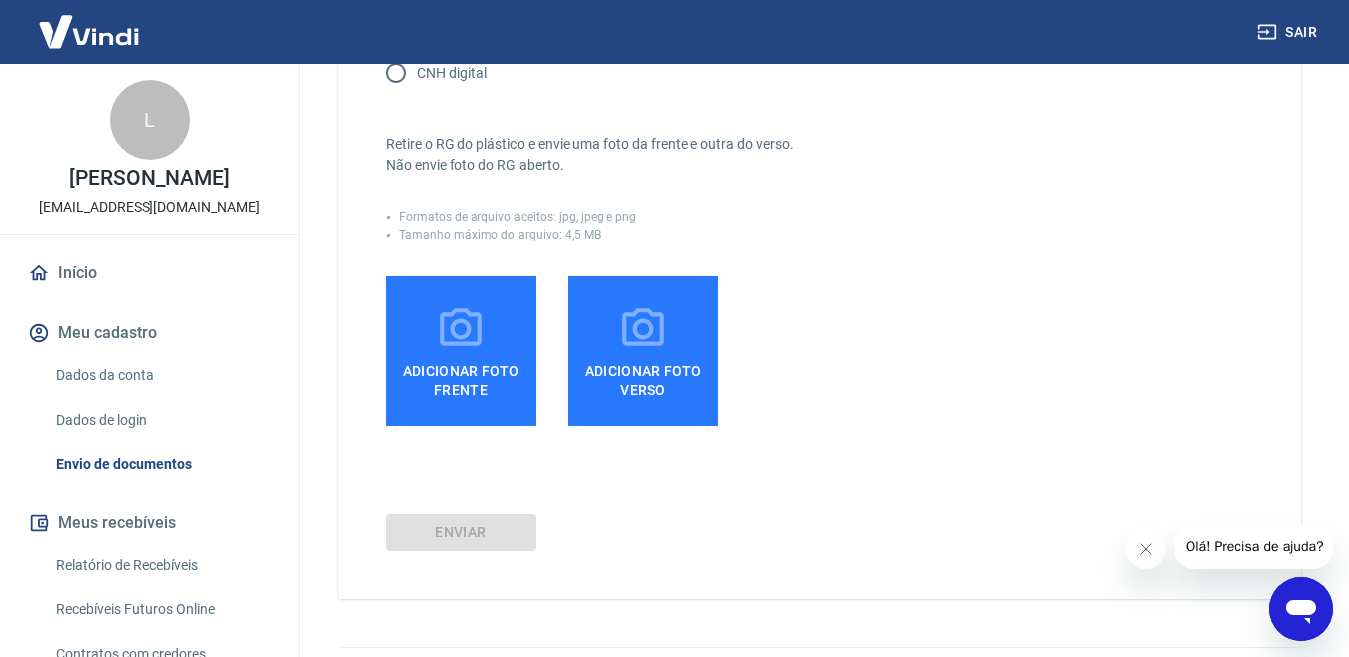 scroll, scrollTop: 0, scrollLeft: 0, axis: both 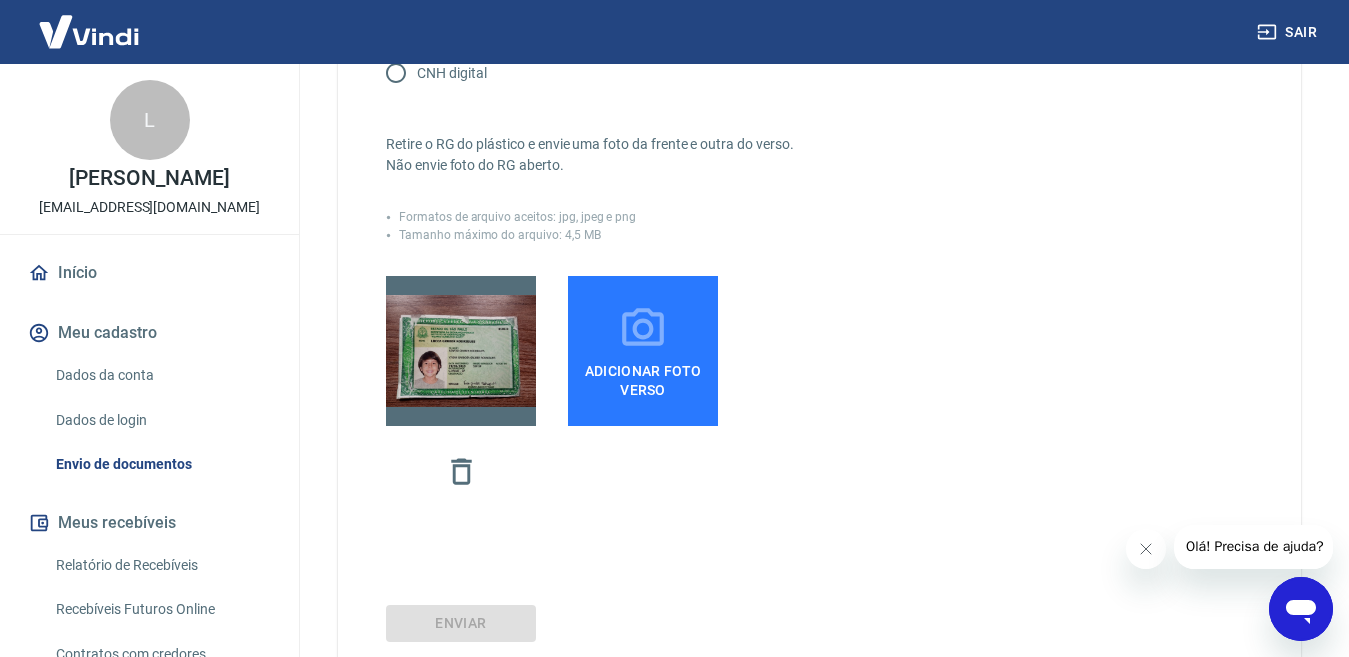 click on "Adicionar foto verso" at bounding box center (643, 376) 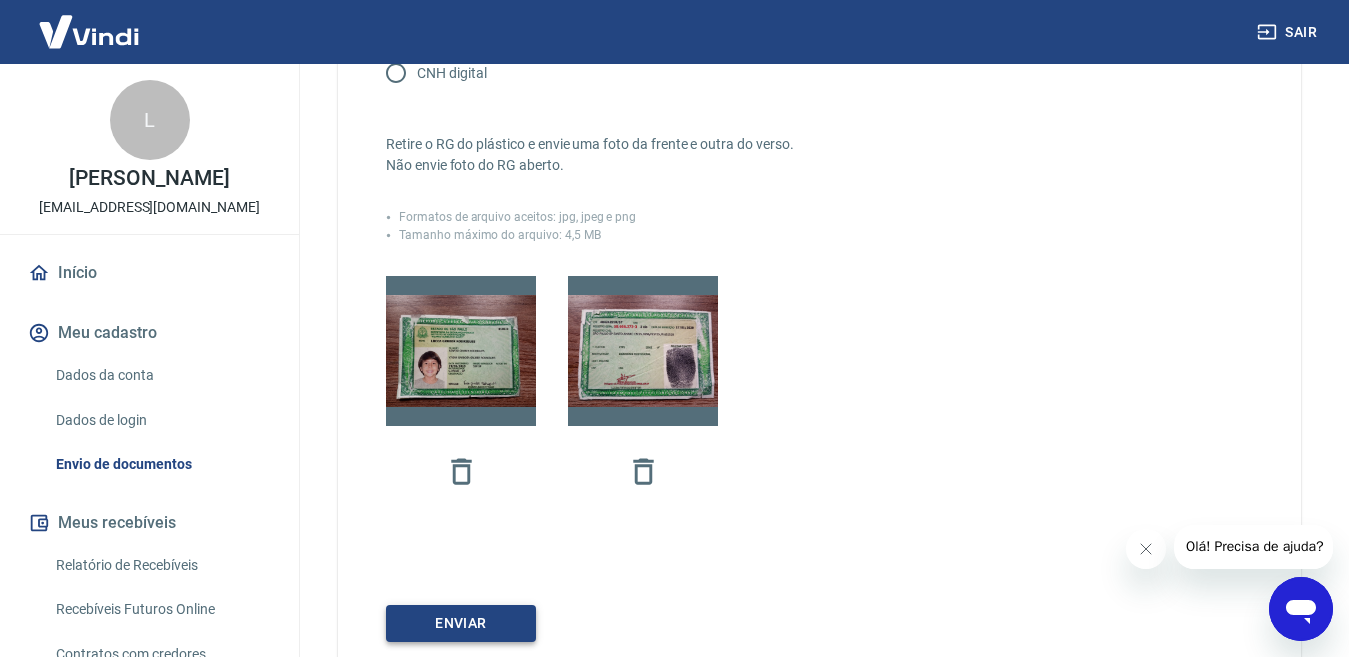 click on "Enviar" at bounding box center [461, 623] 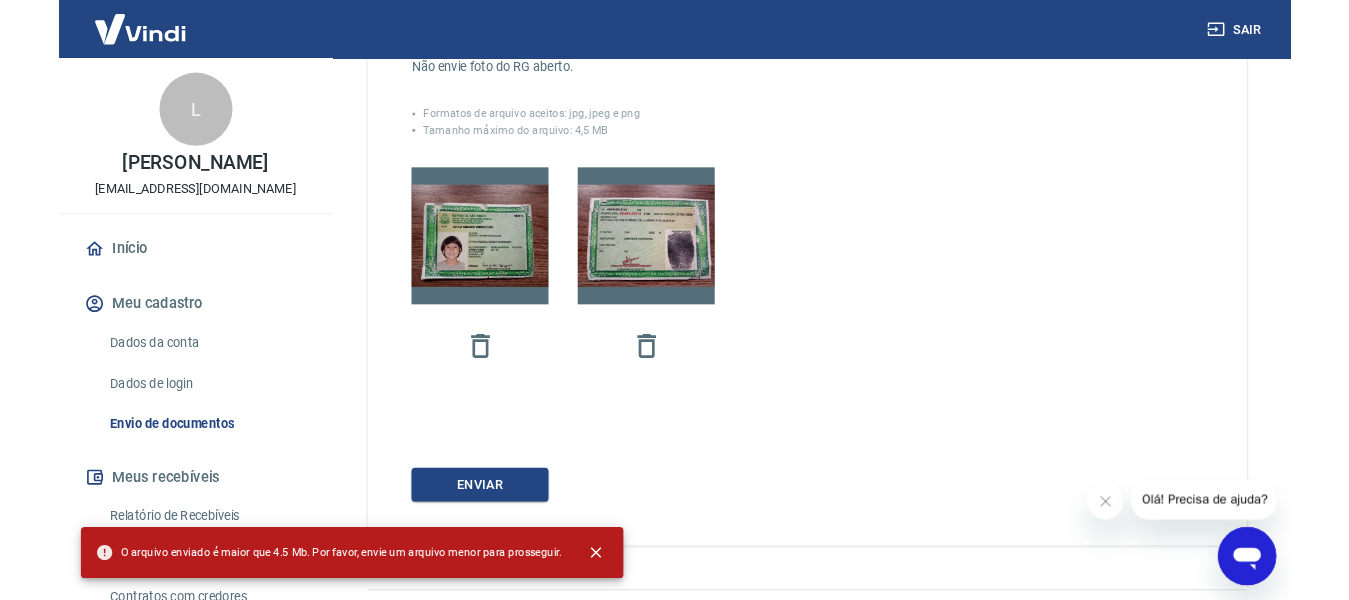 scroll, scrollTop: 443, scrollLeft: 0, axis: vertical 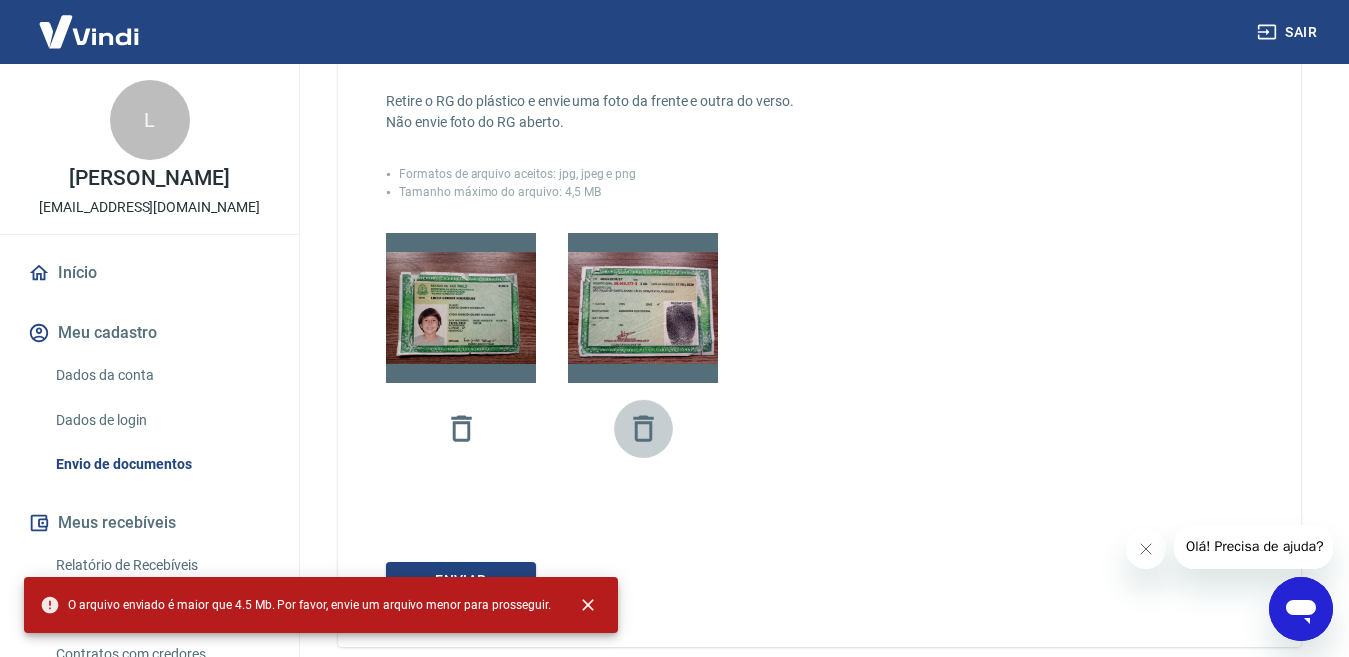 click 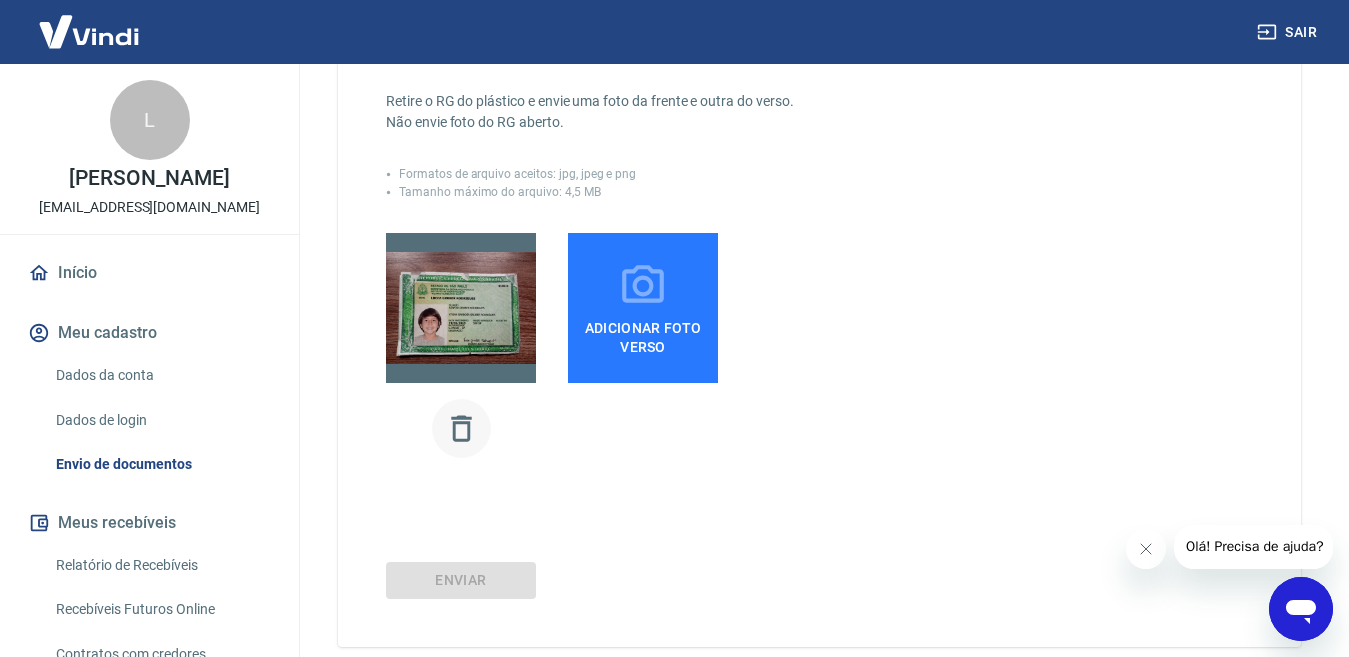click 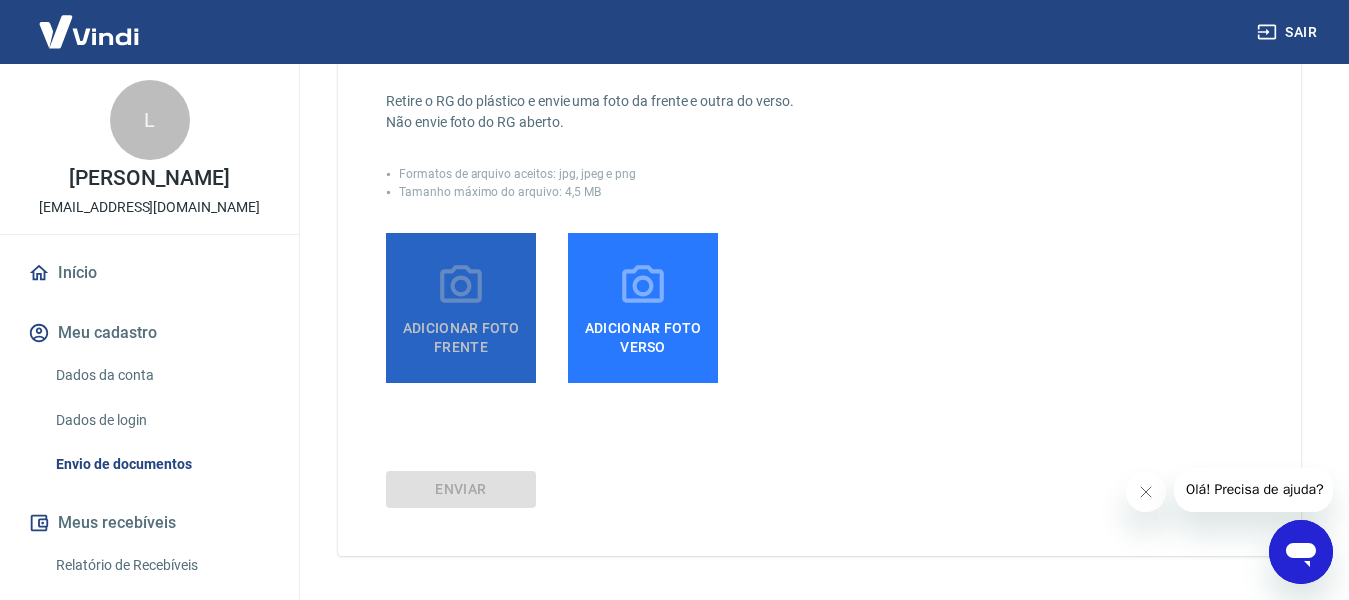 click on "Adicionar foto frente" at bounding box center [461, 333] 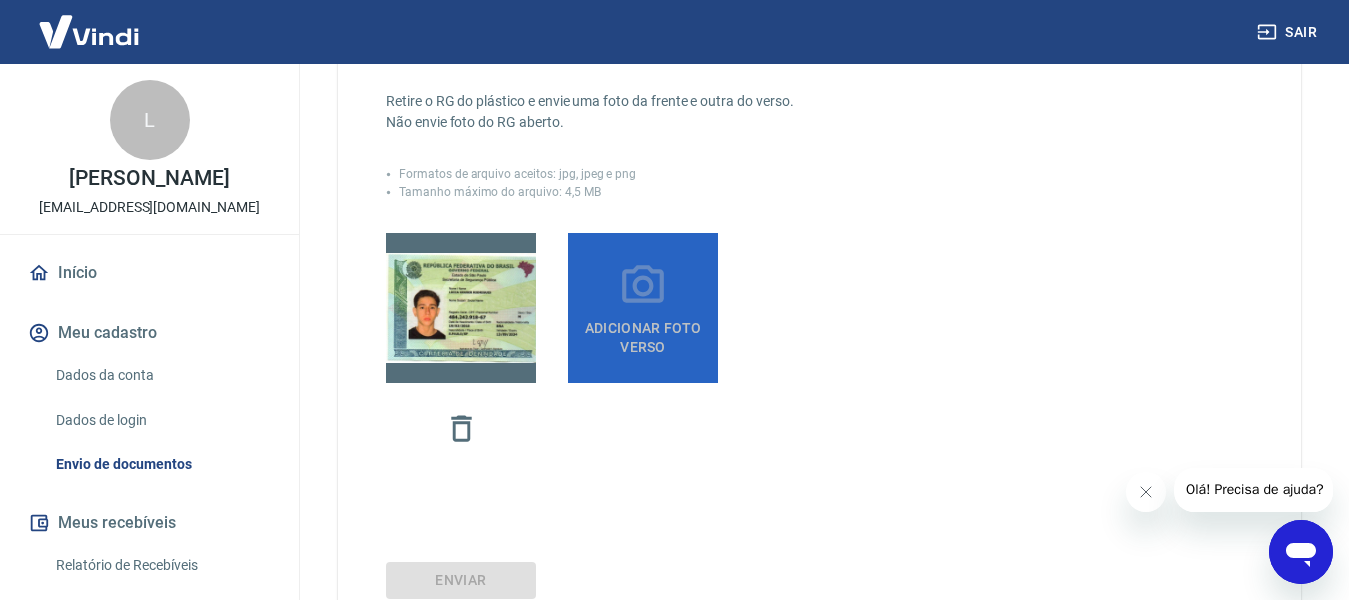 click on "Adicionar foto verso" at bounding box center [643, 333] 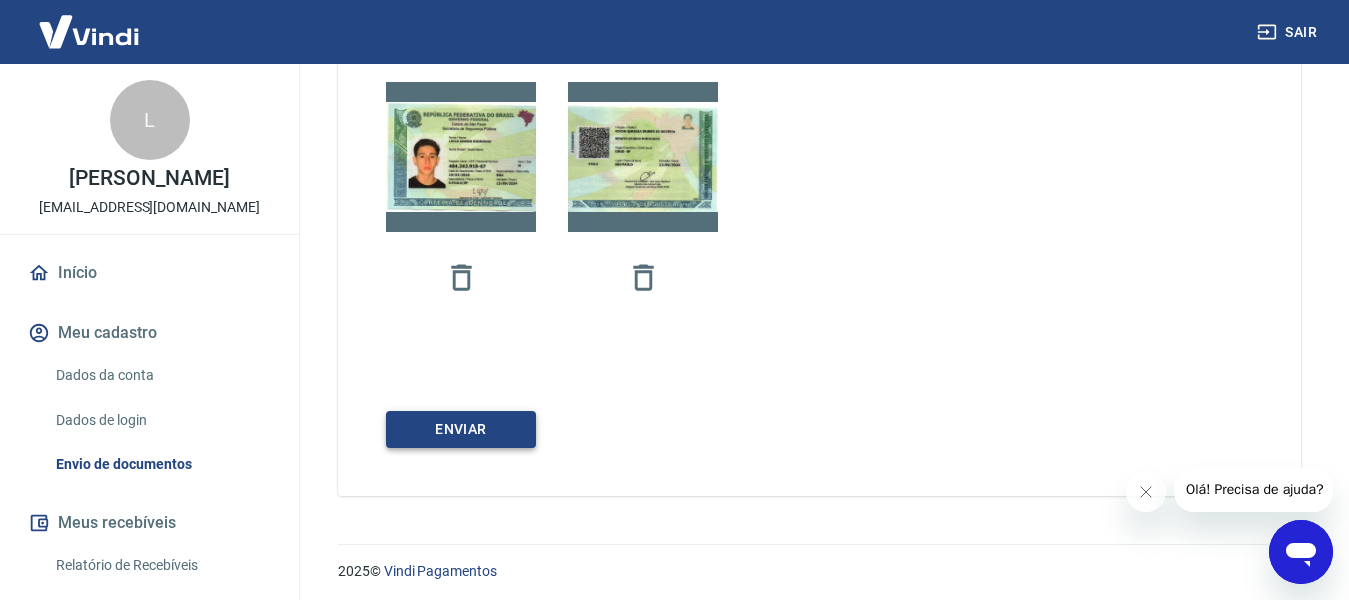 scroll, scrollTop: 600, scrollLeft: 0, axis: vertical 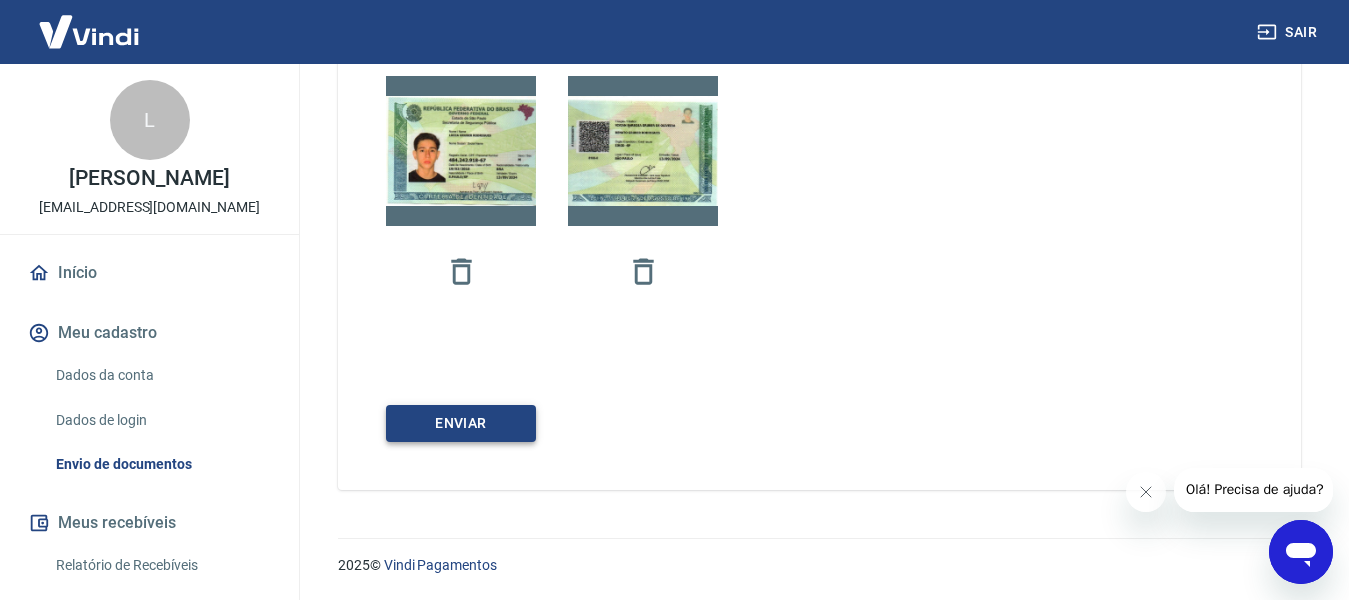 click on "Enviar" at bounding box center (461, 423) 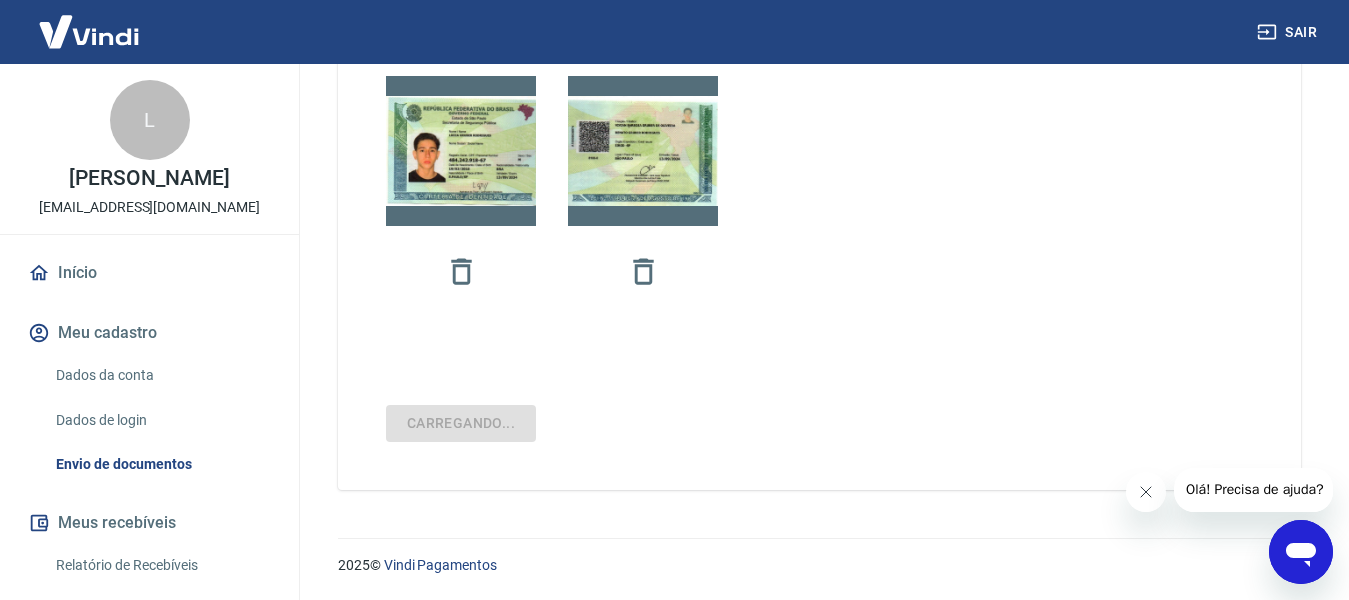 click 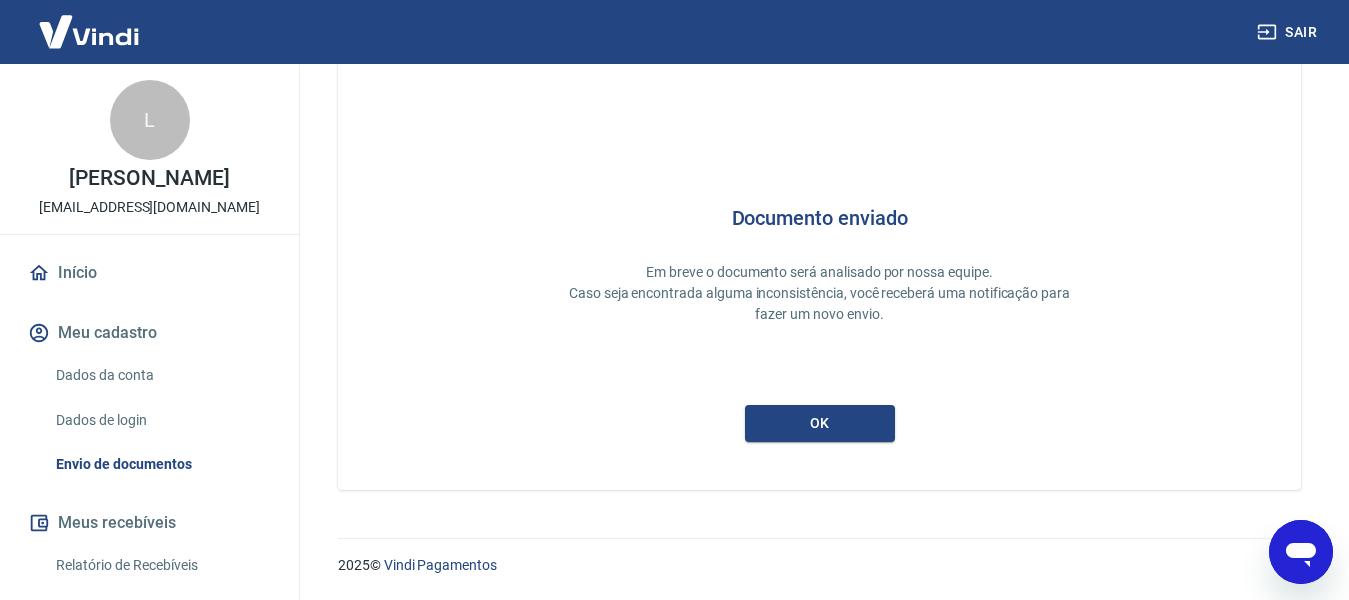 scroll, scrollTop: 94, scrollLeft: 0, axis: vertical 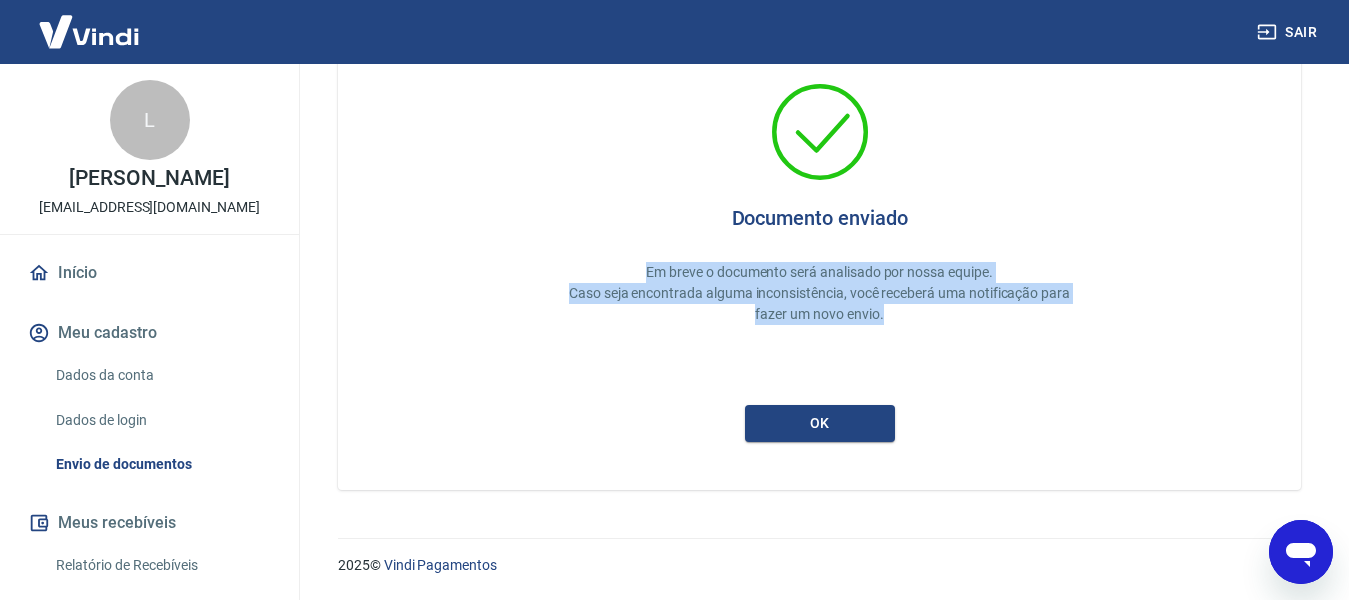 drag, startPoint x: 703, startPoint y: 256, endPoint x: 927, endPoint y: 345, distance: 241.03319 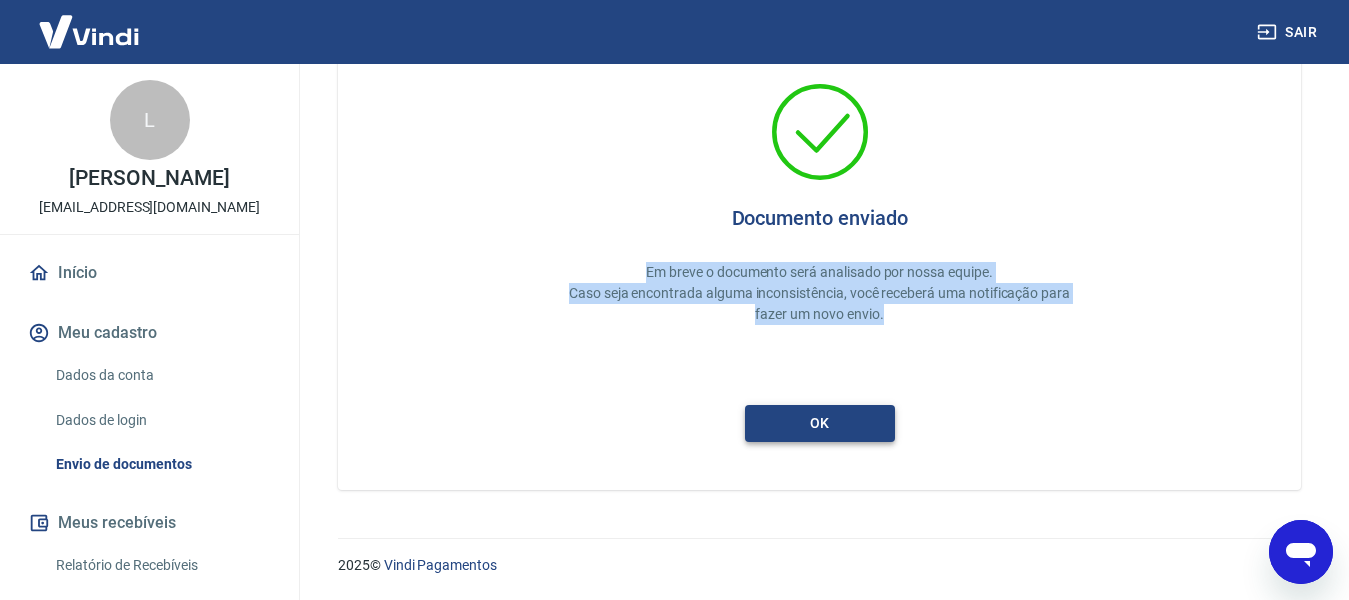 click on "ok" at bounding box center (820, 423) 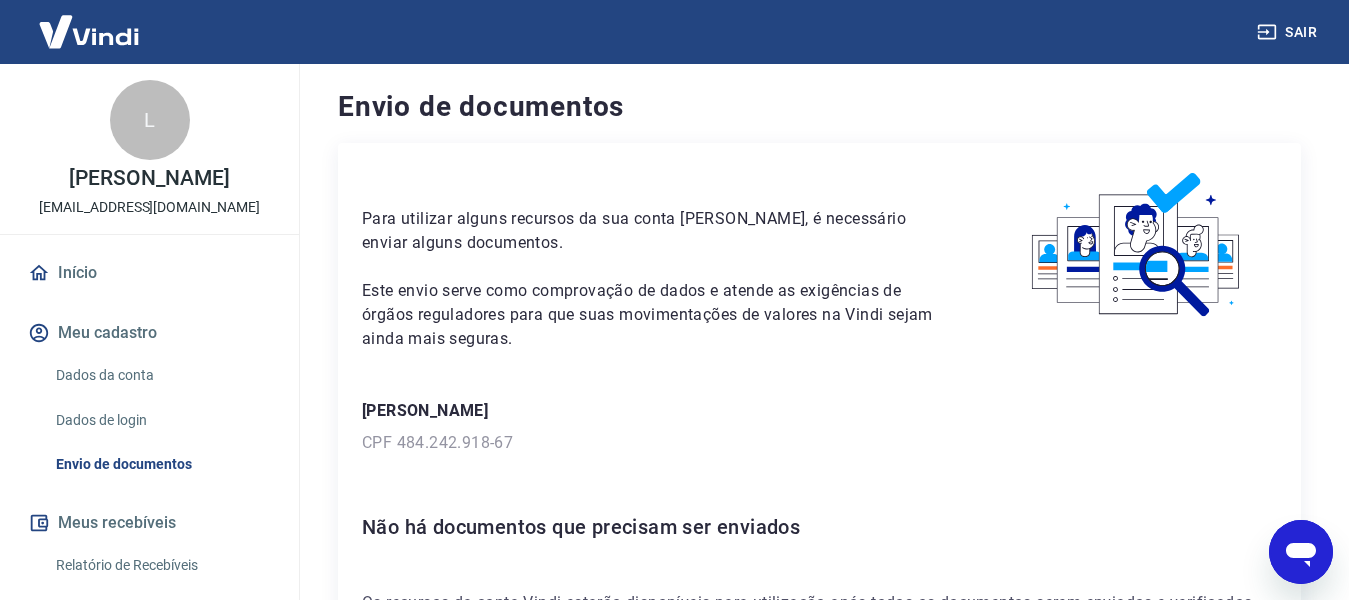 scroll, scrollTop: 0, scrollLeft: 0, axis: both 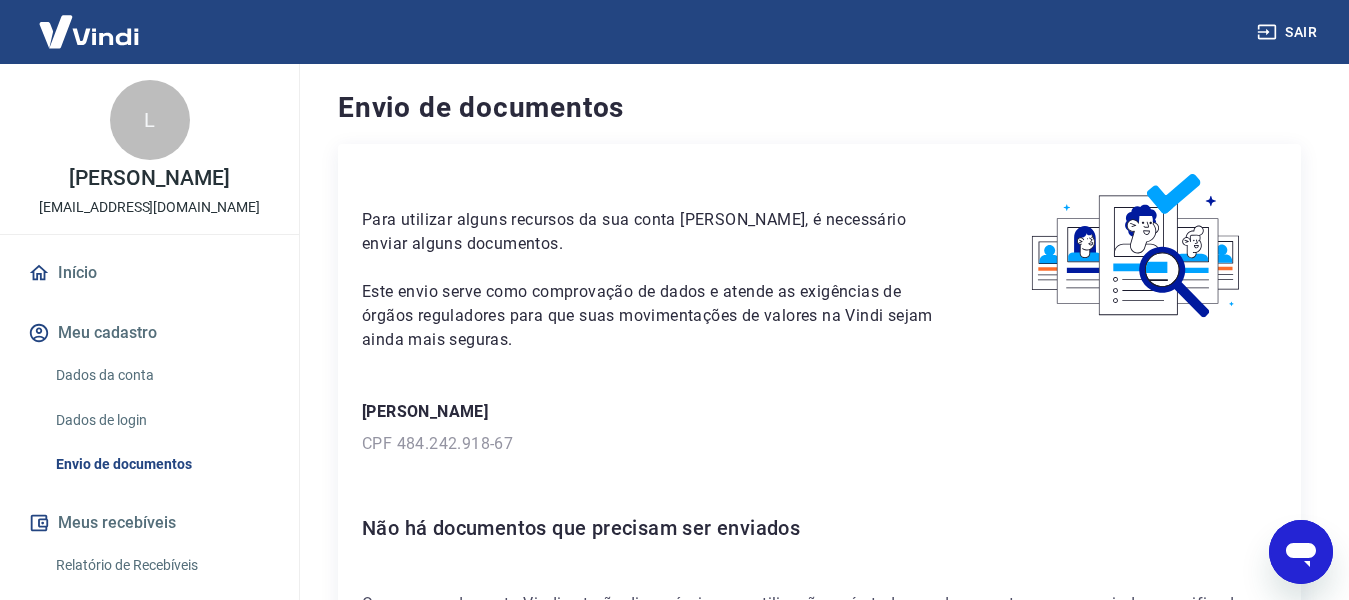 click on "Início" at bounding box center [149, 273] 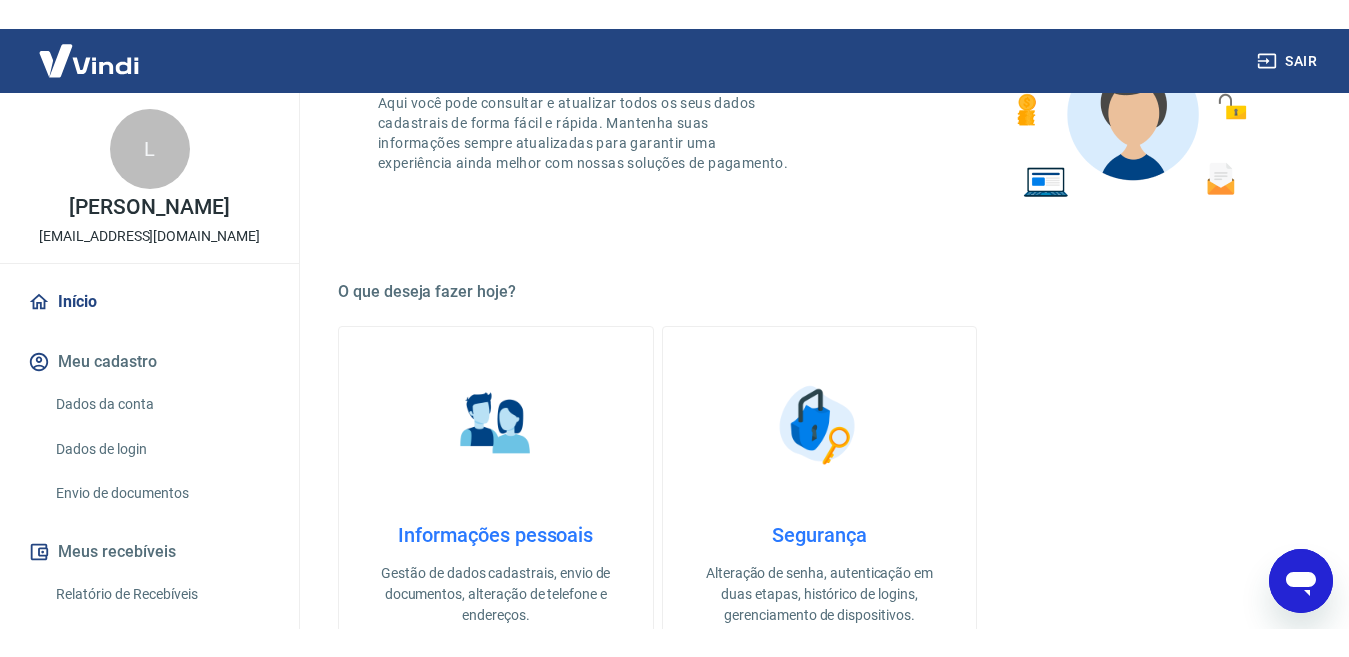 scroll, scrollTop: 800, scrollLeft: 0, axis: vertical 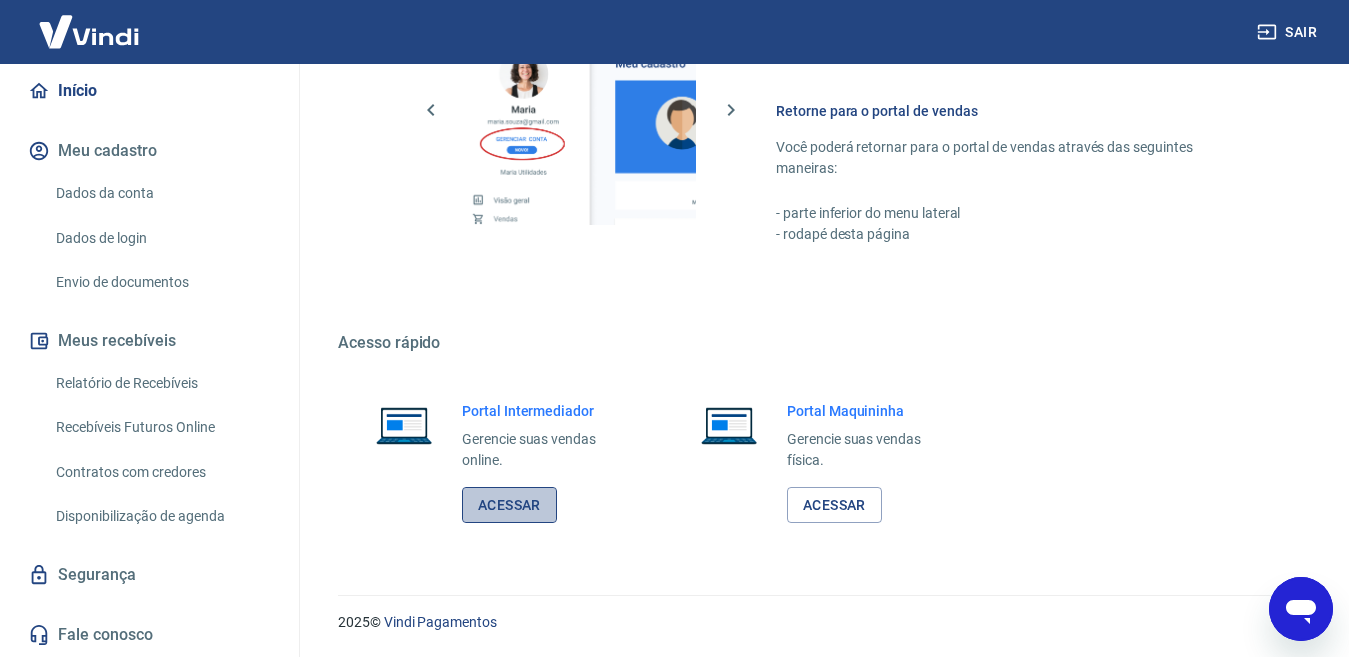 click on "Acessar" at bounding box center (509, 505) 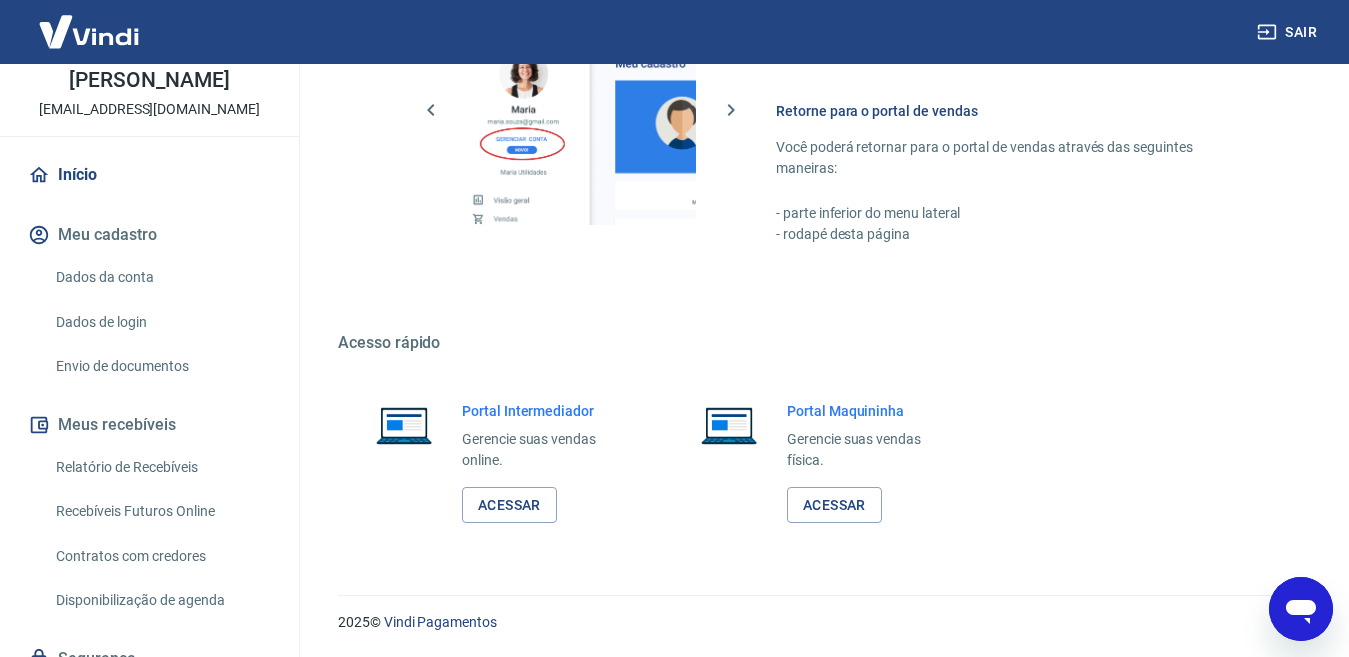 scroll, scrollTop: 0, scrollLeft: 0, axis: both 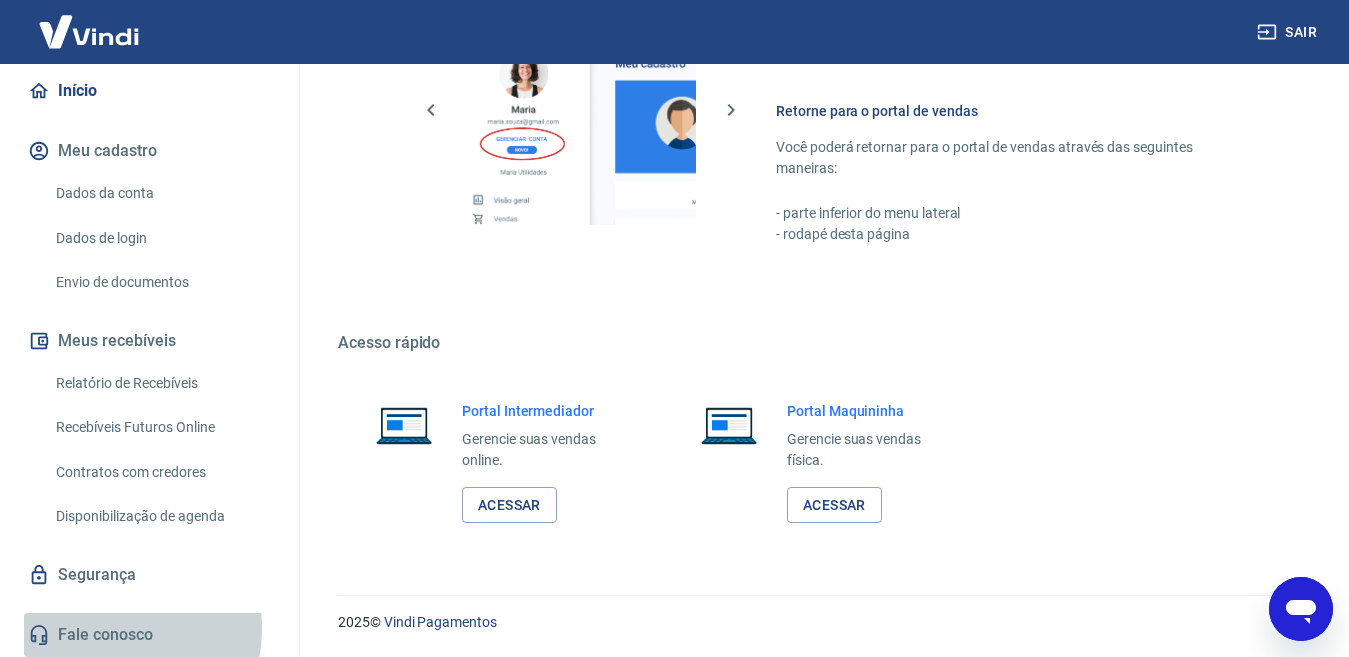 click on "Fale conosco" at bounding box center (149, 635) 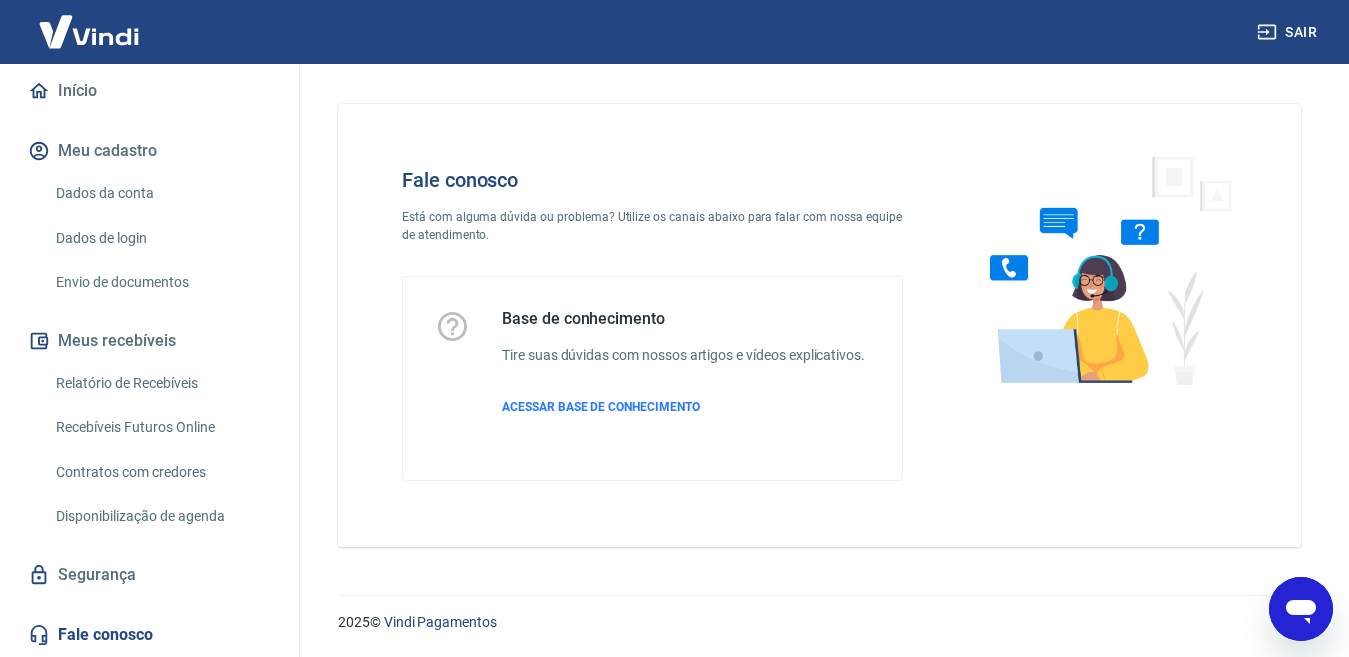 scroll, scrollTop: 19, scrollLeft: 0, axis: vertical 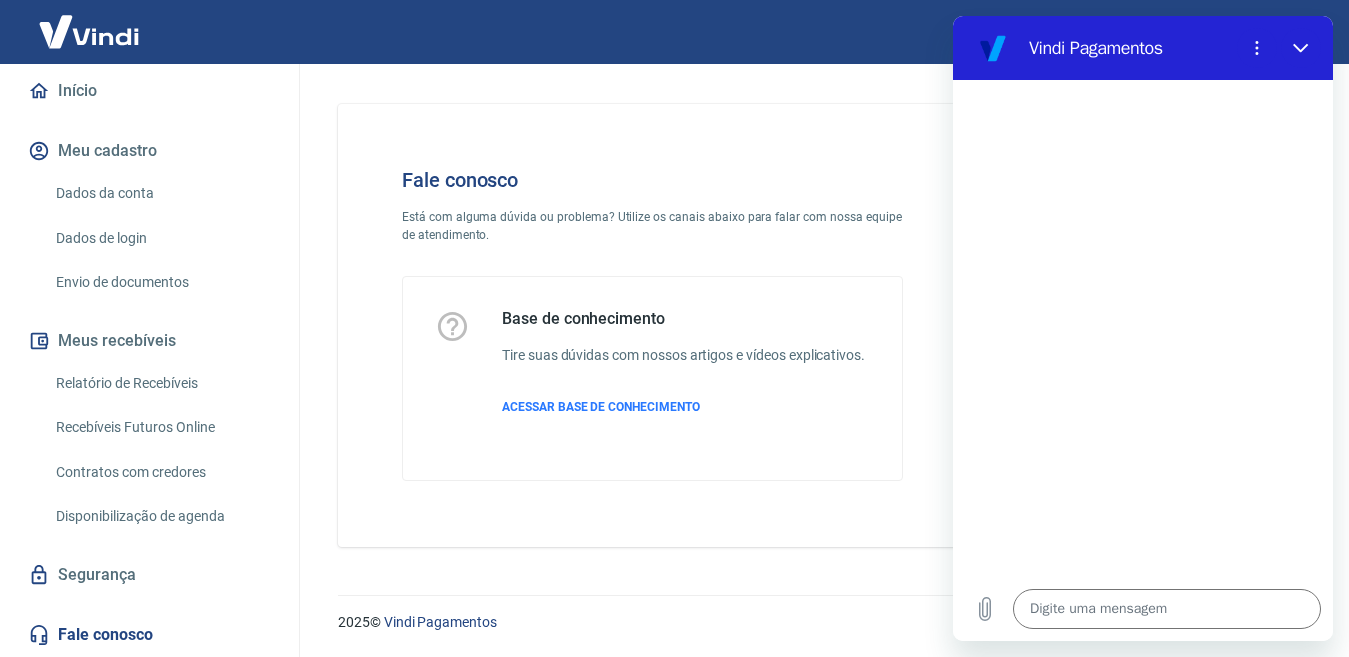 click on "Fale conosco" at bounding box center (149, 635) 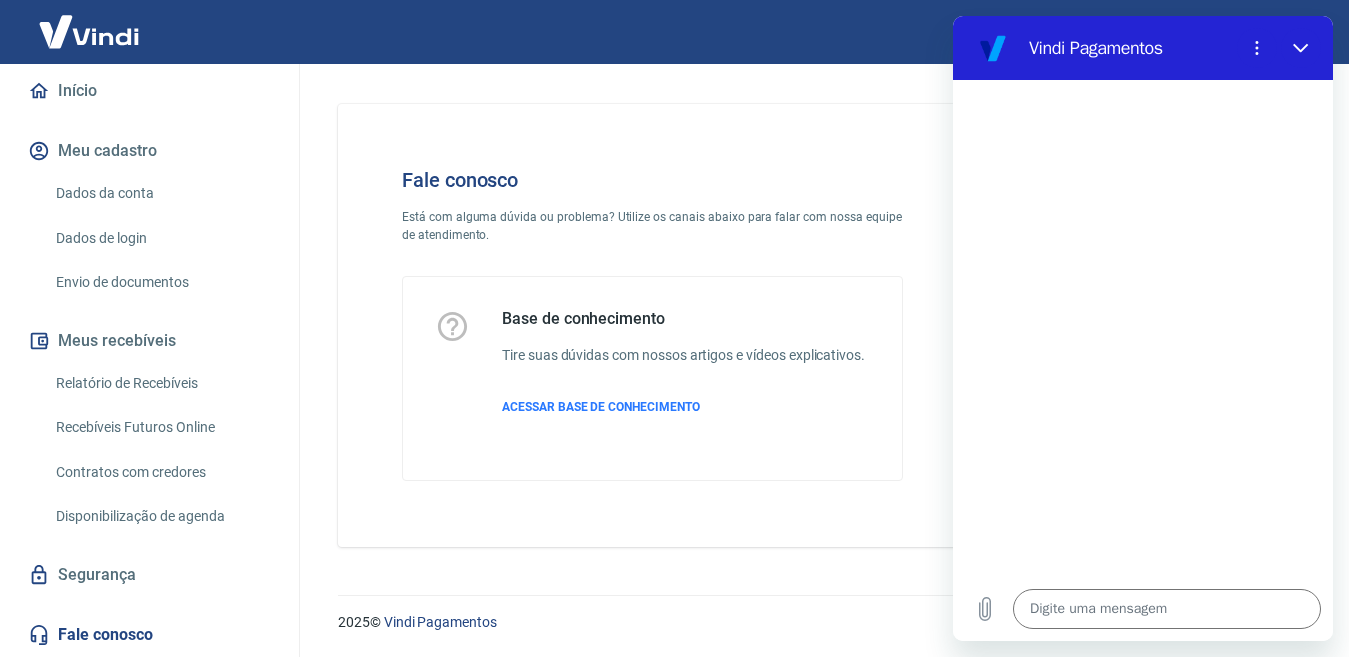 type on "x" 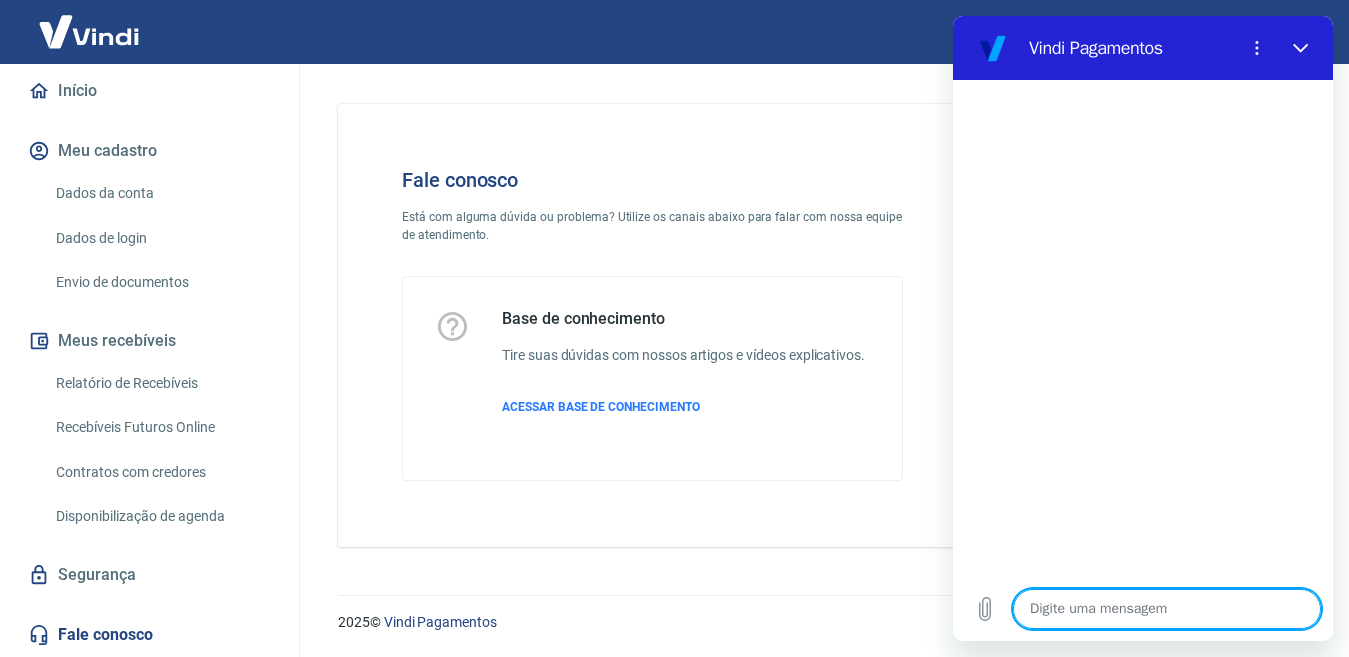 click at bounding box center [1167, 609] 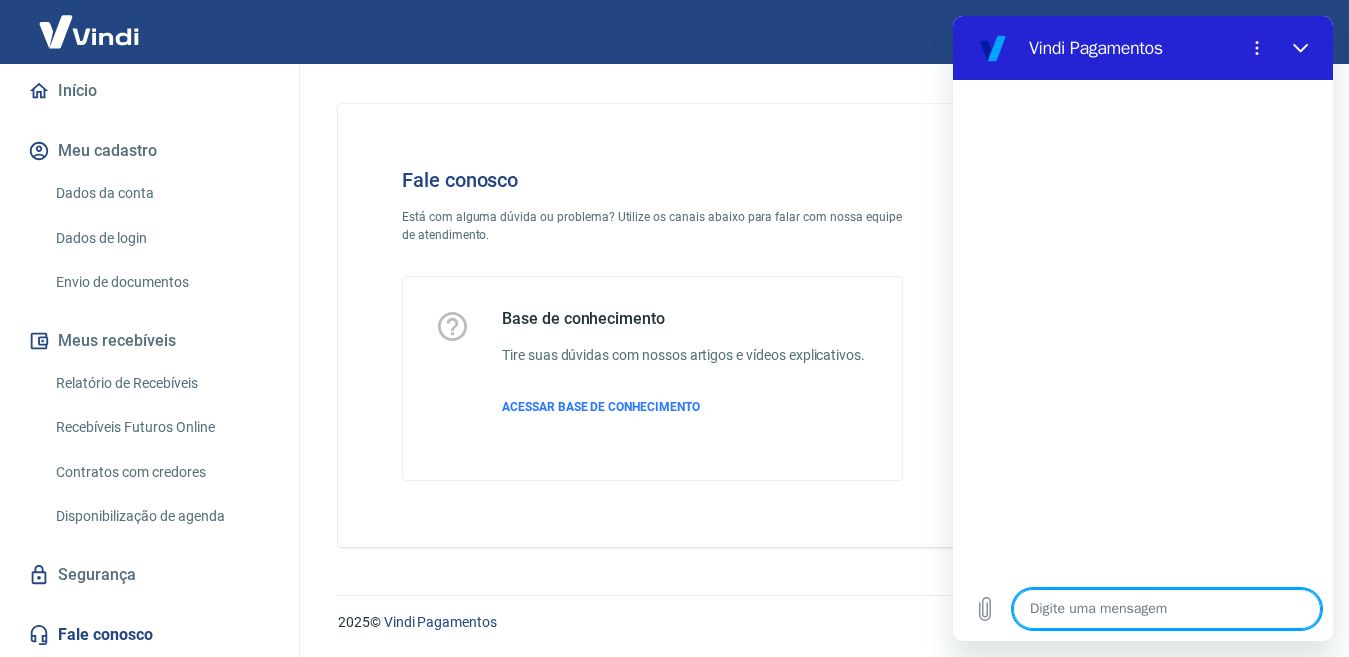 type on "F" 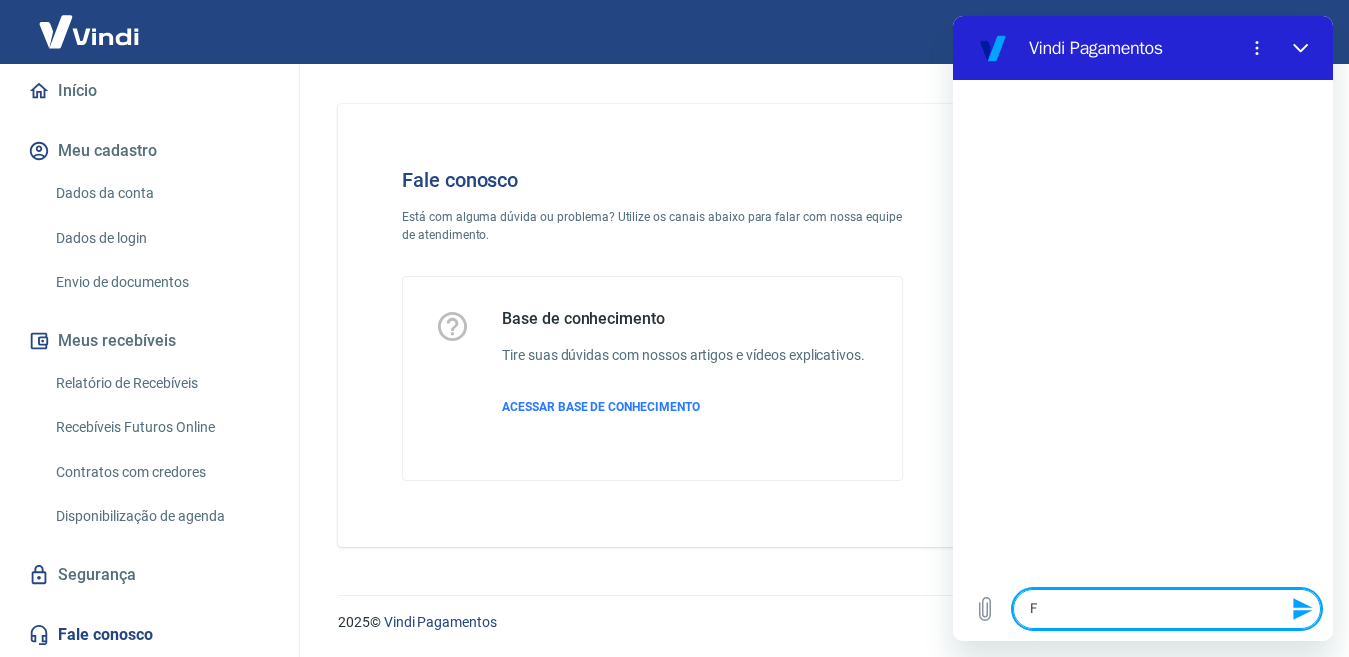 type on "Fa" 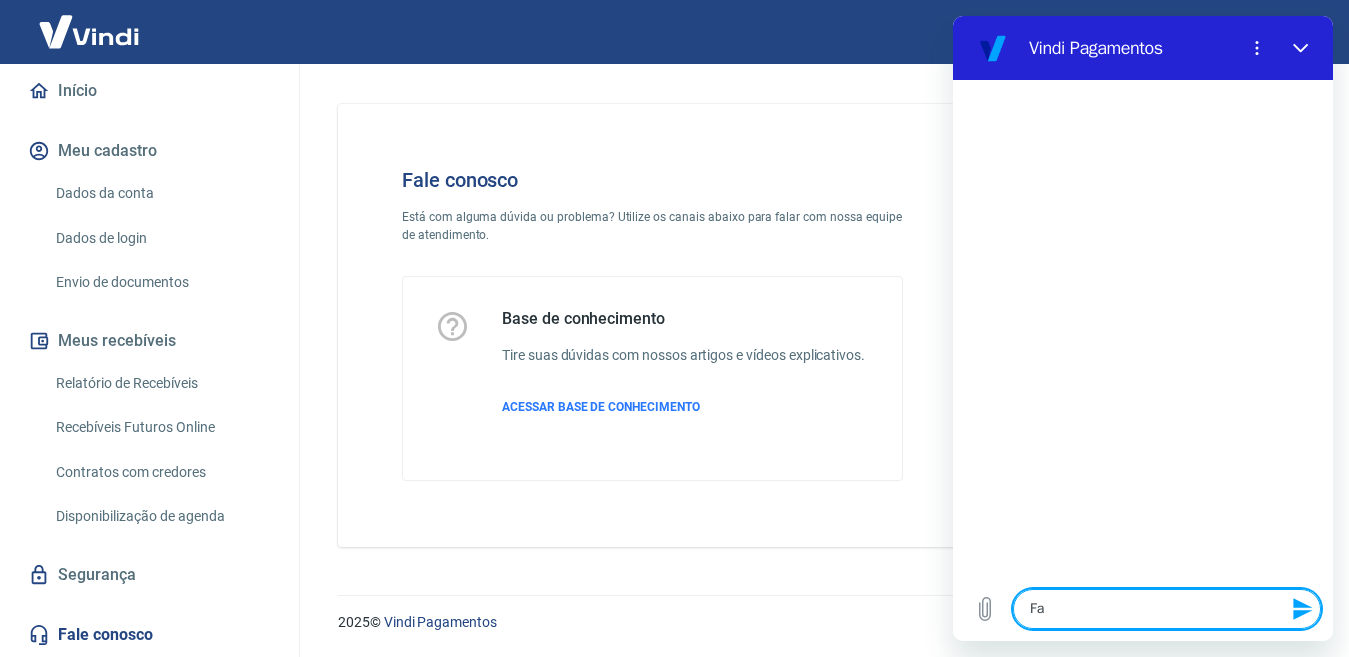 type on "Fal" 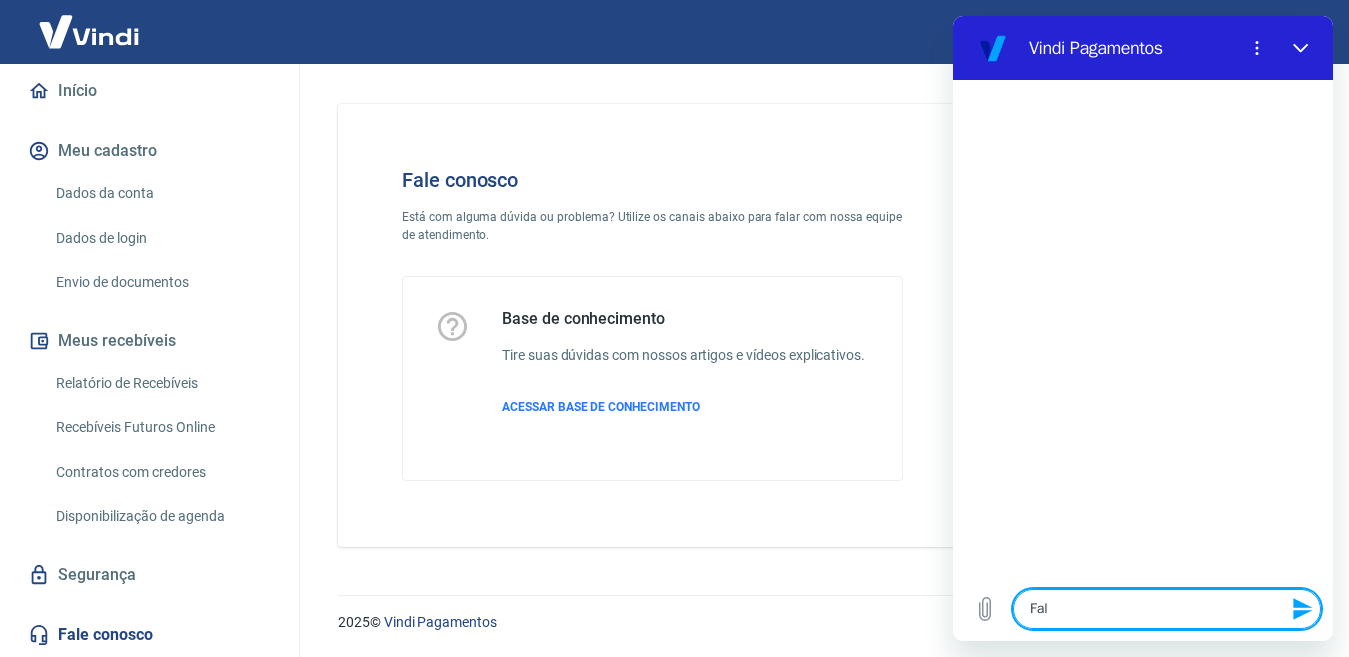 type on "Fala" 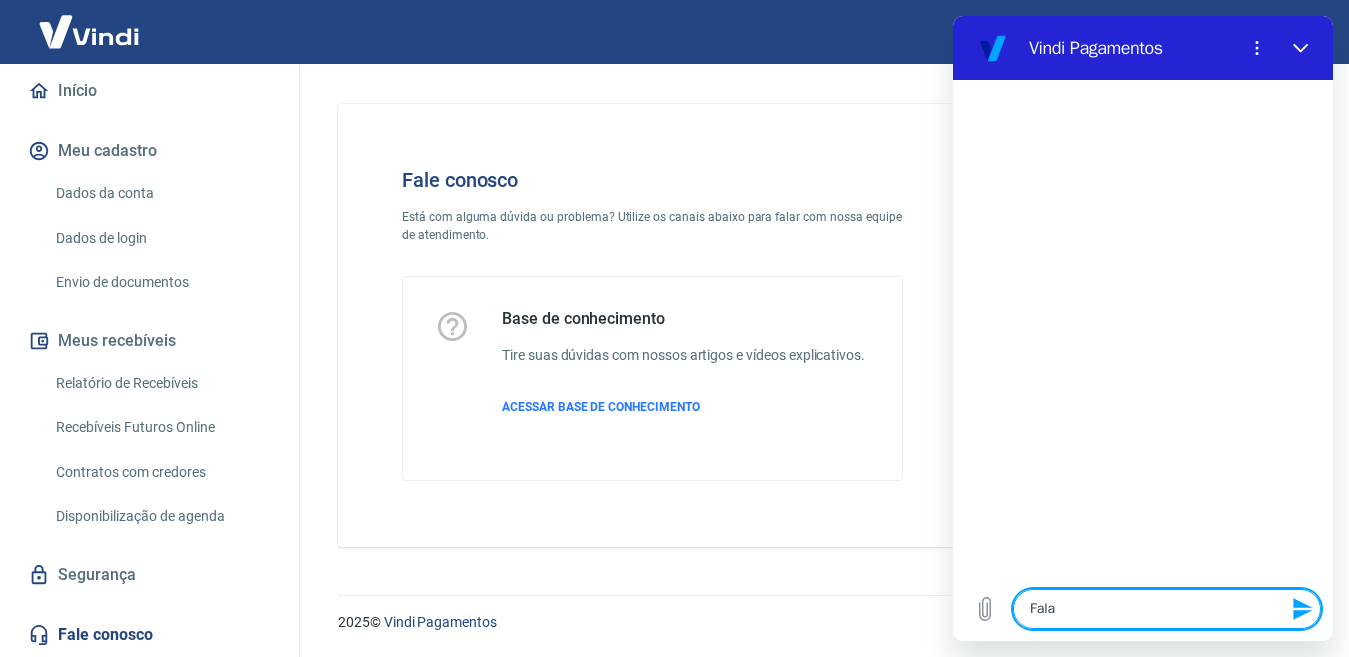 type on "Falar" 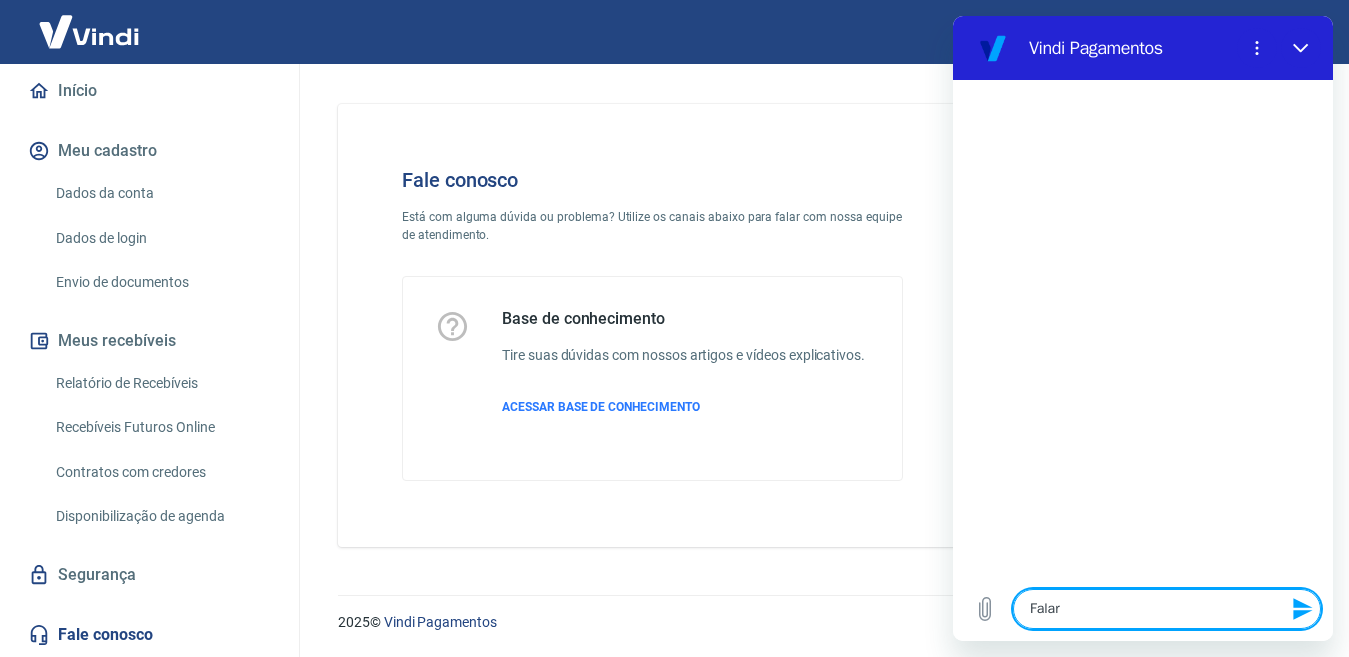 type on "Falar" 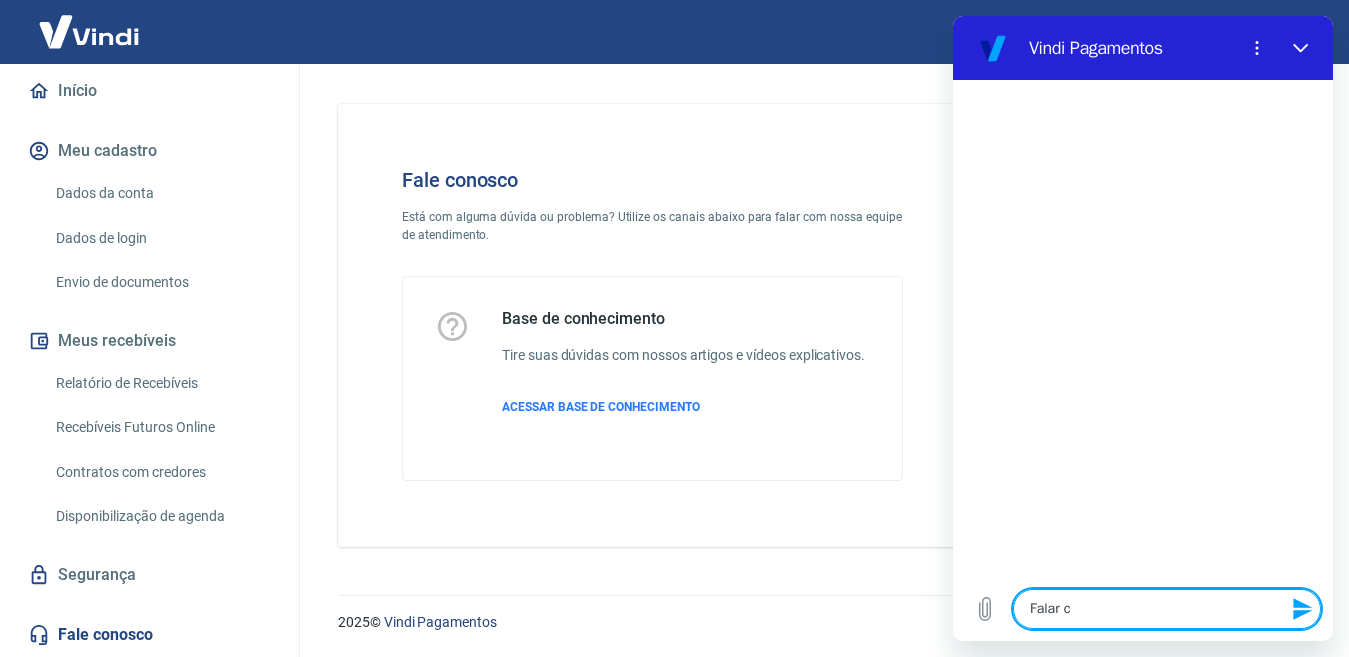type on "Falar co" 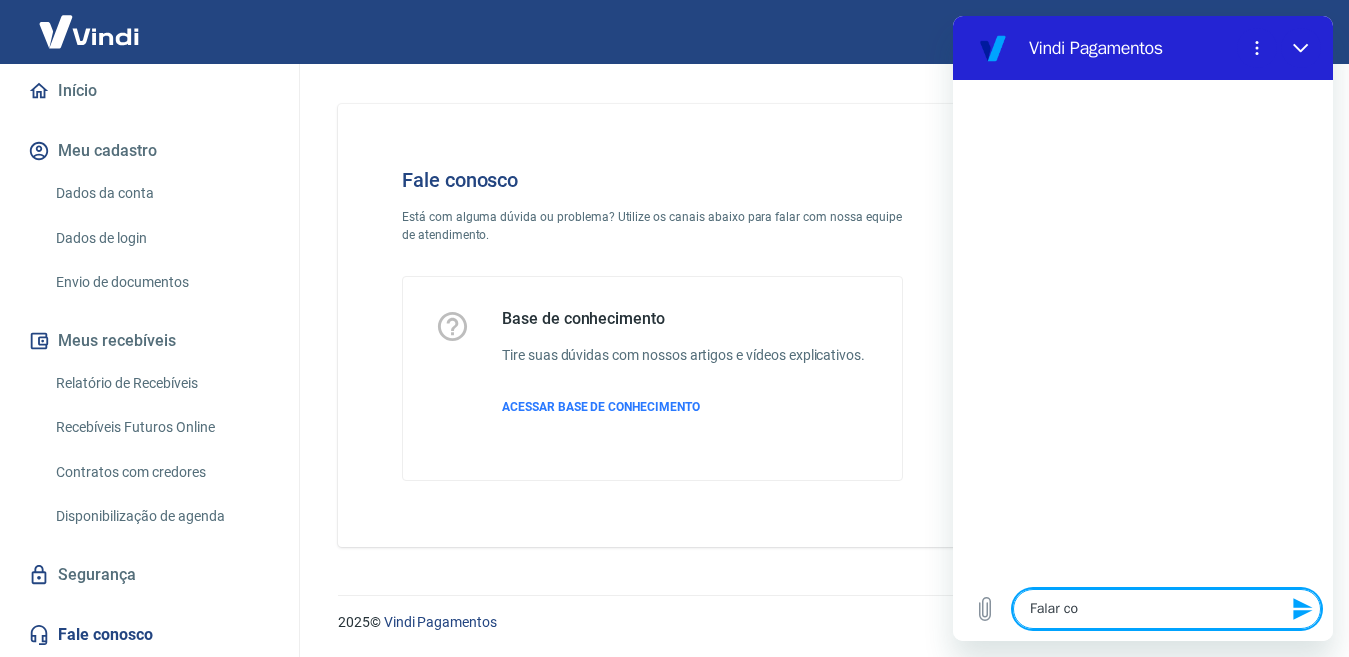 type on "Falar com" 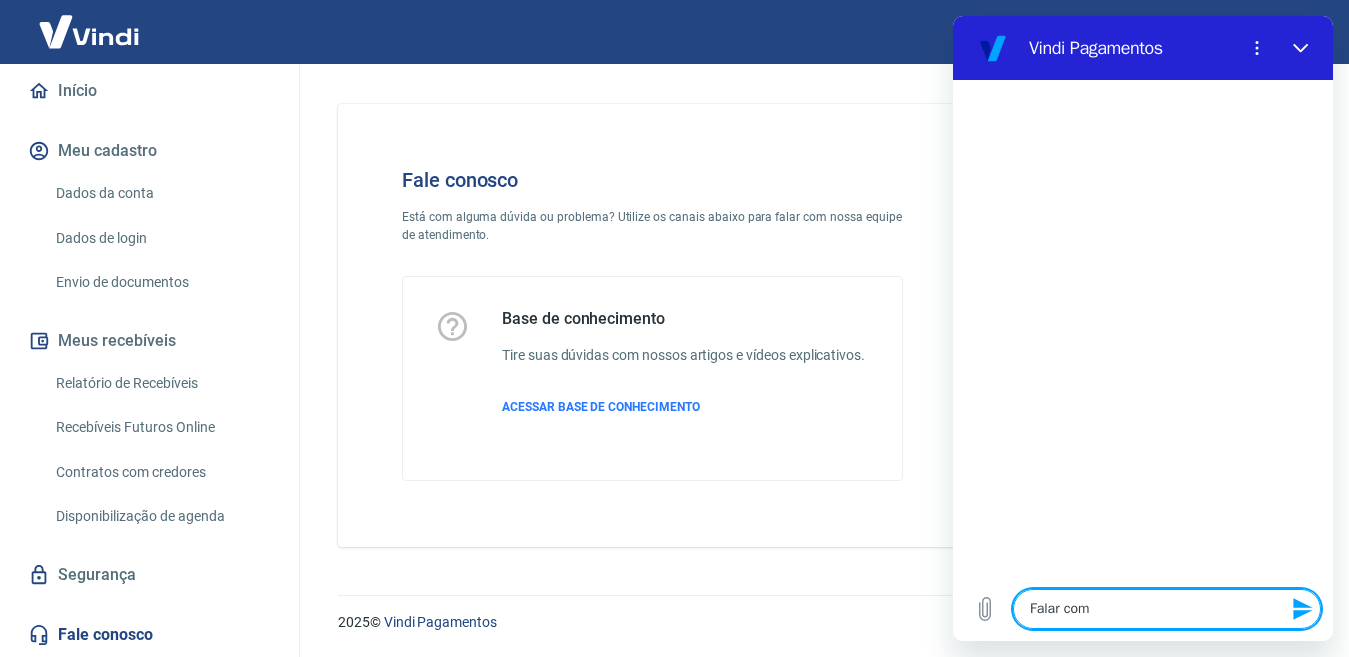 type on "Falar com" 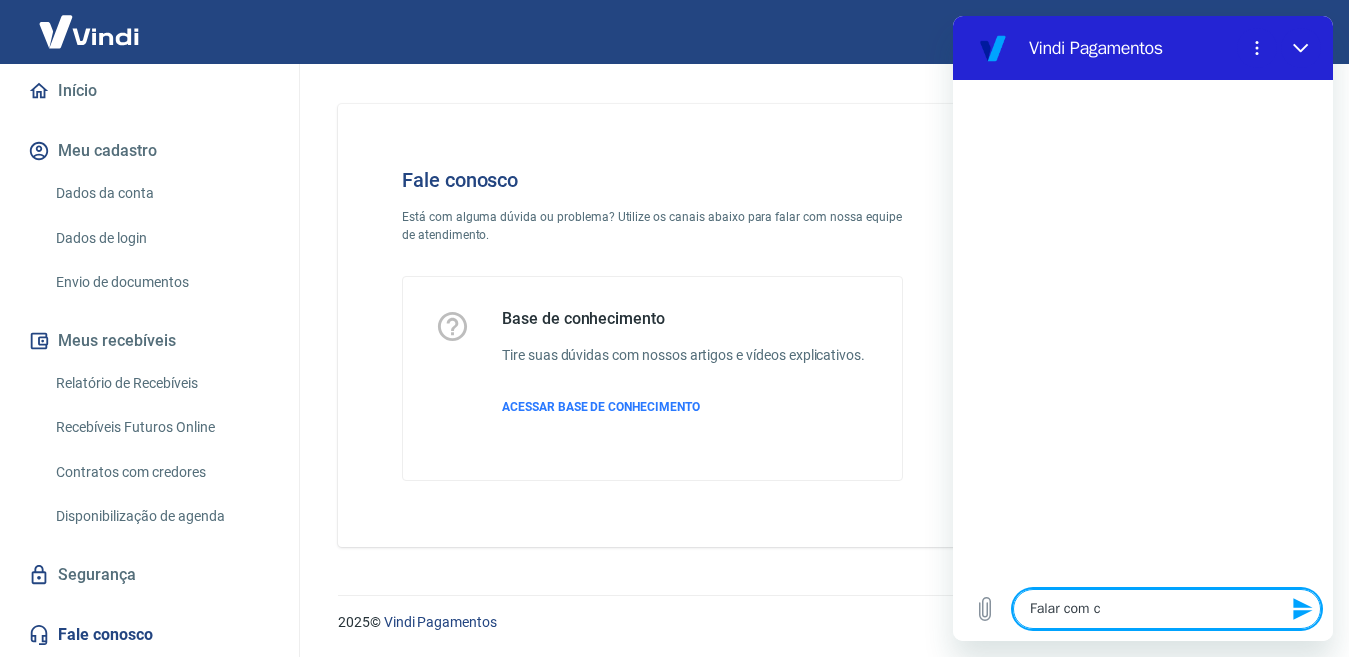 type on "Falar com" 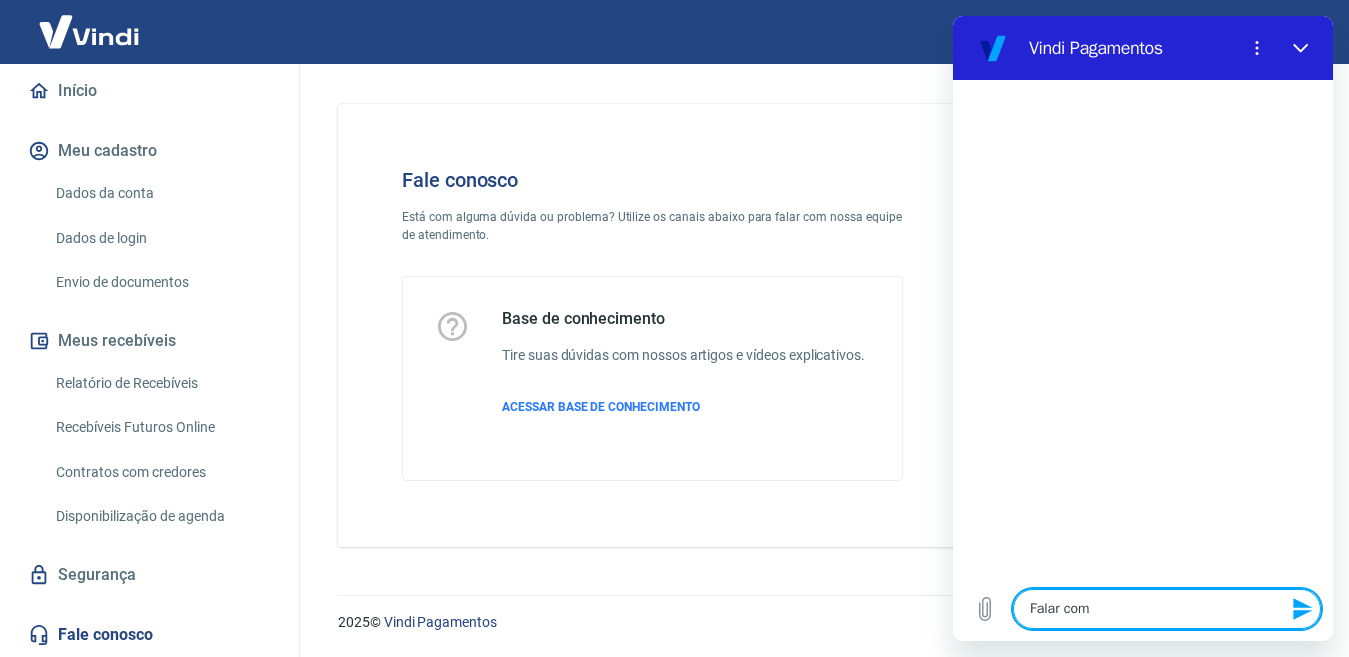 type on "Falar com s" 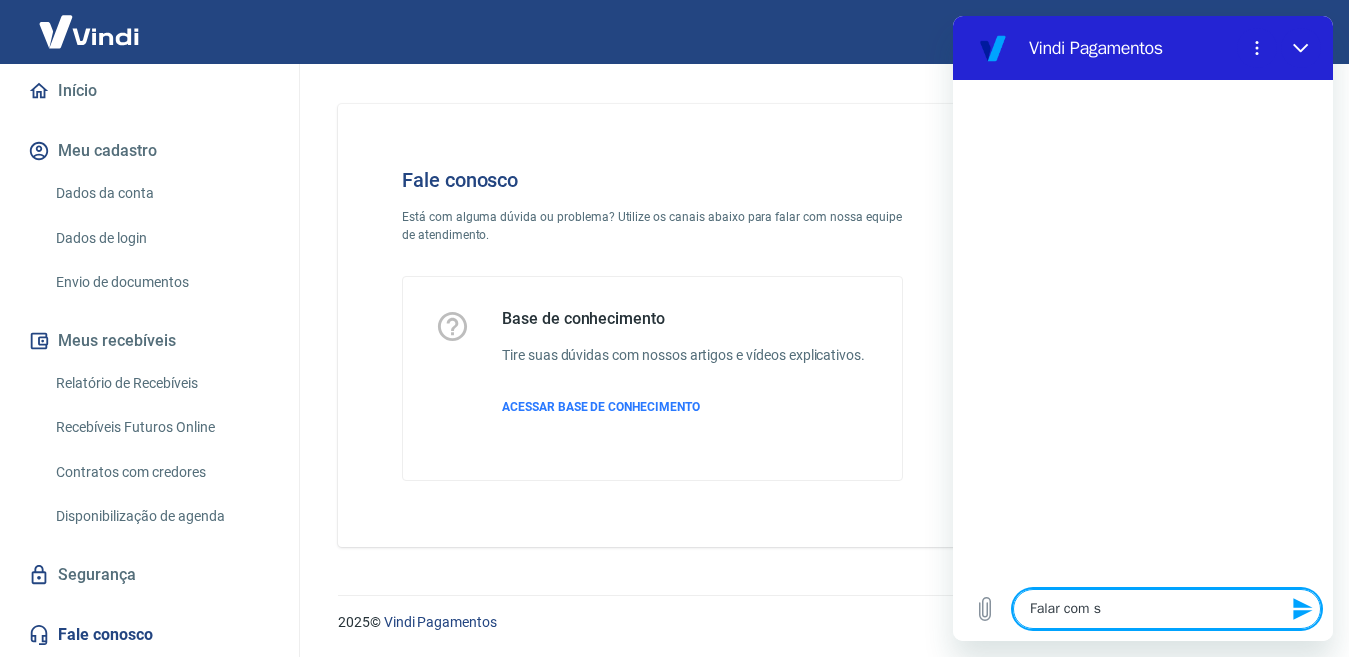 type on "Falar com su" 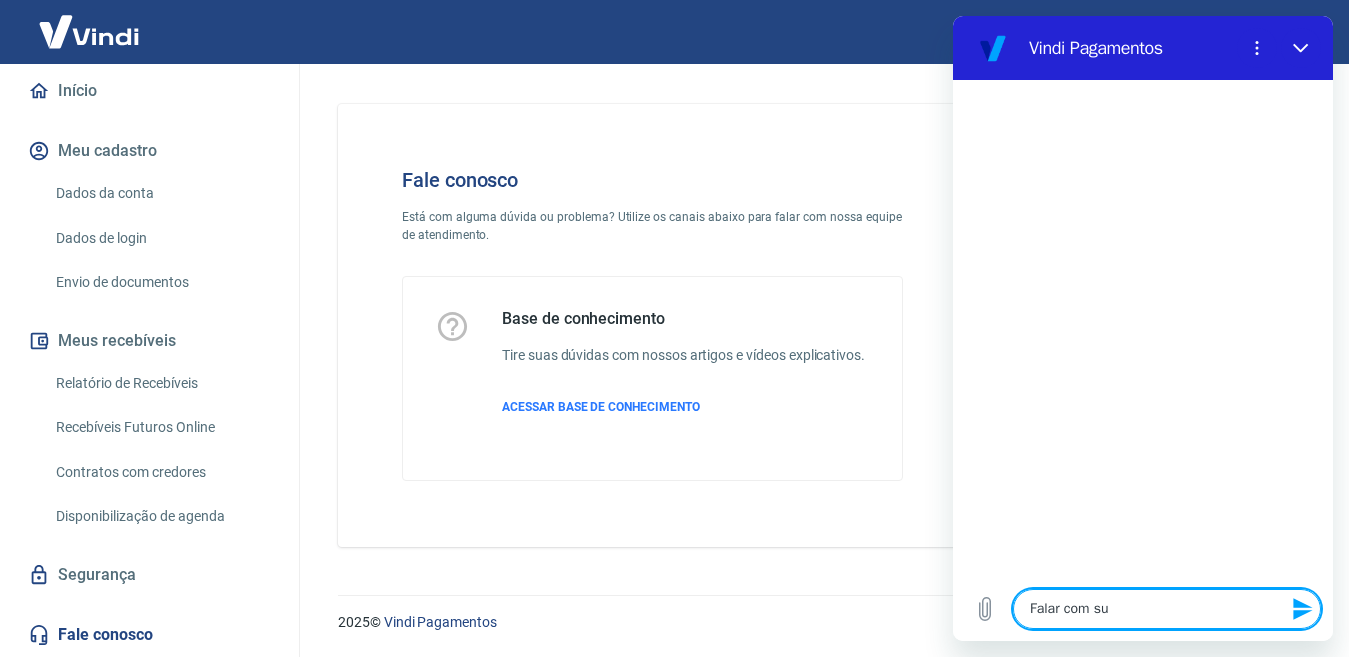 type on "x" 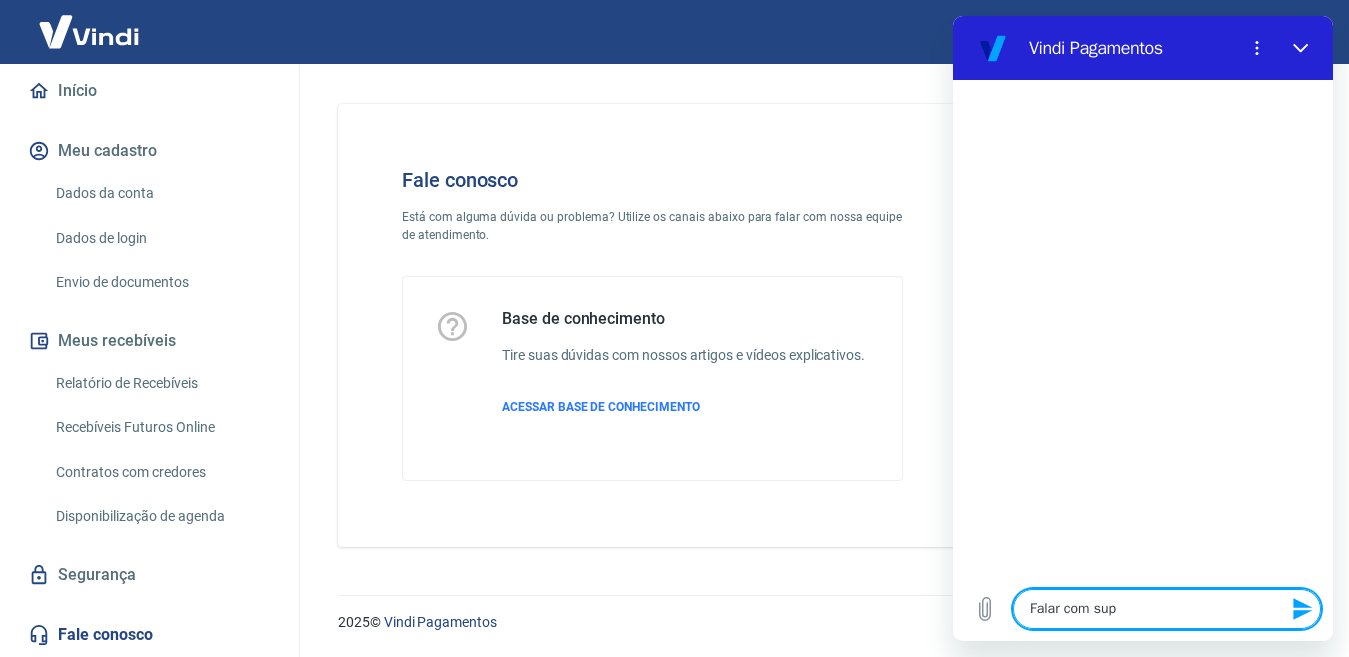 type on "Falar com supo" 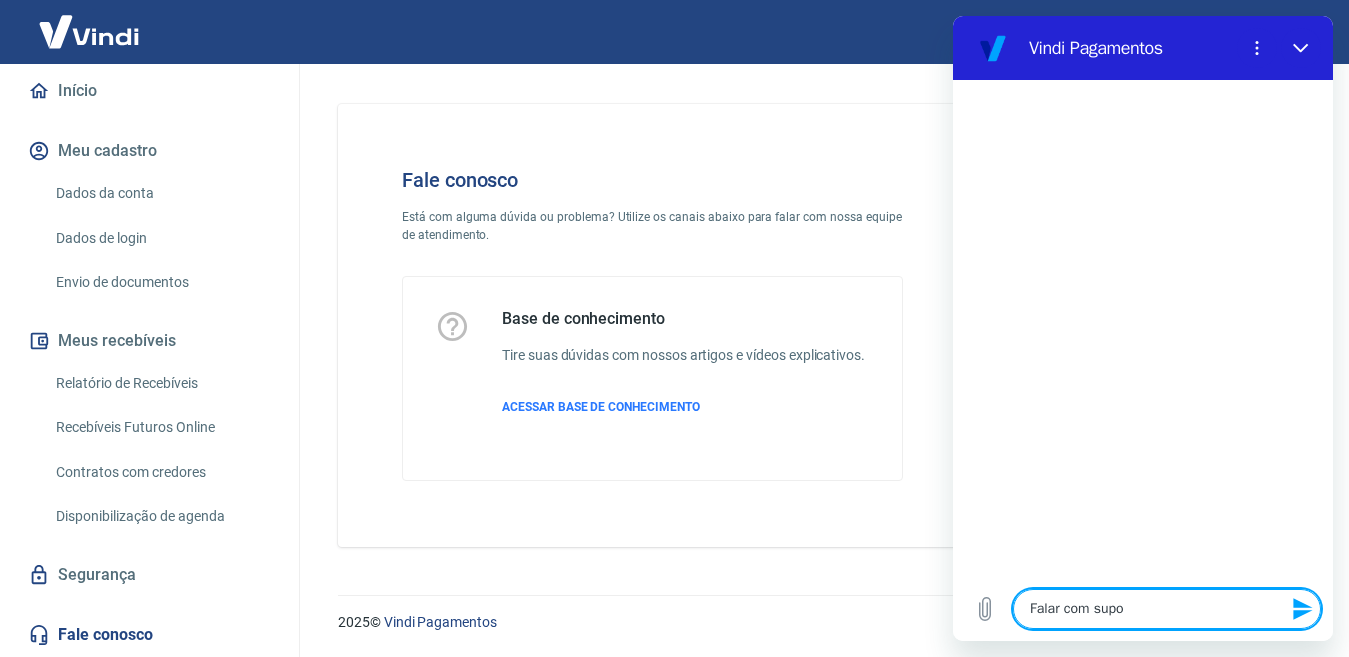 type on "Falar com supor" 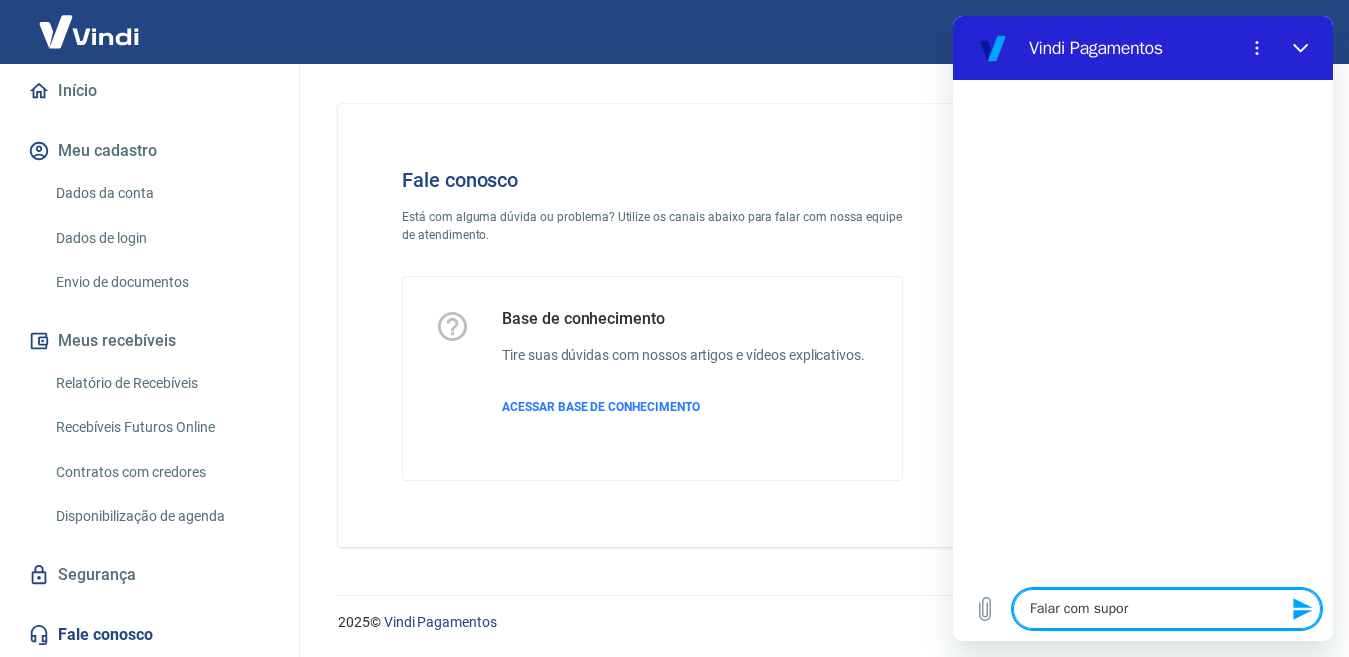 type on "Falar com suport" 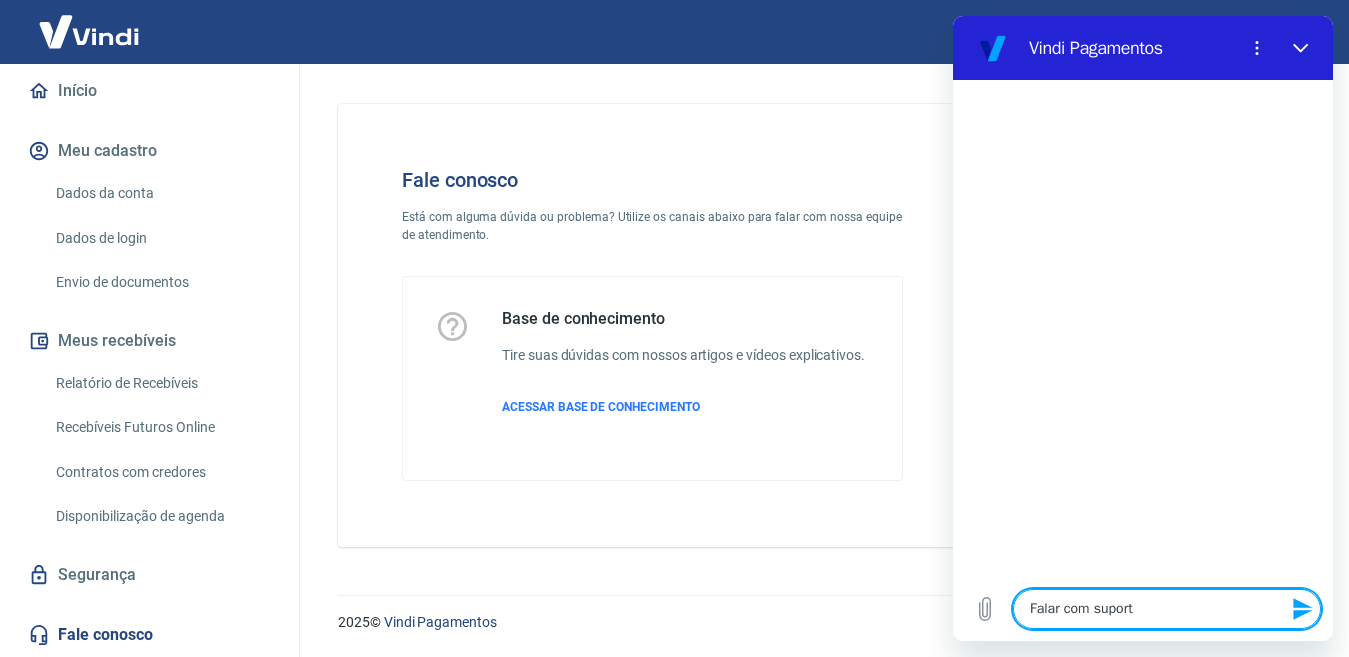 type on "Falar com suporte" 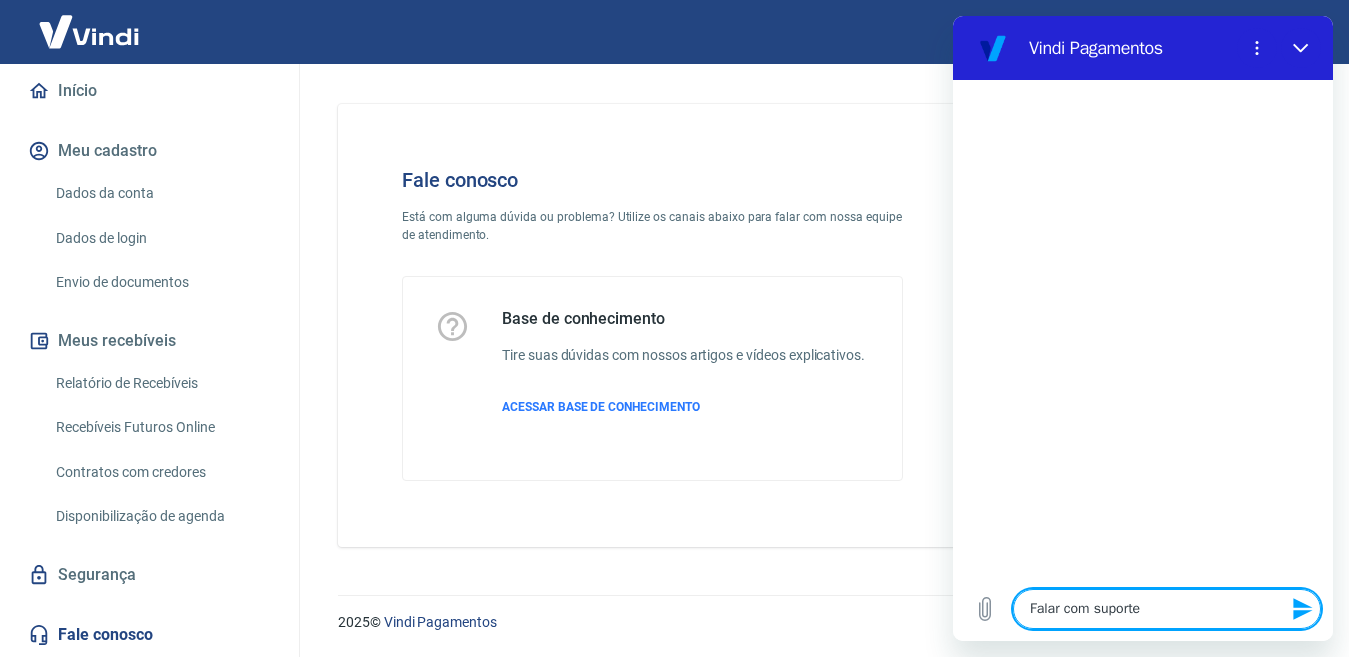 type 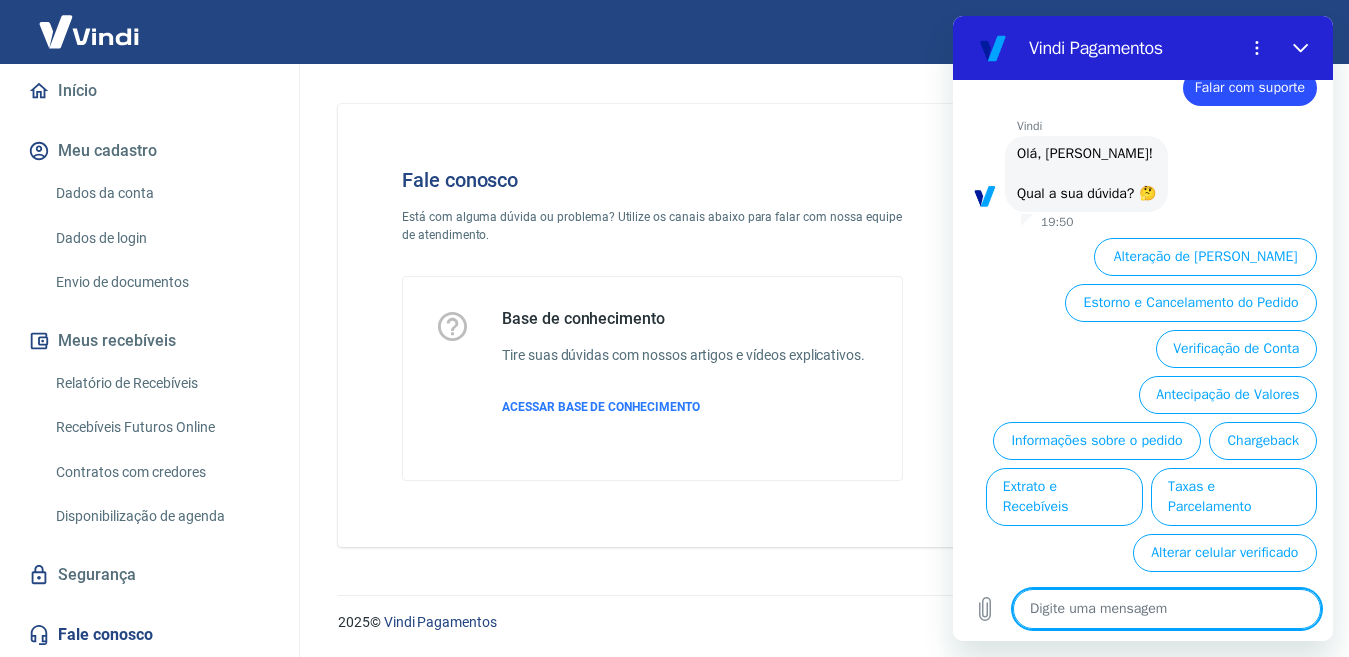 scroll, scrollTop: 76, scrollLeft: 0, axis: vertical 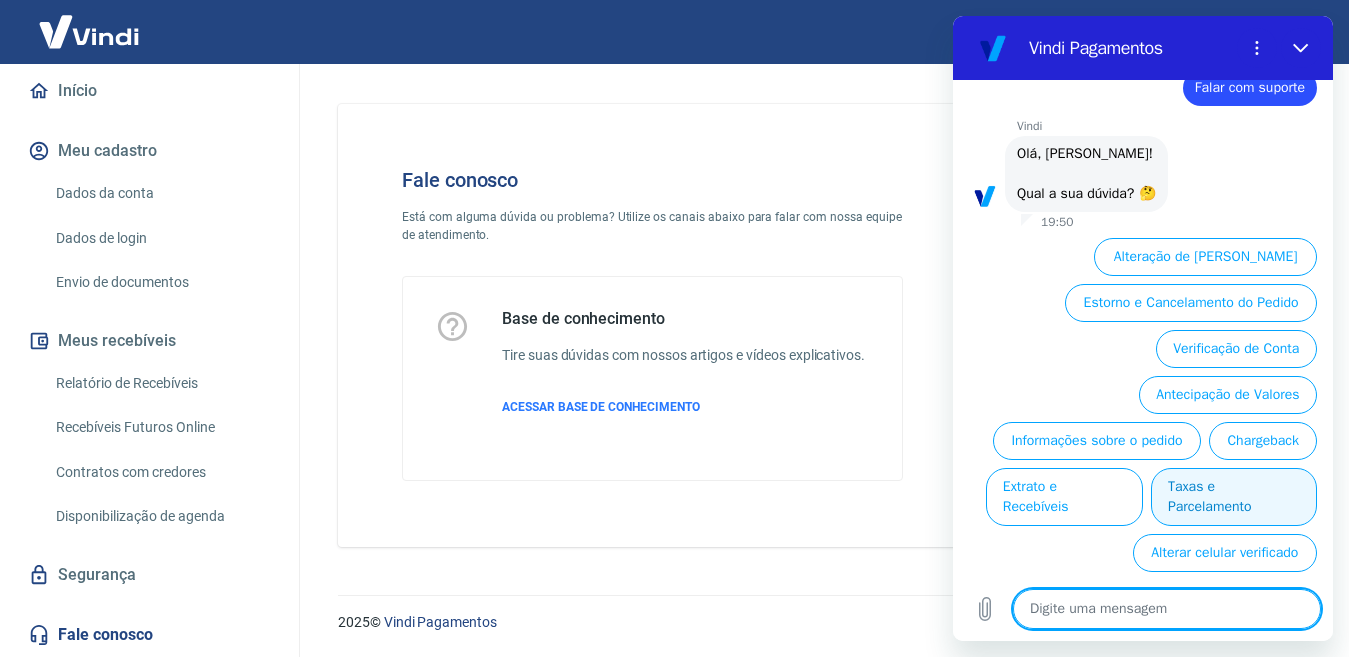 click on "Taxas e Parcelamento" at bounding box center (1234, 497) 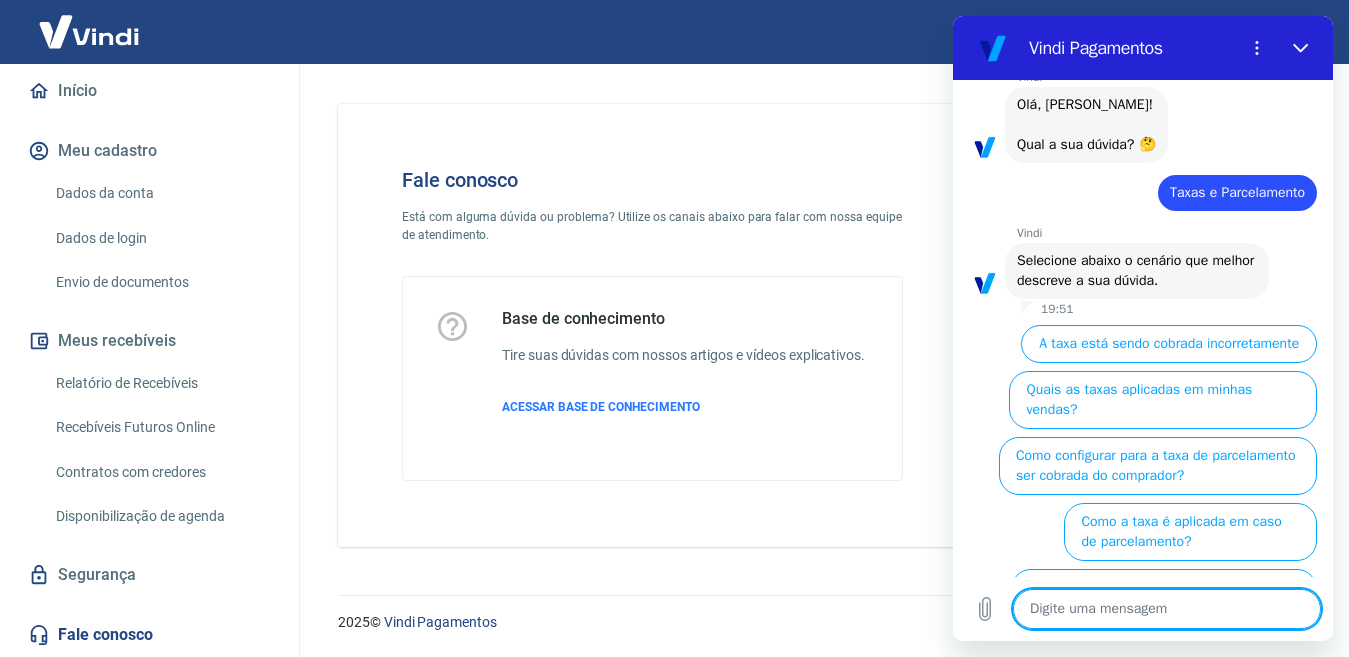 scroll, scrollTop: 114, scrollLeft: 0, axis: vertical 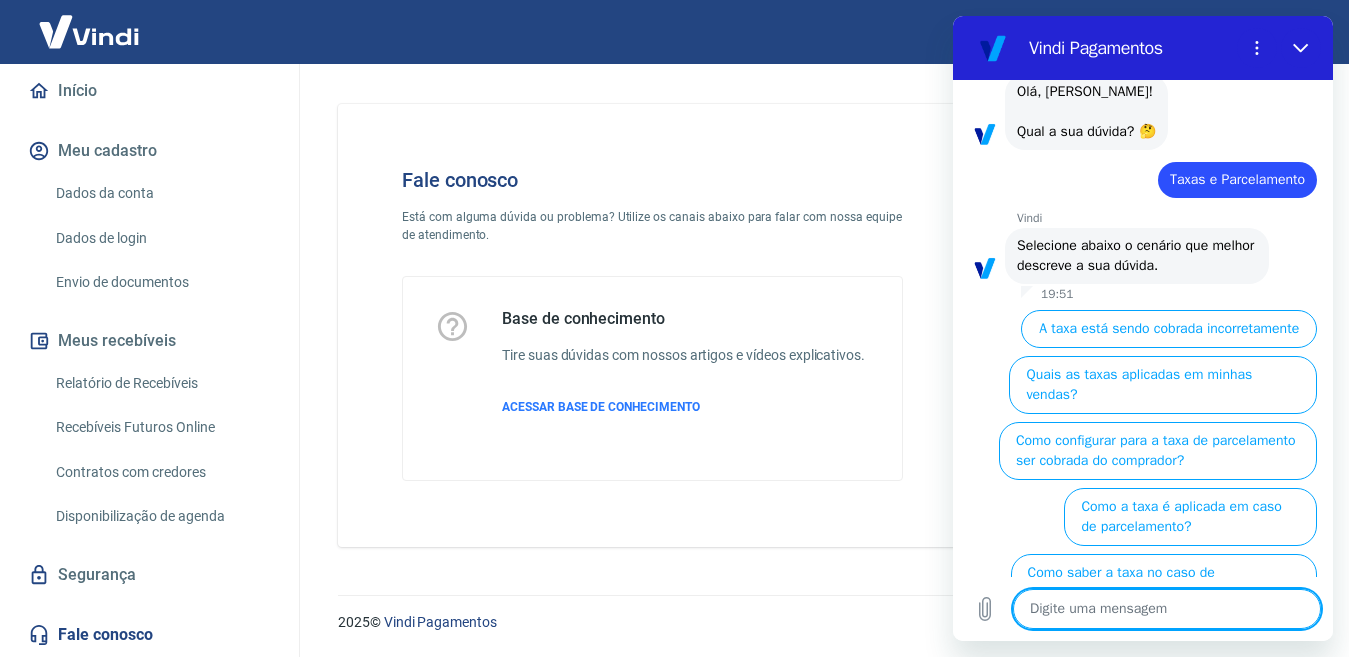 type on "x" 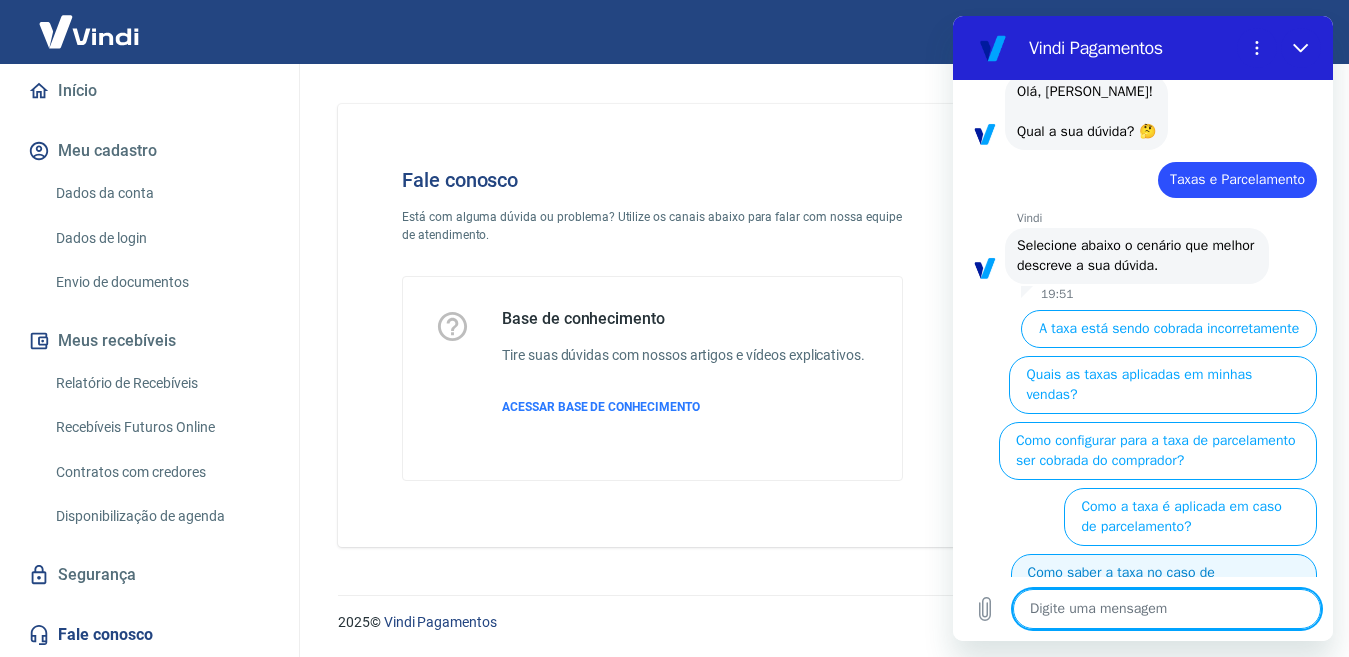 type on "O" 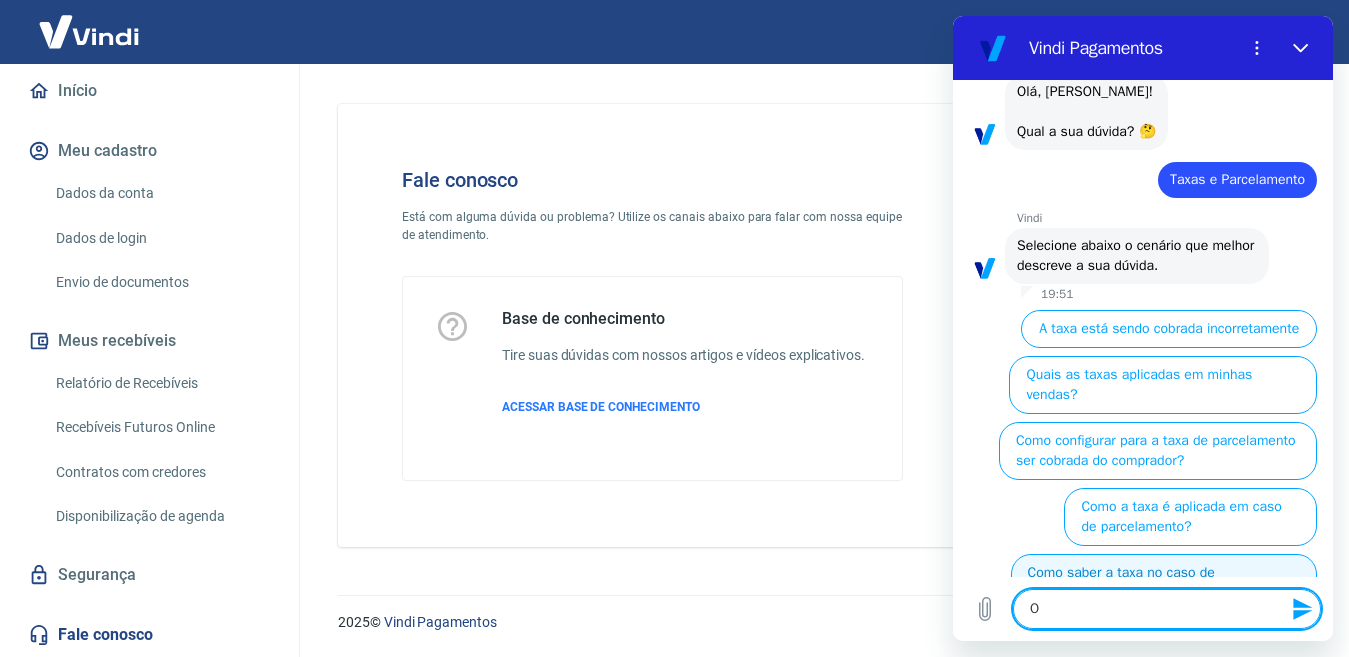 type on "Ou" 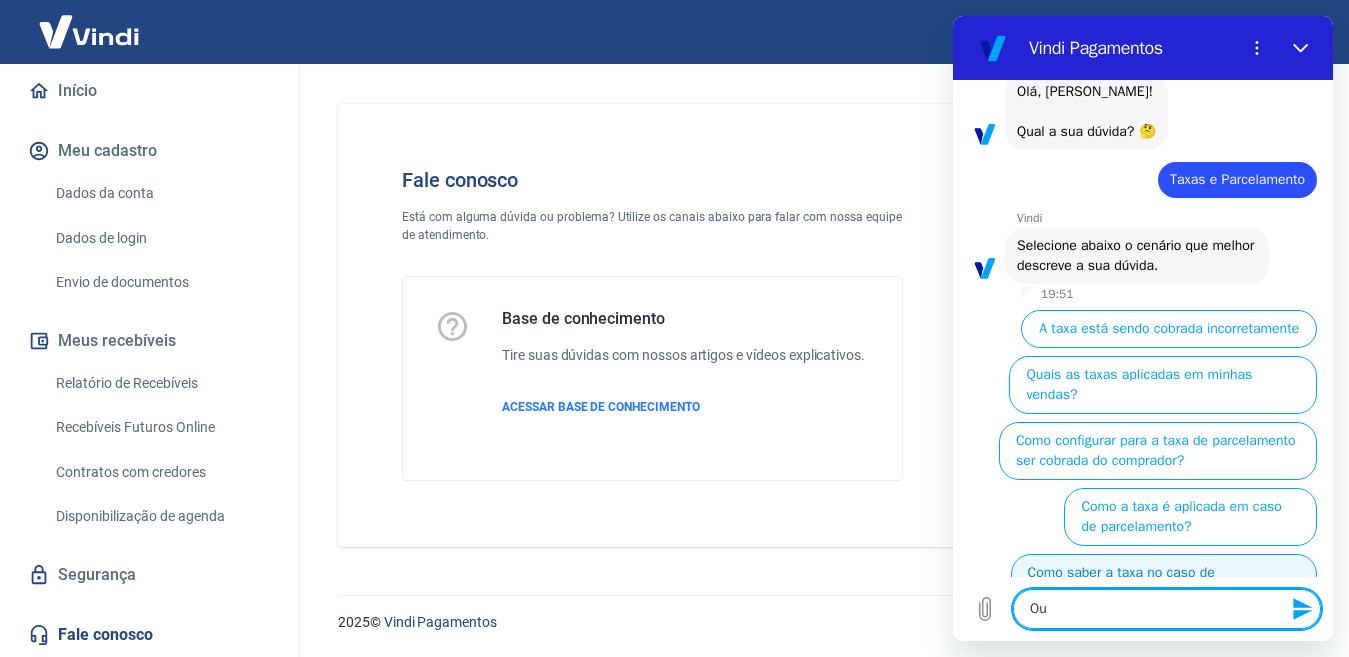 type on "Our" 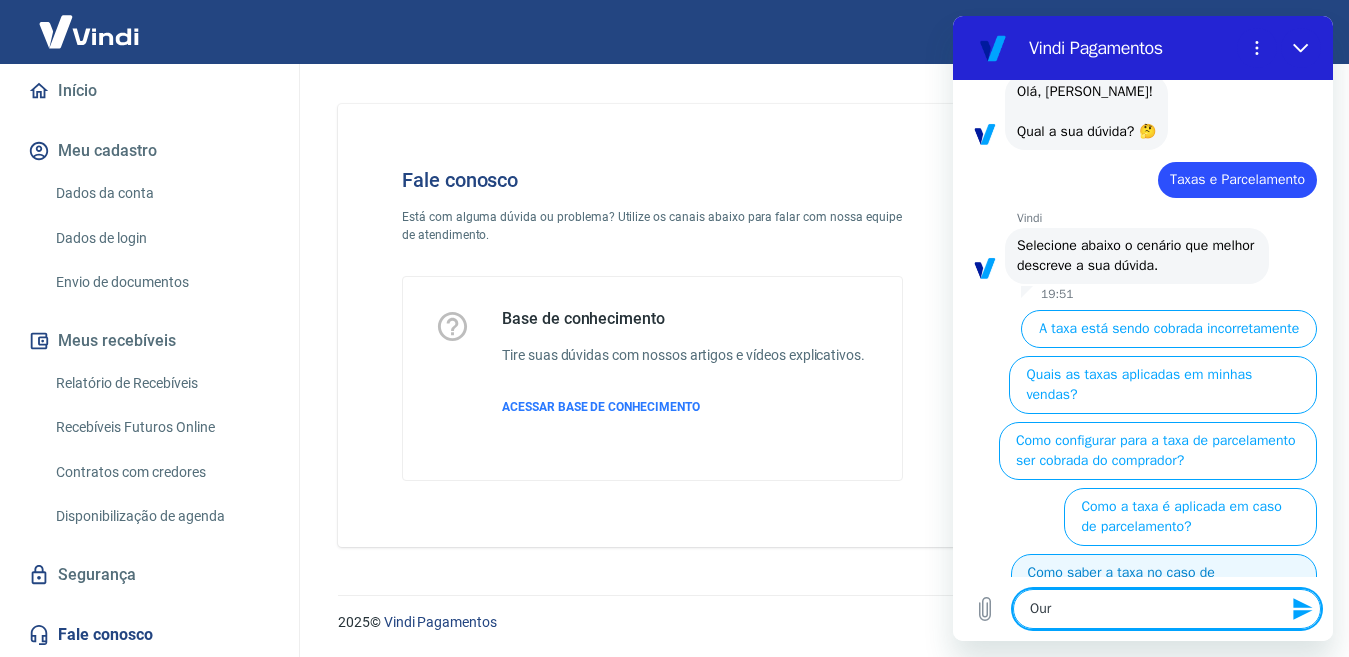 type on "Ou" 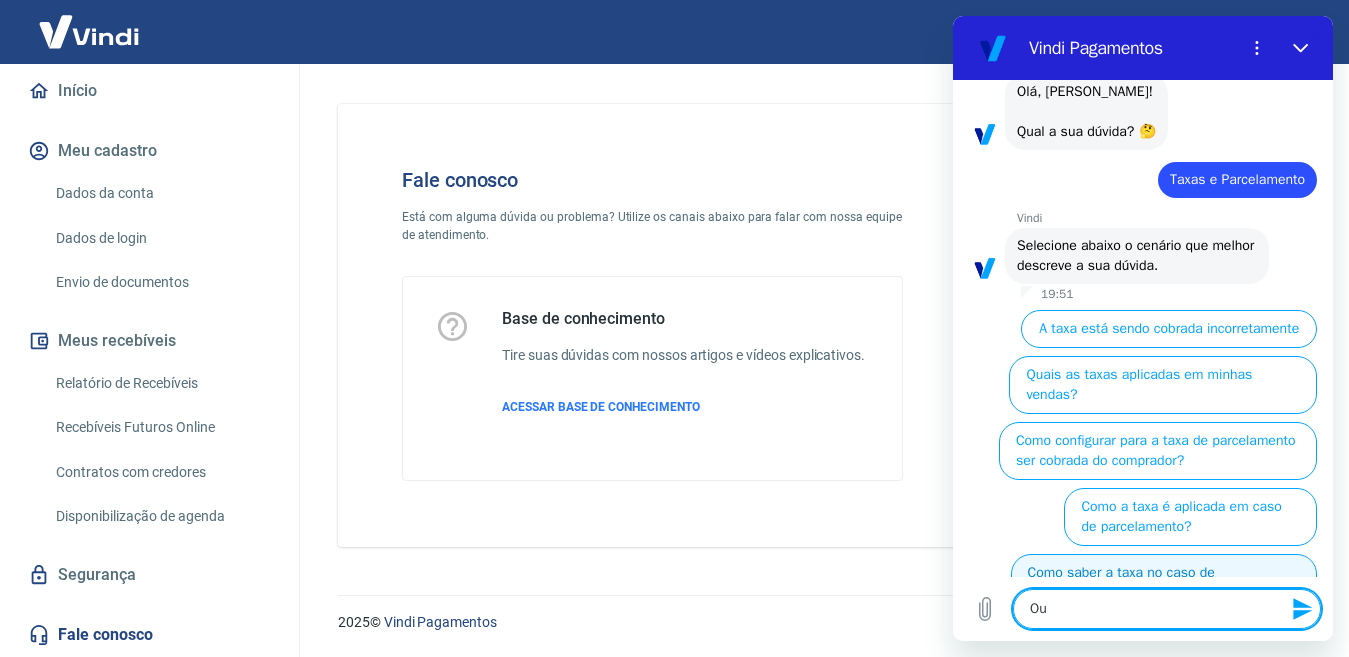 type on "Out" 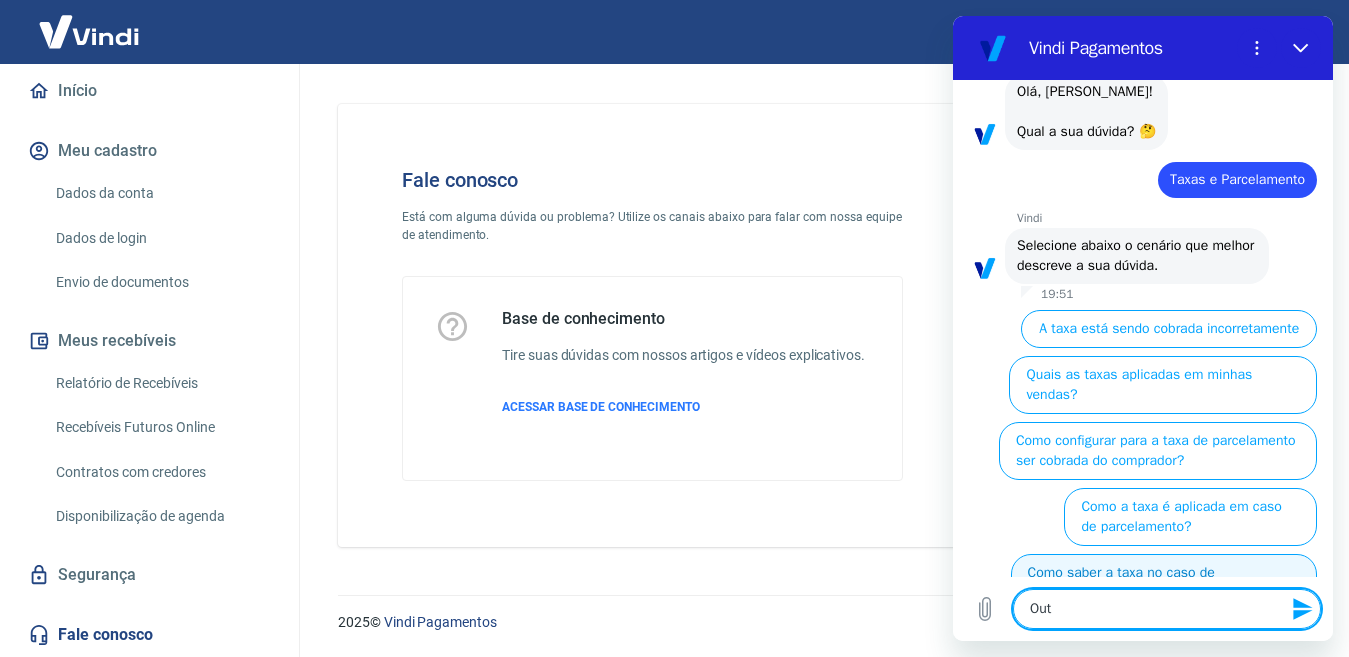 type on "Outr" 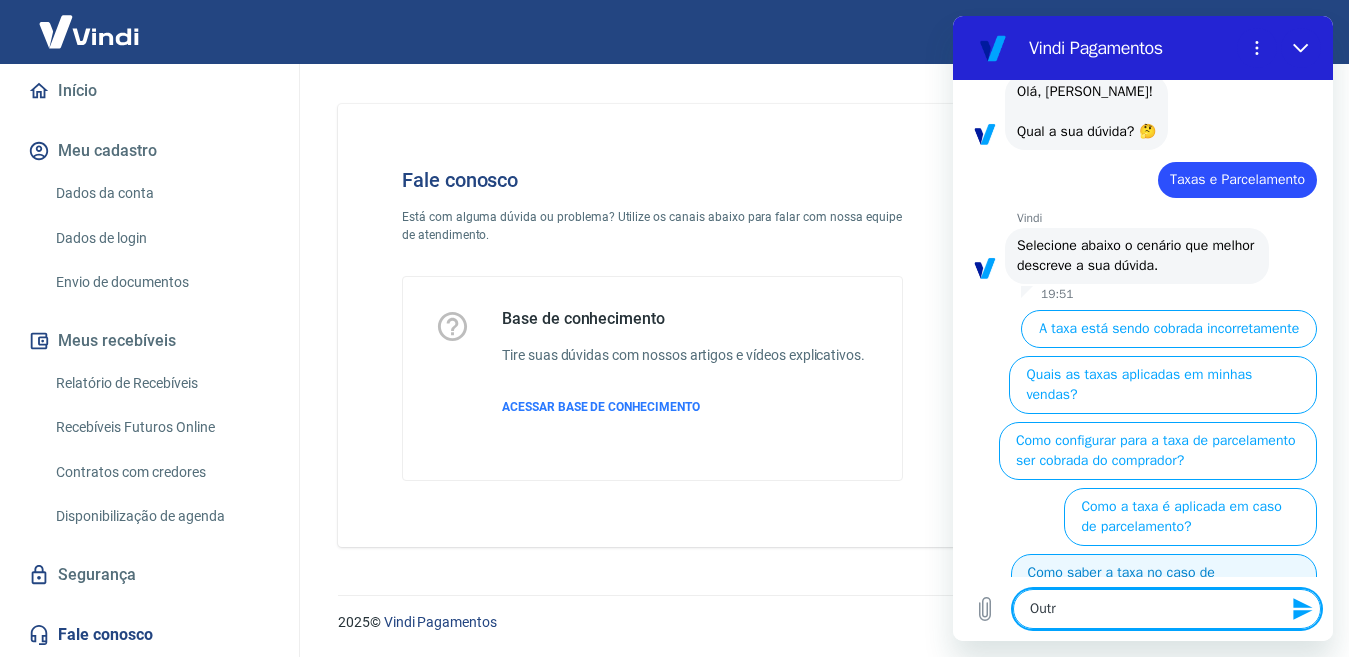 type on "x" 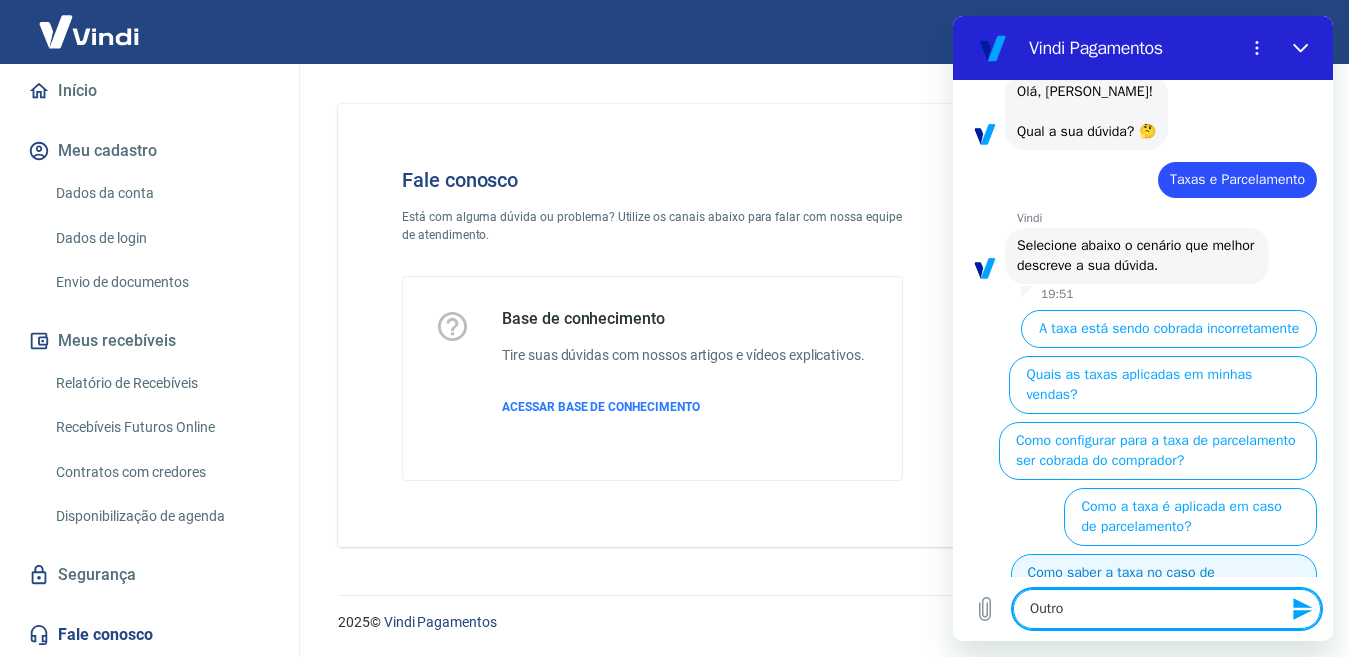 type 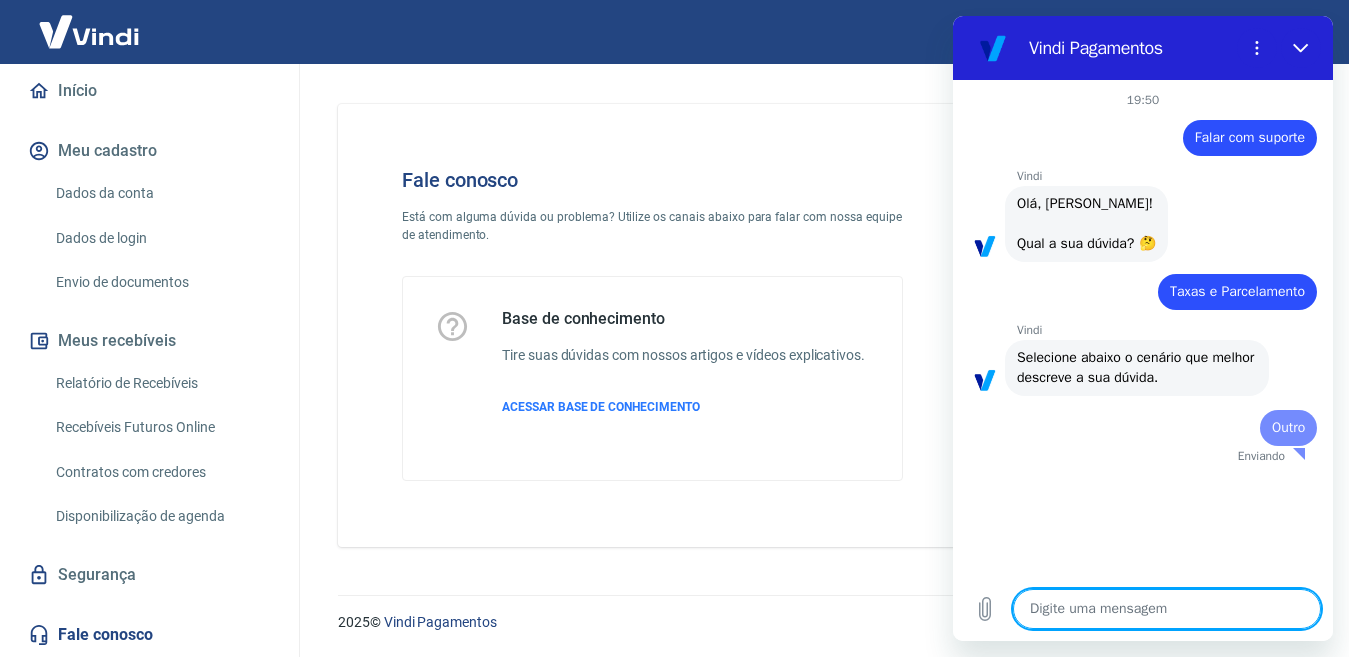 scroll, scrollTop: 0, scrollLeft: 0, axis: both 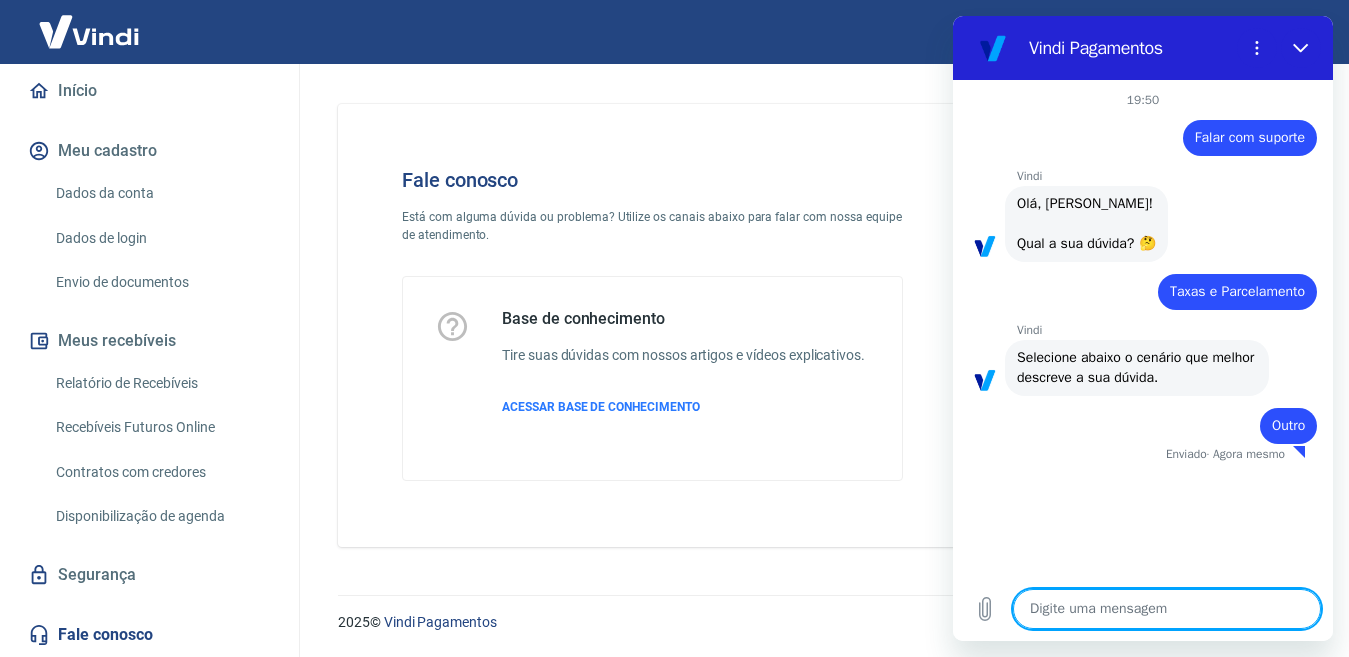 type on "x" 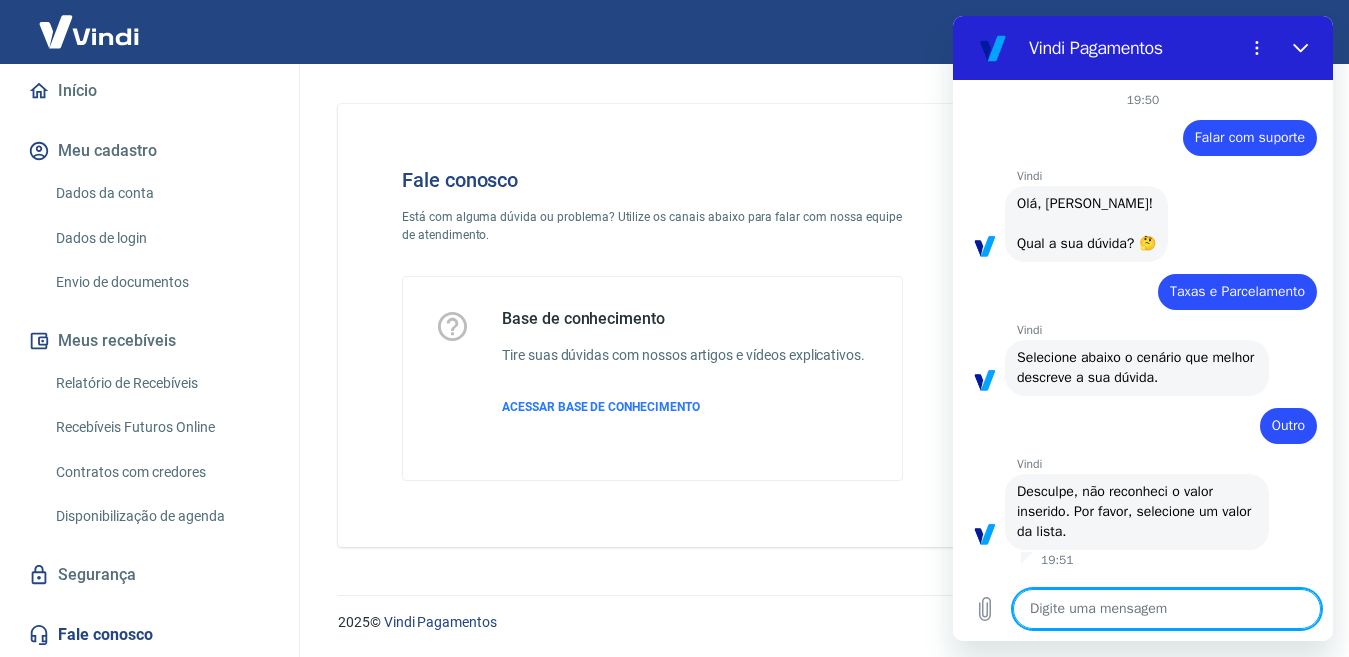 click at bounding box center (1167, 609) 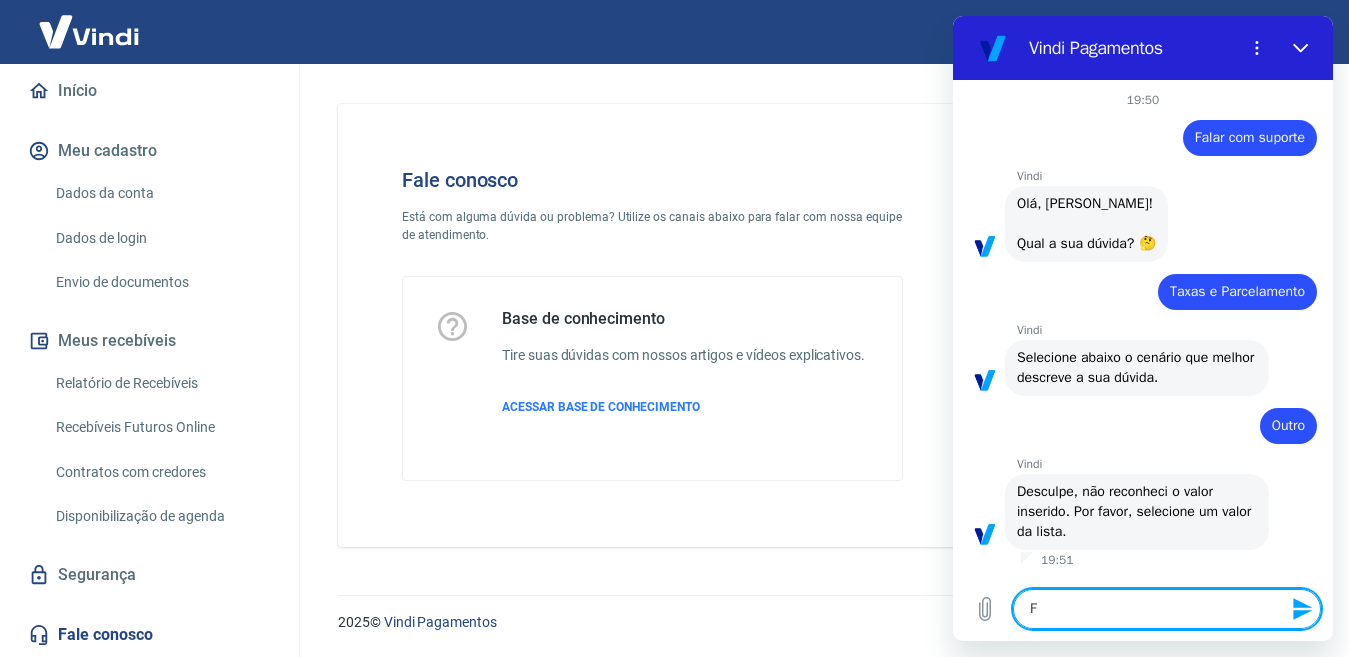 type on "Fa" 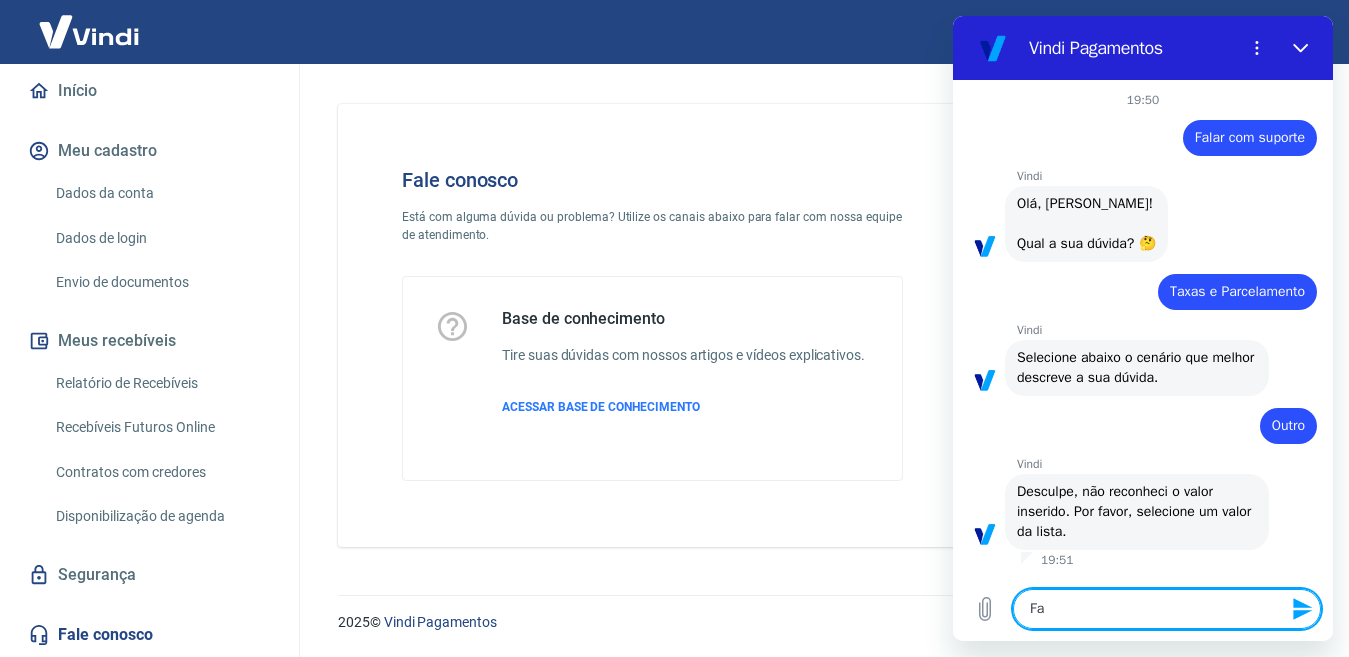 type on "Fal" 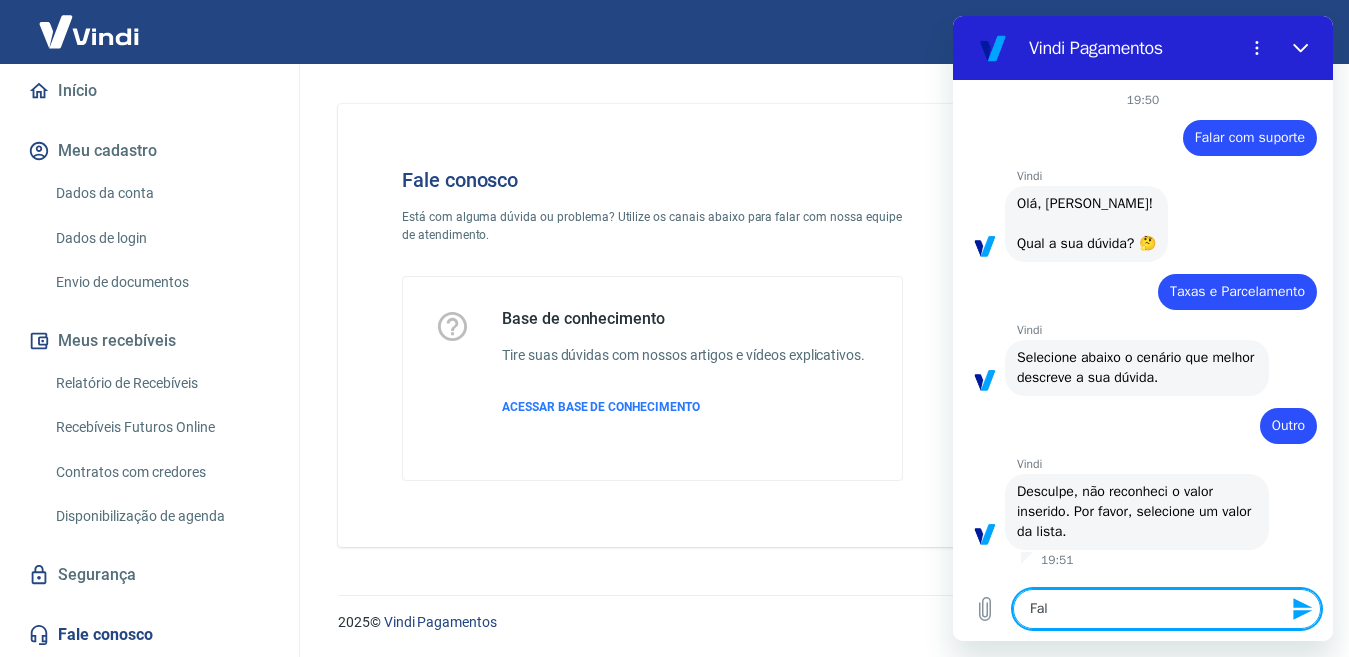 type on "Fala" 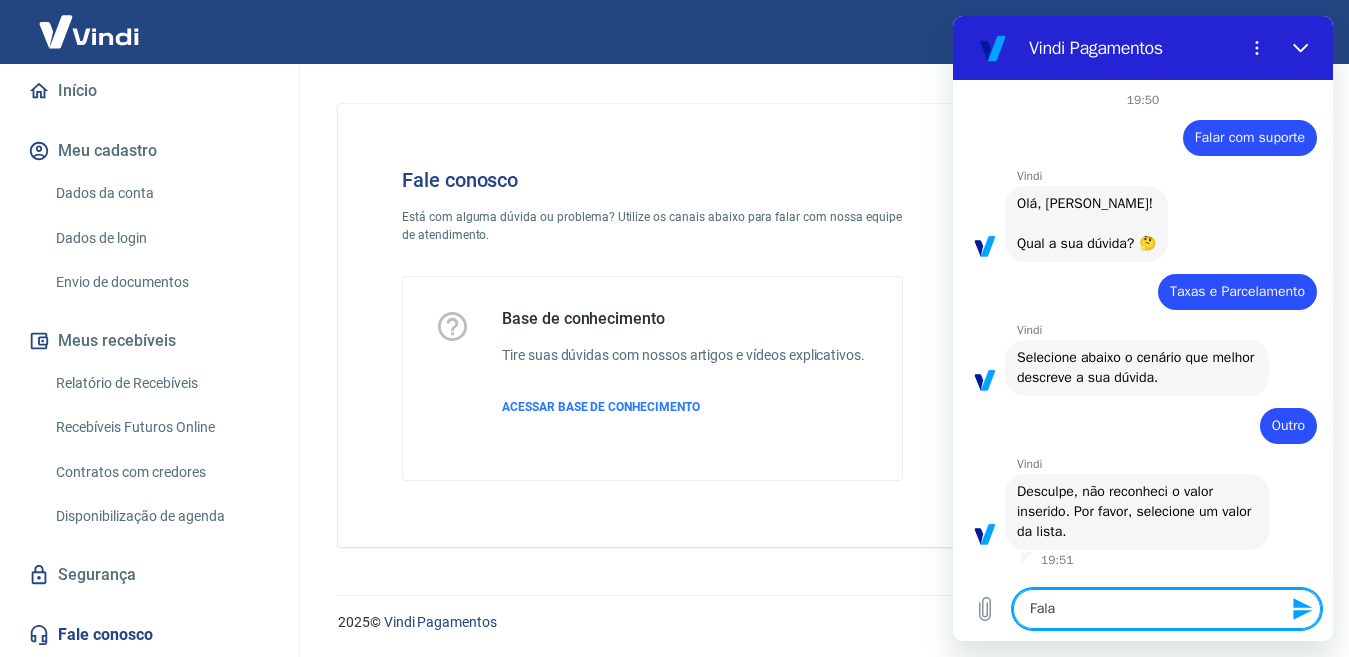 type on "x" 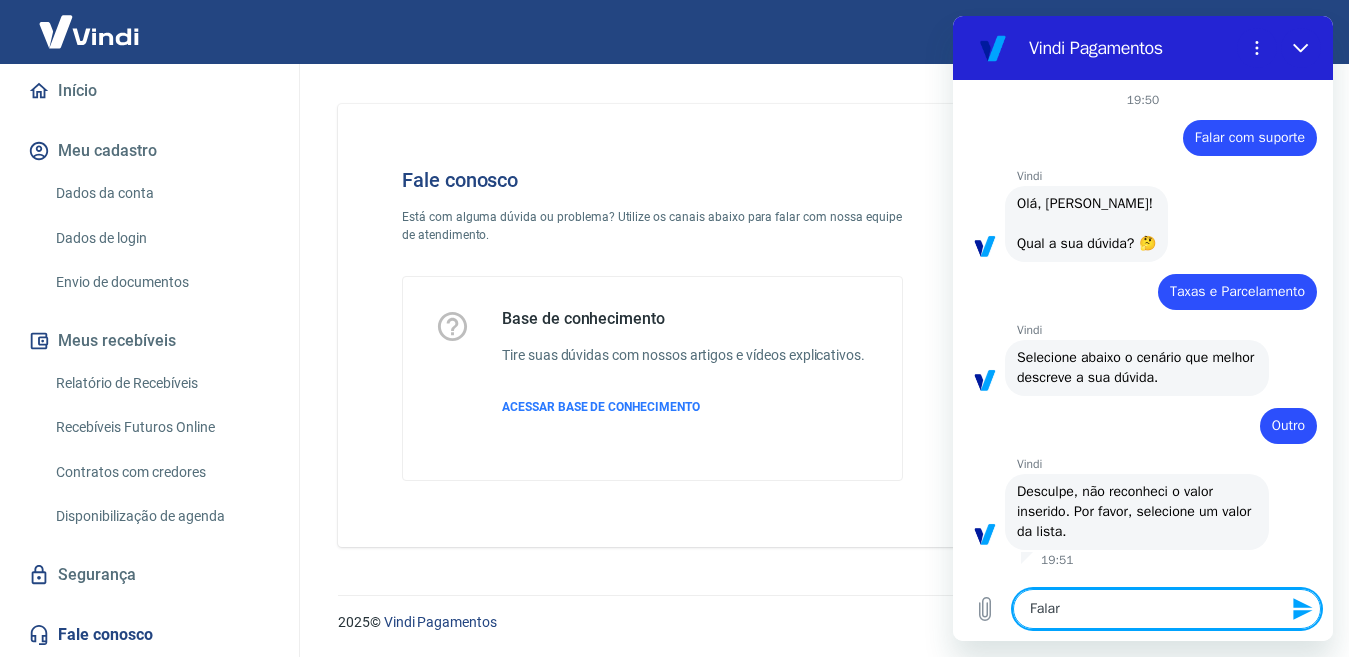 type on "Falar" 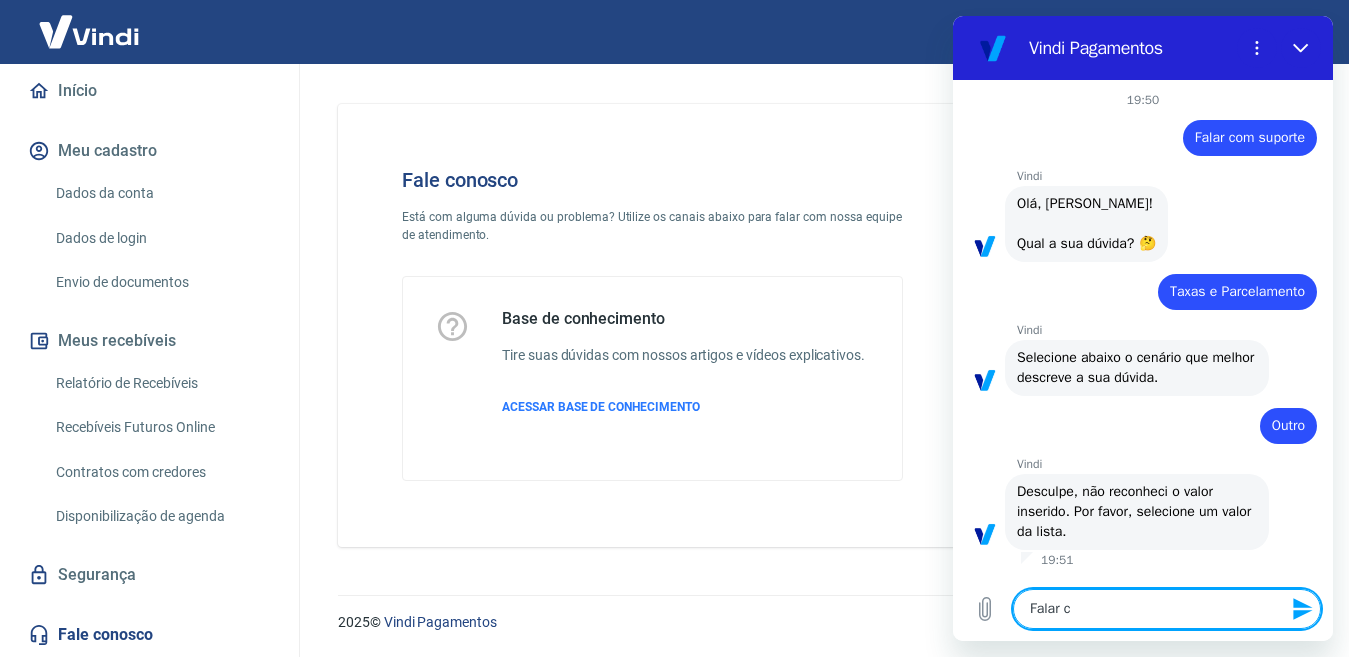 type on "Falar co" 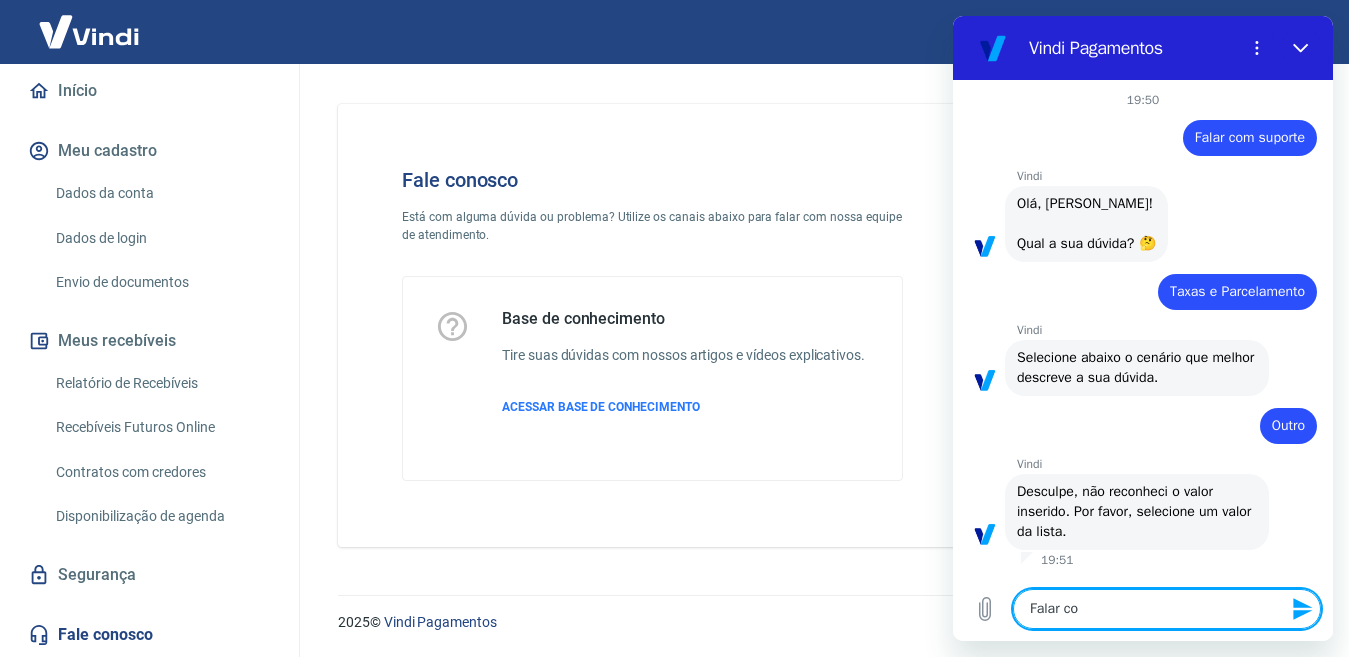 type on "Falar com" 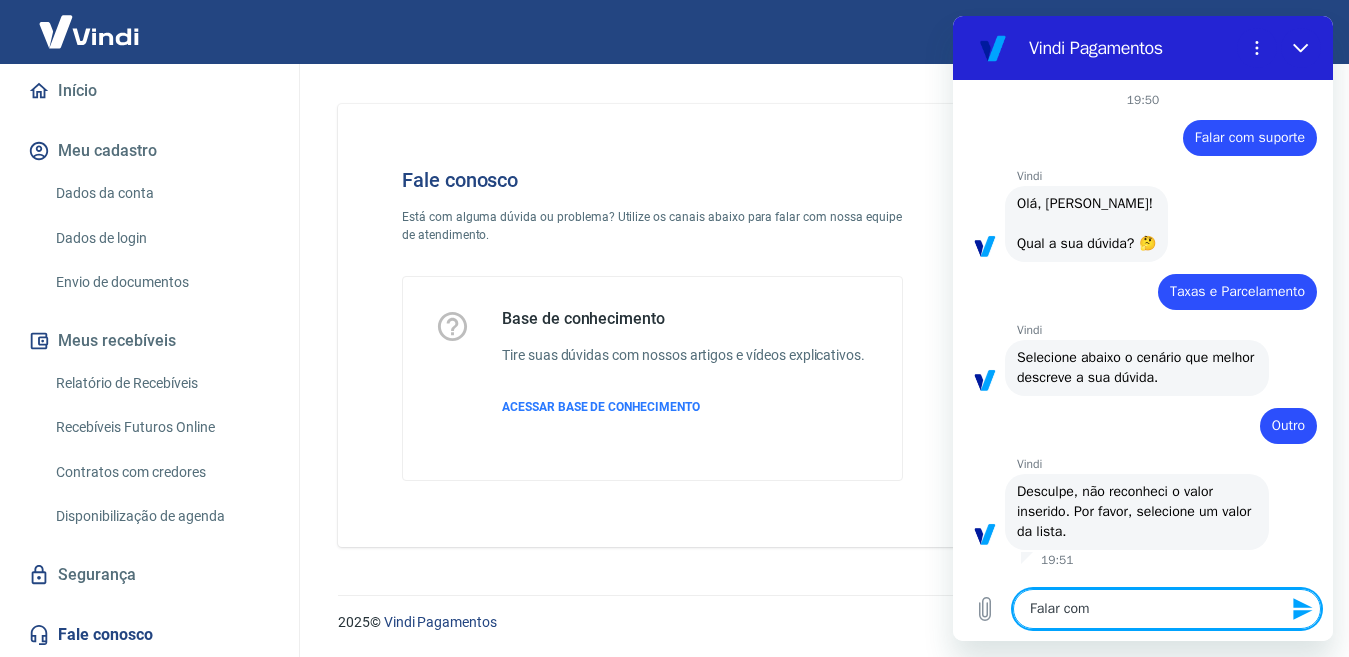 type on "Falar com" 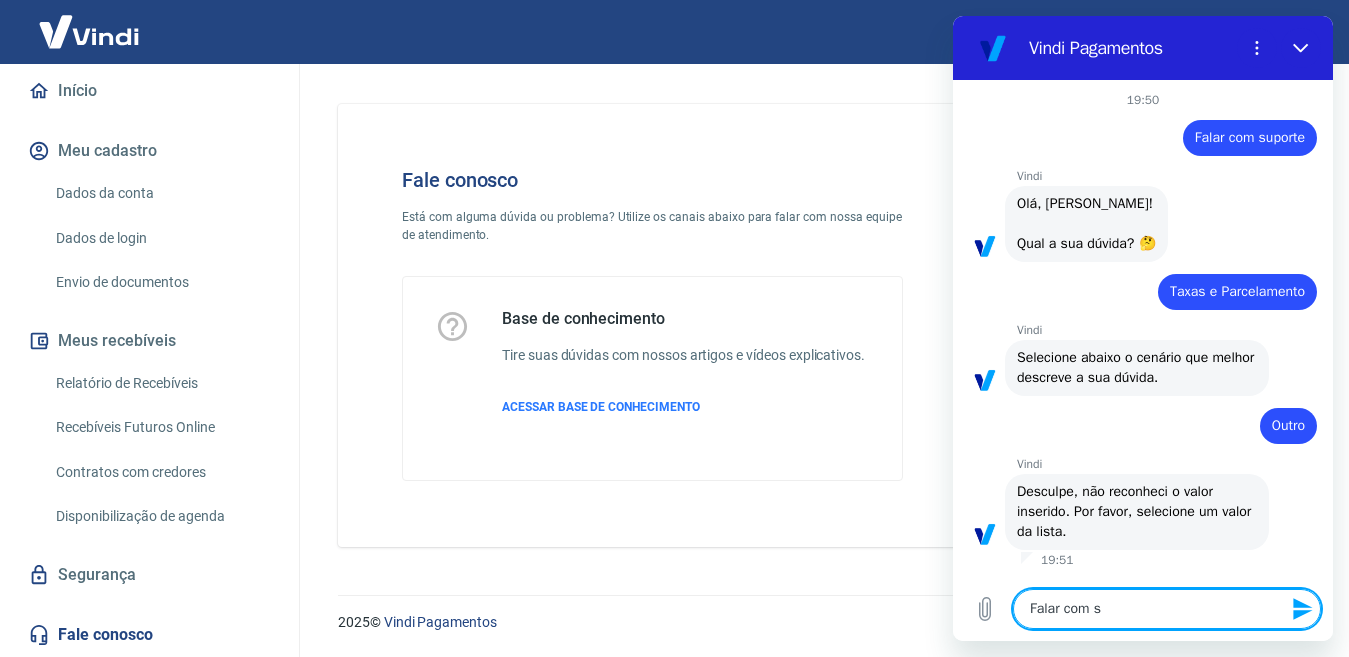 type on "Falar com" 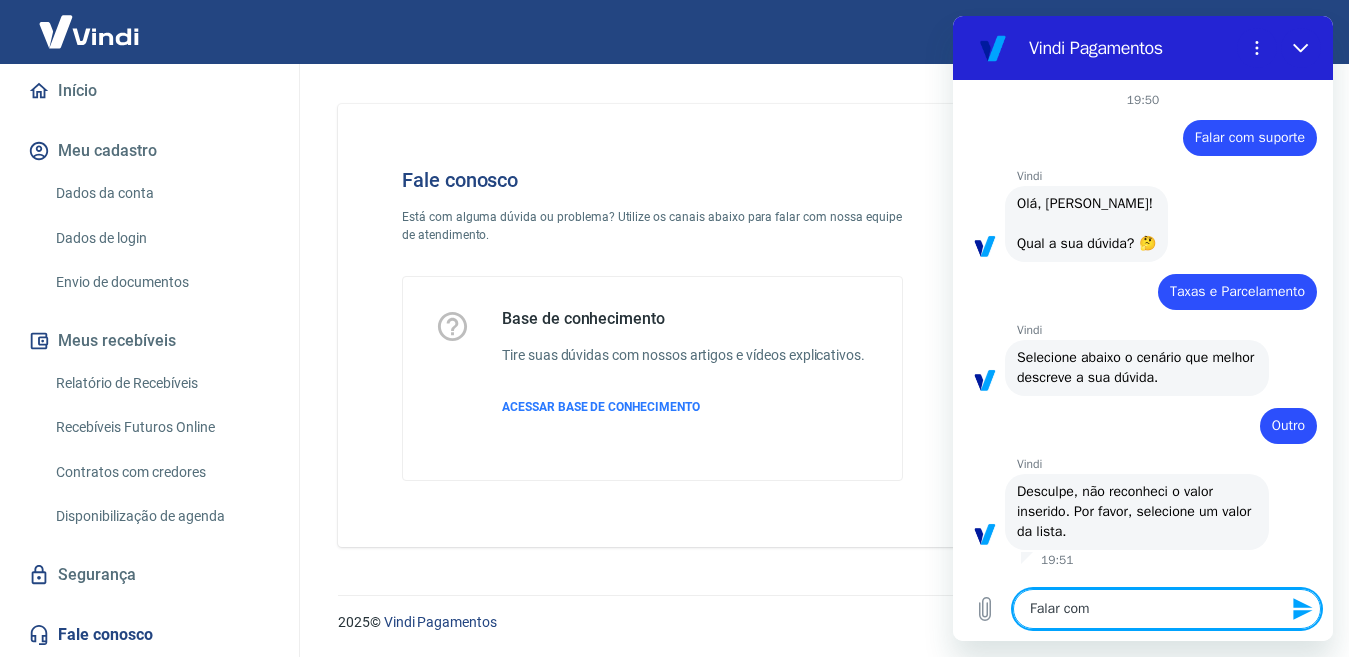 type on "Falar com" 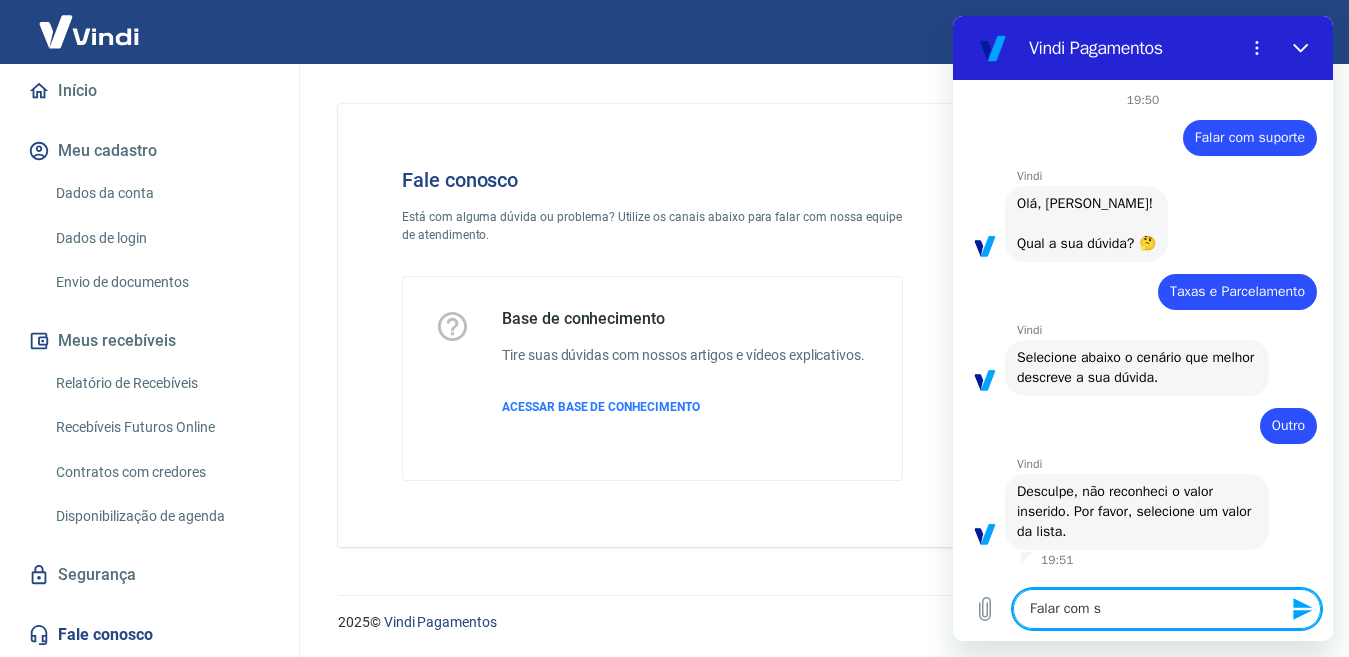type on "Falar com su" 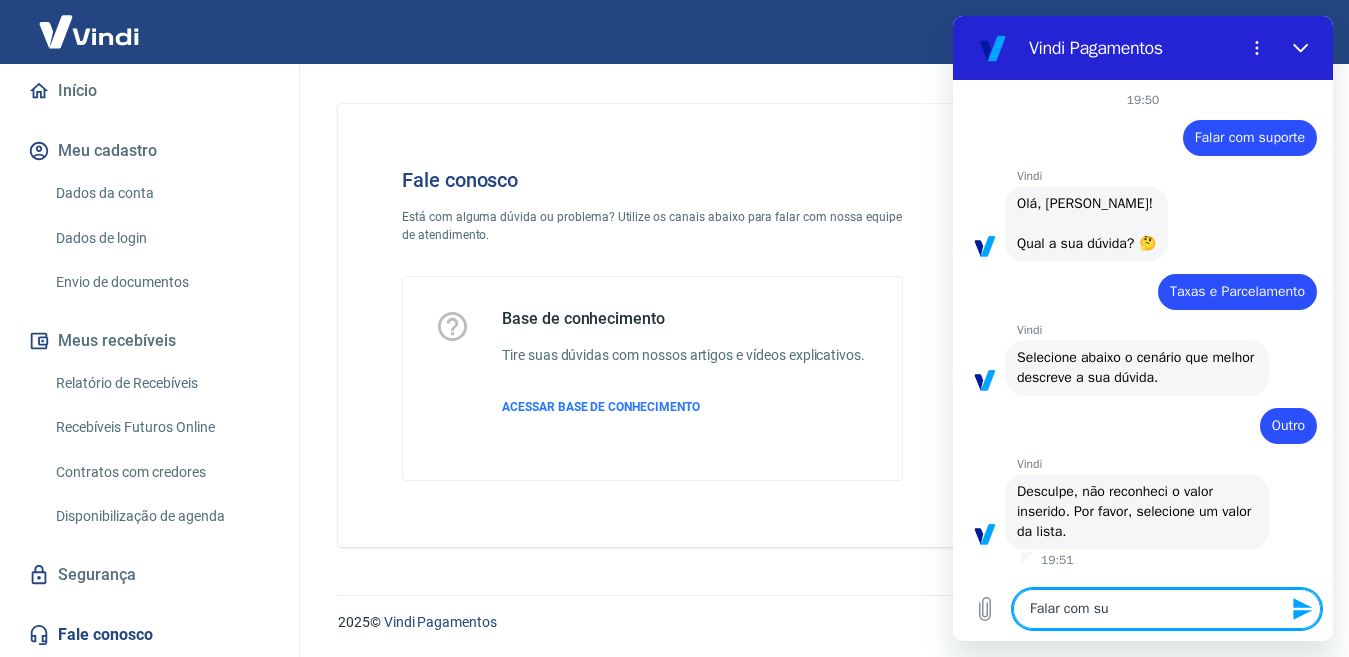 type on "x" 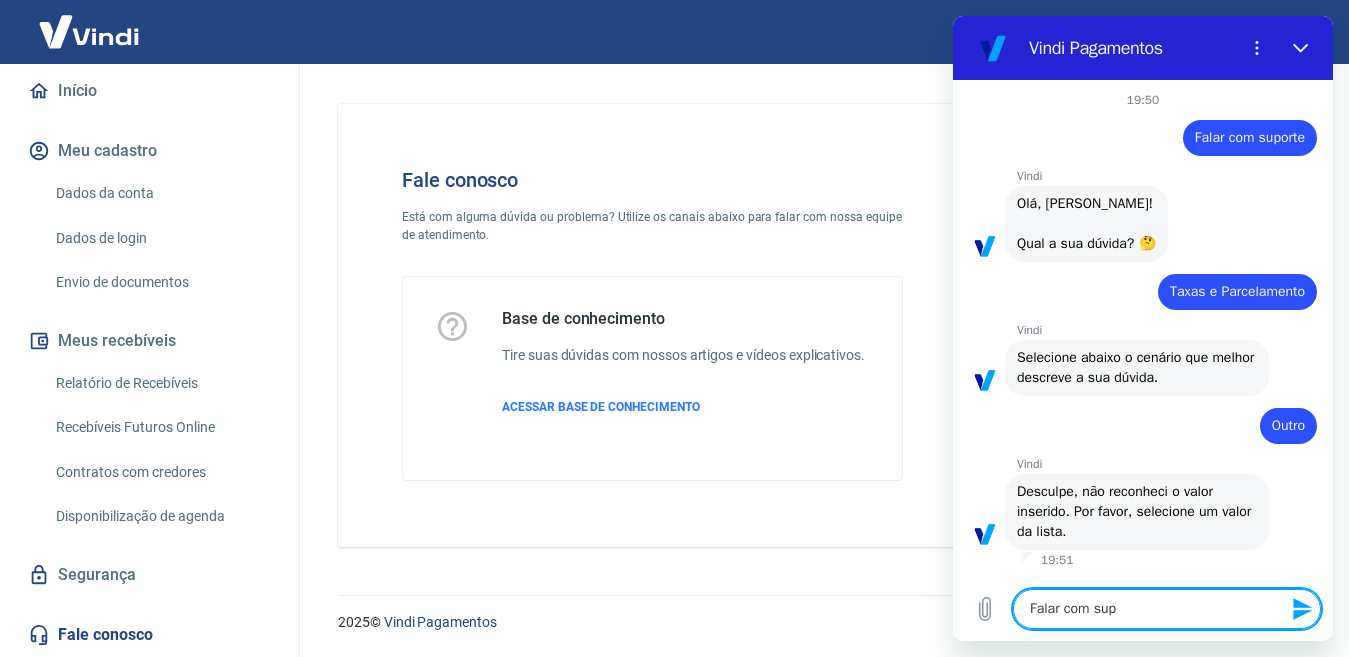 type on "Falar com supo" 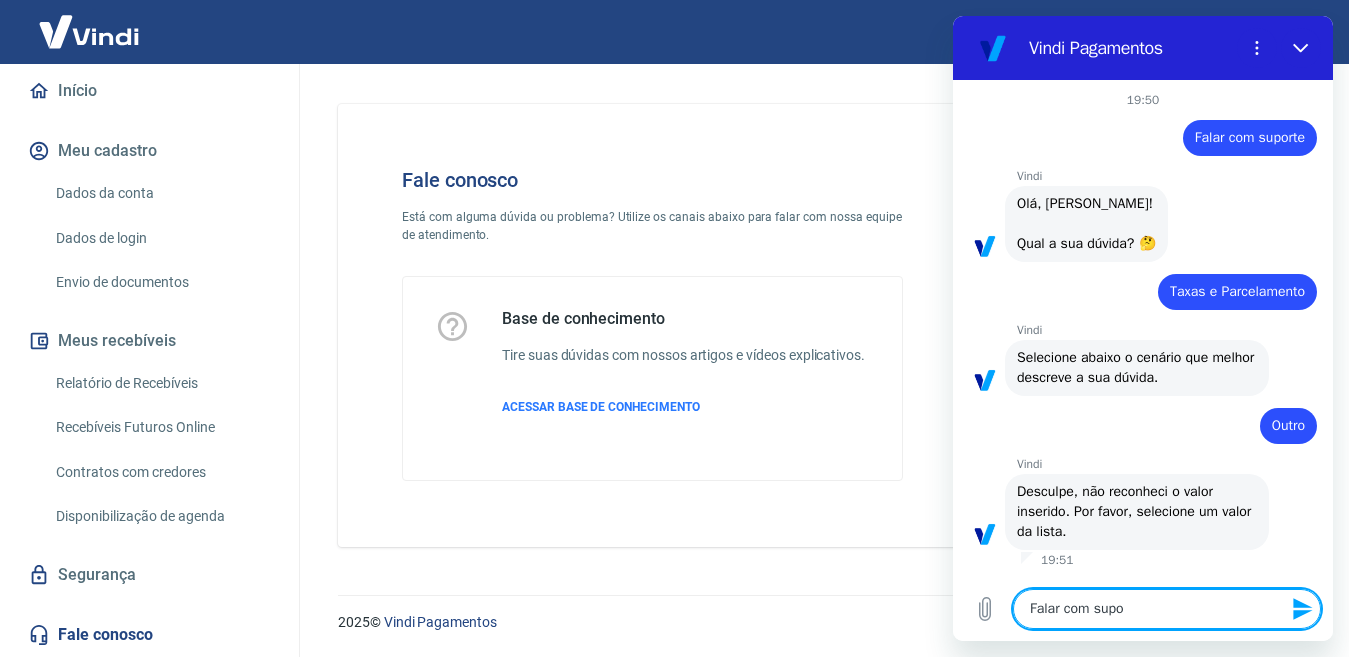 type on "Falar com supor" 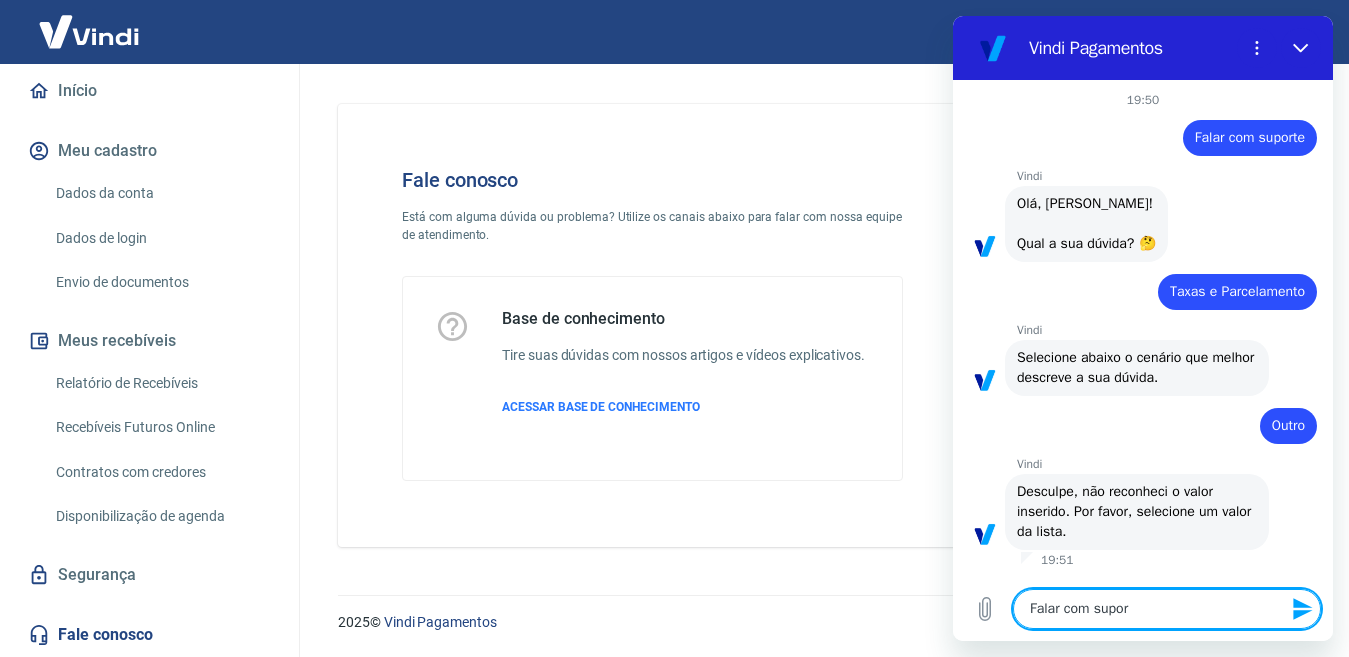 type on "Falar com suport" 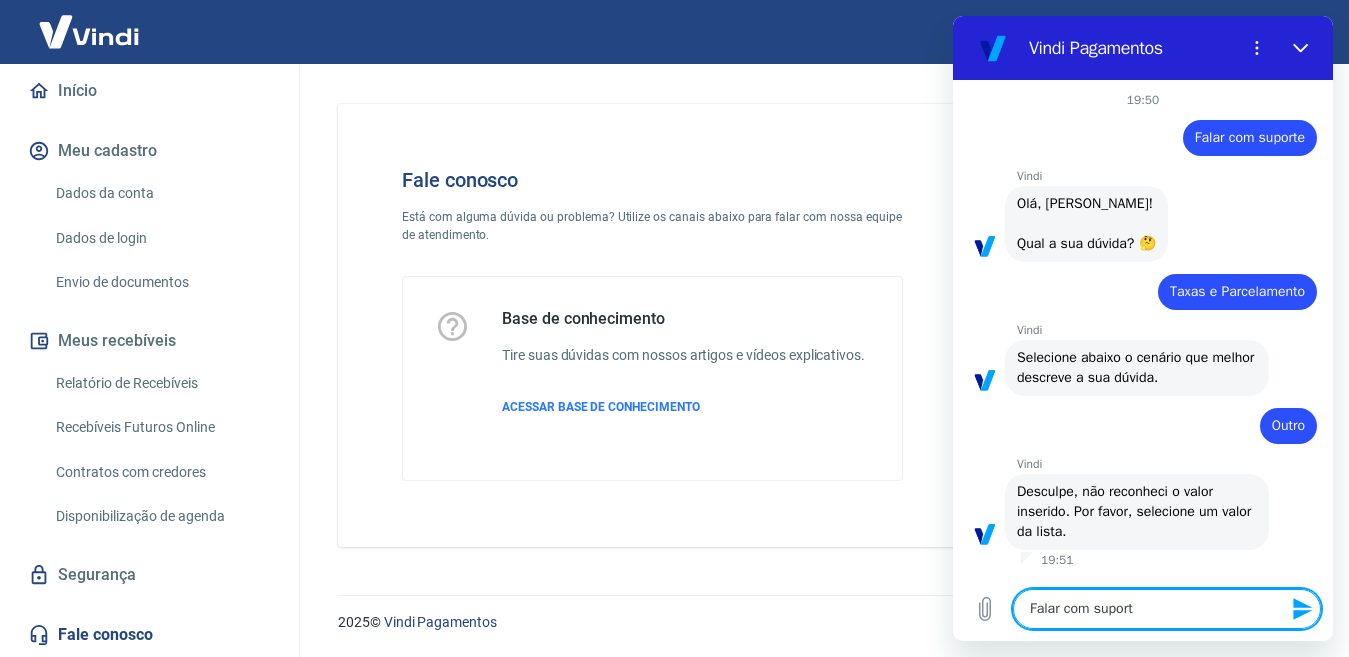 type on "Falar com suporte" 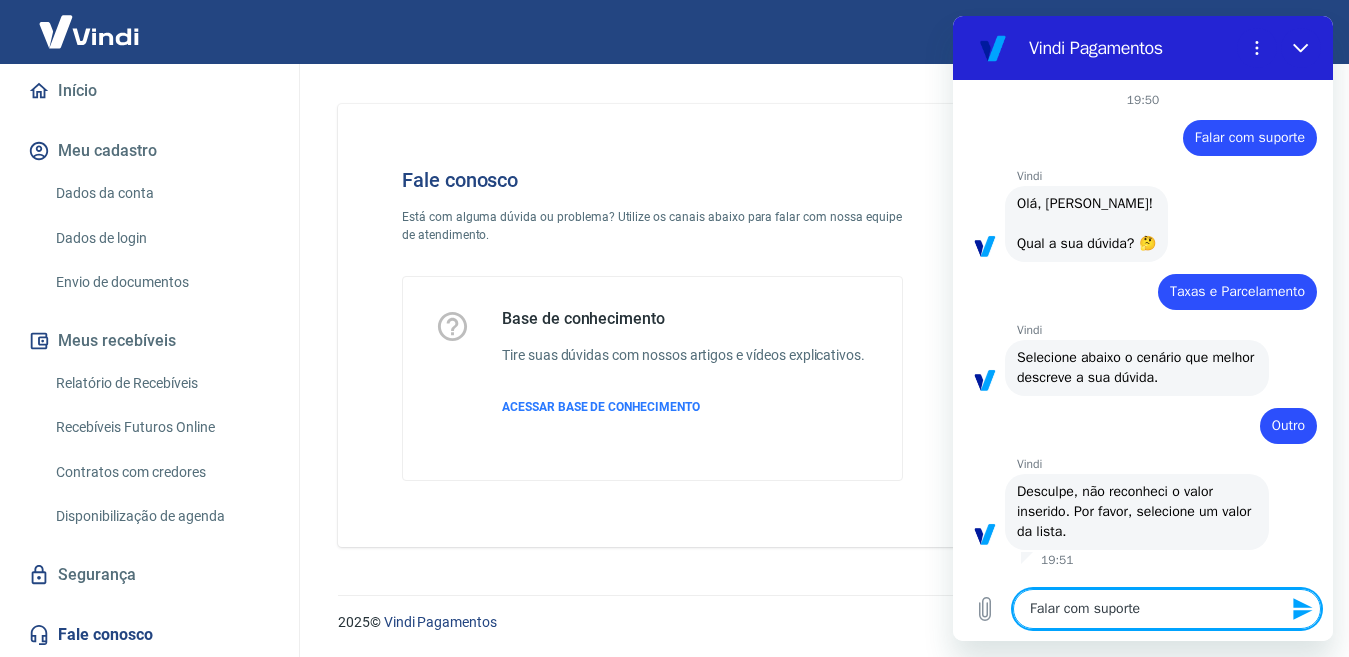 type 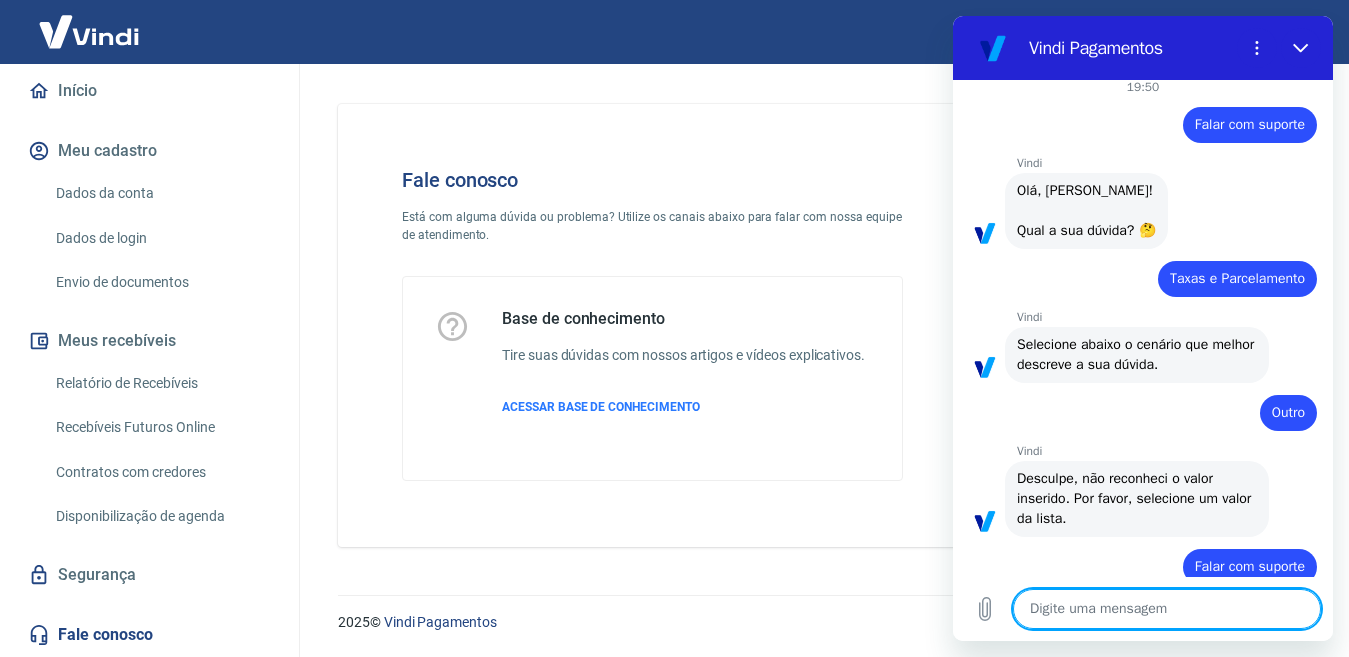 scroll, scrollTop: 114, scrollLeft: 0, axis: vertical 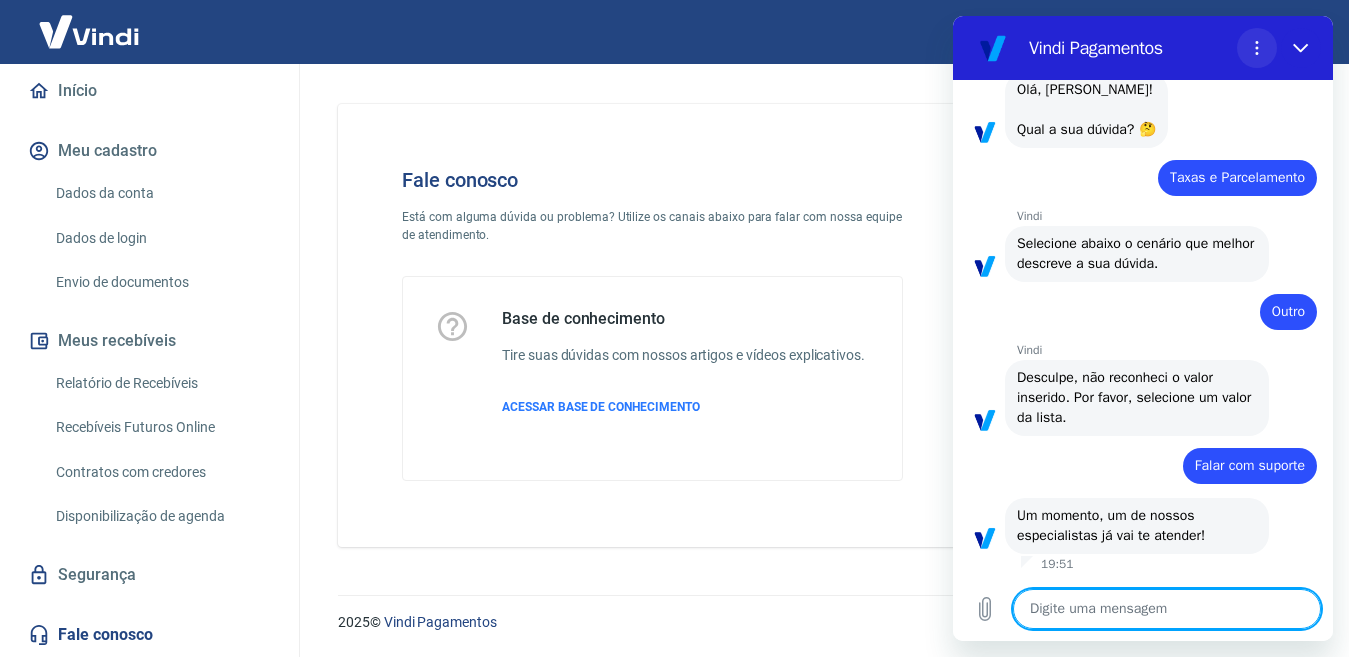 click 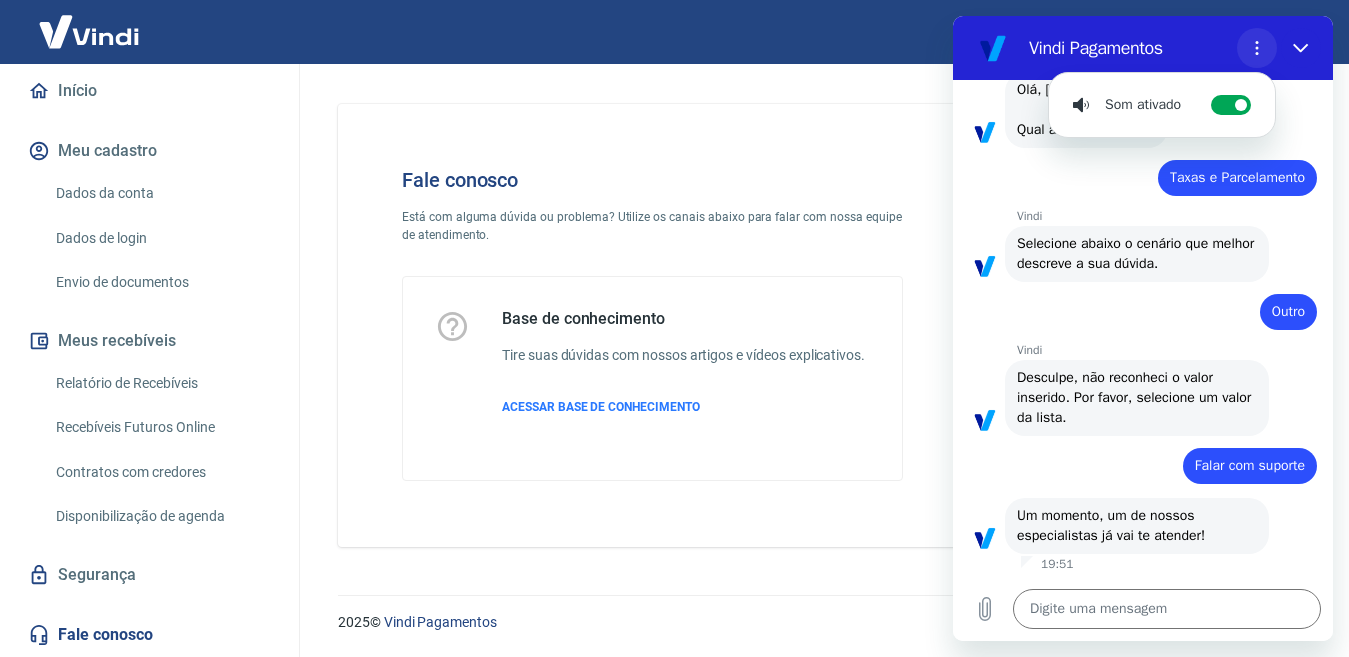click 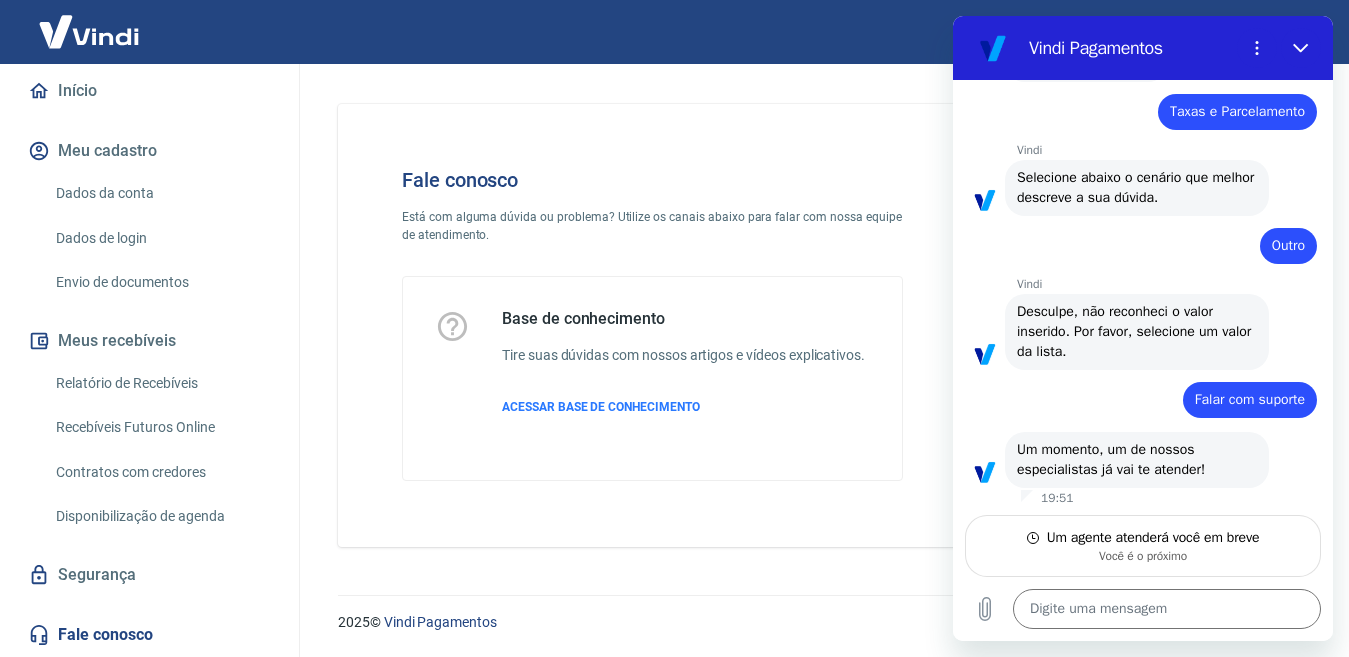 scroll, scrollTop: 184, scrollLeft: 0, axis: vertical 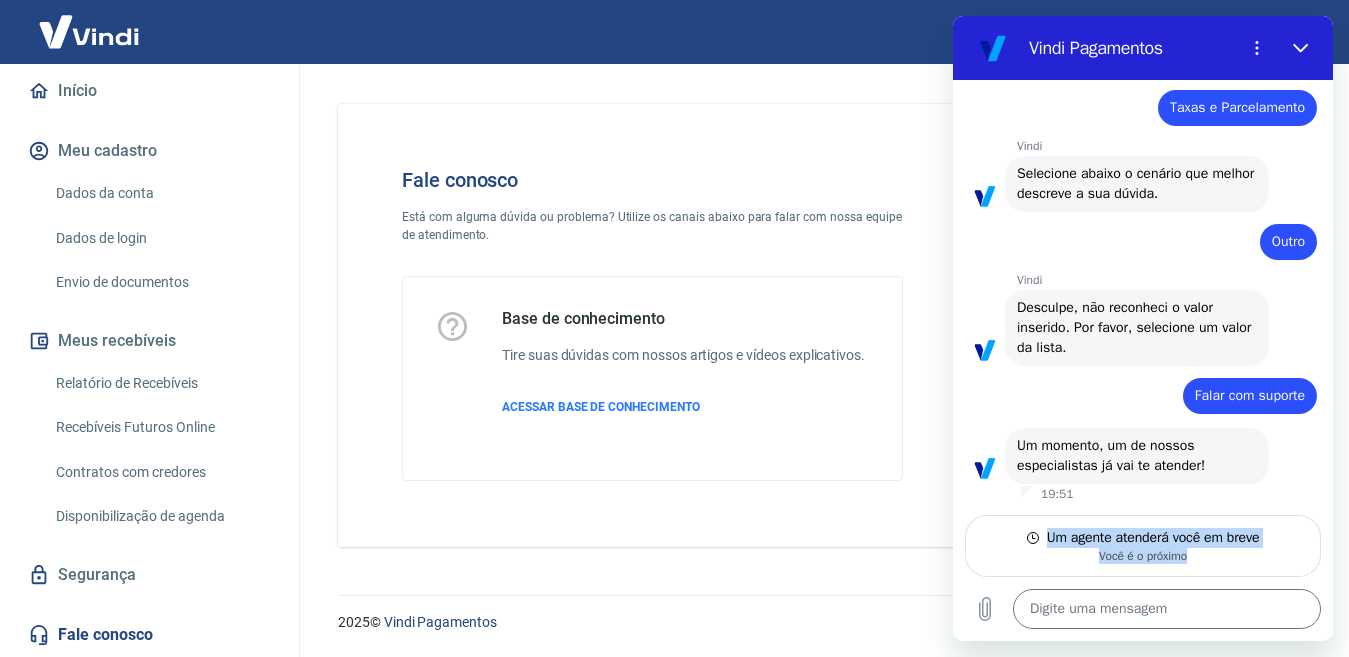 drag, startPoint x: 1054, startPoint y: 526, endPoint x: 1242, endPoint y: 561, distance: 191.23022 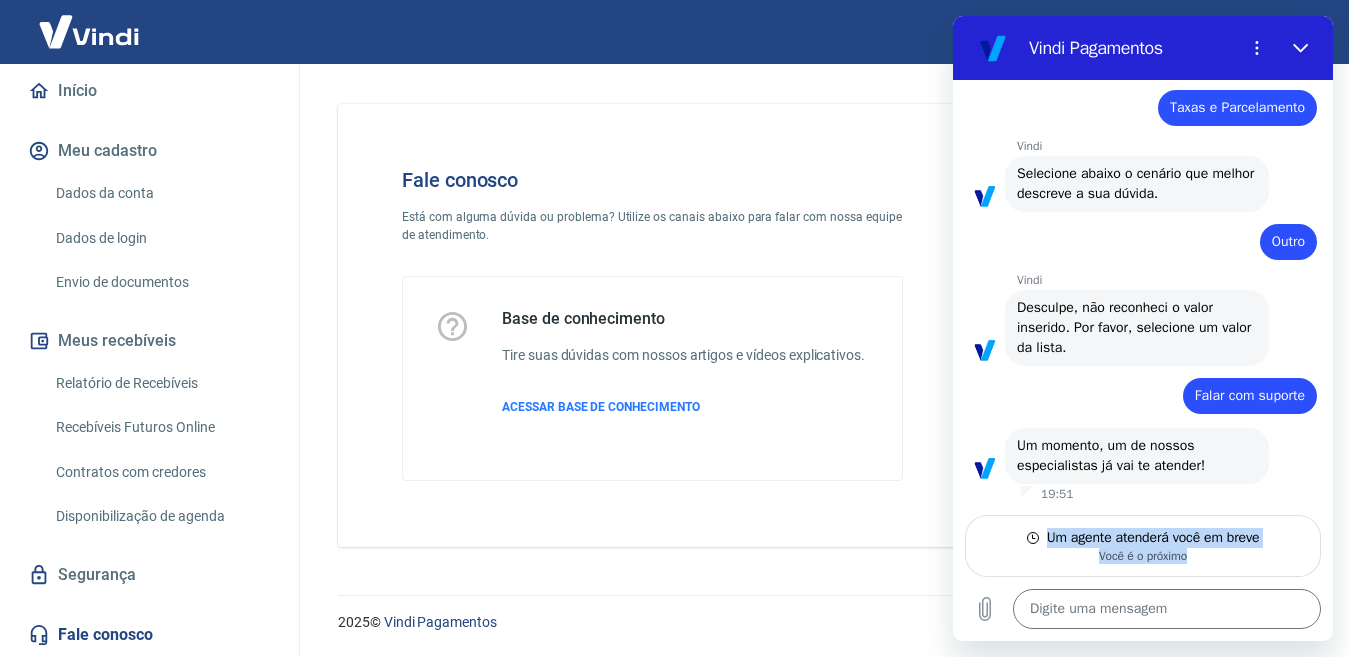 click on "Um agente atenderá você em breve Você é o próximo" at bounding box center (1143, 546) 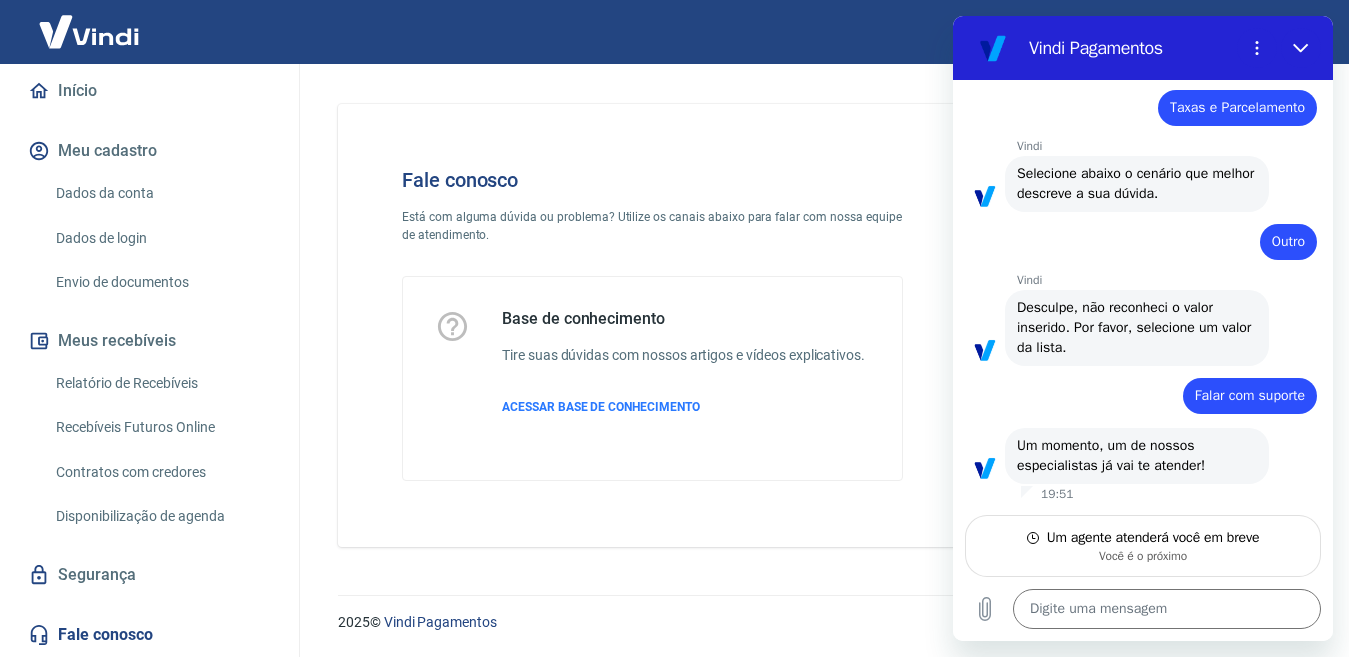 scroll, scrollTop: 184, scrollLeft: 0, axis: vertical 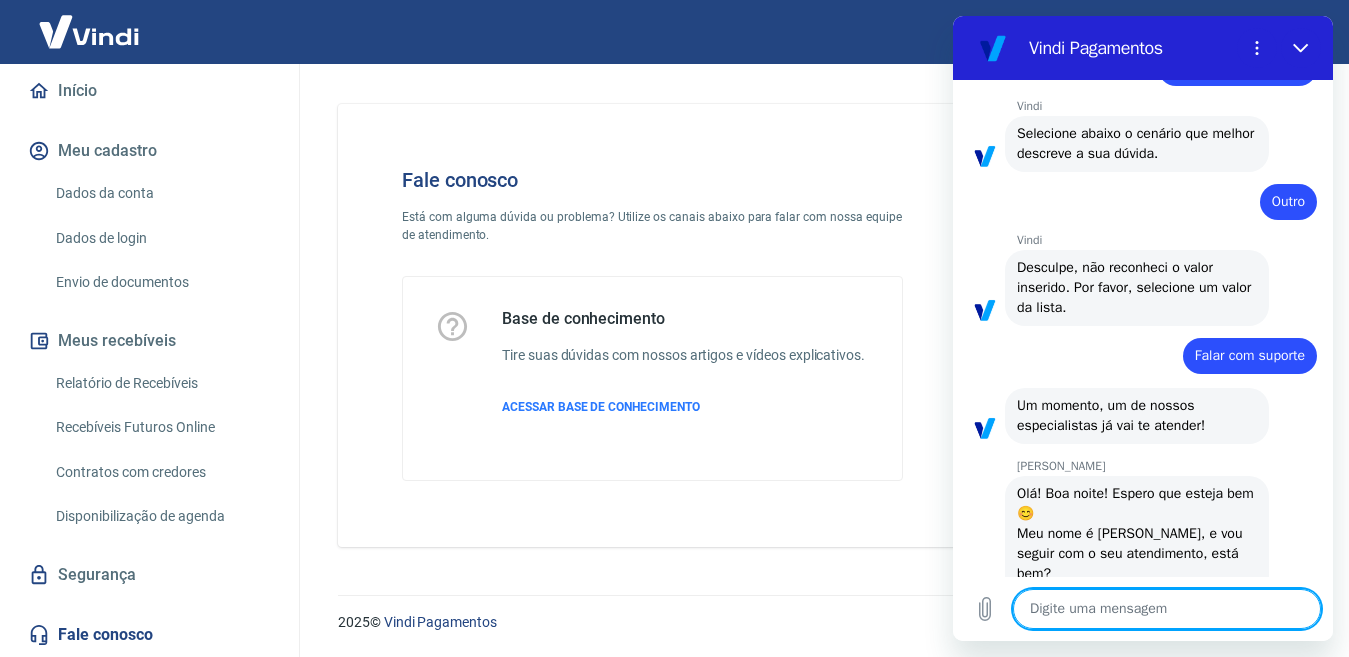type on "x" 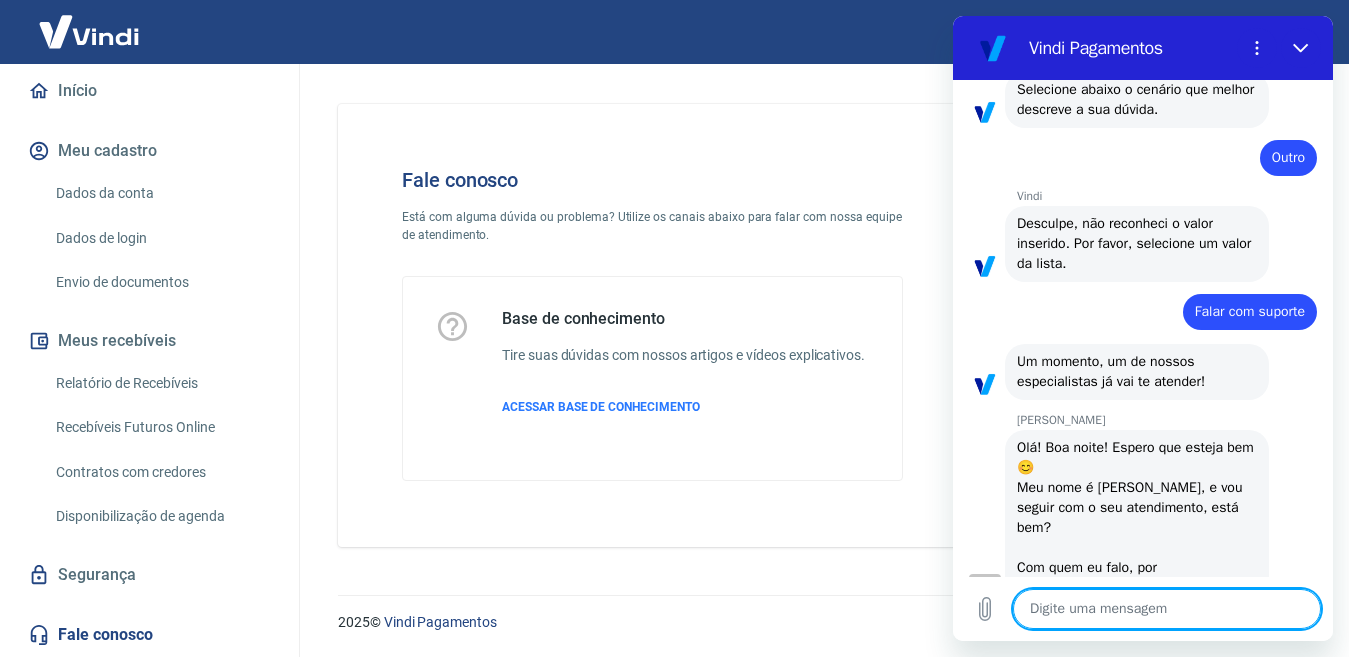 scroll, scrollTop: 280, scrollLeft: 0, axis: vertical 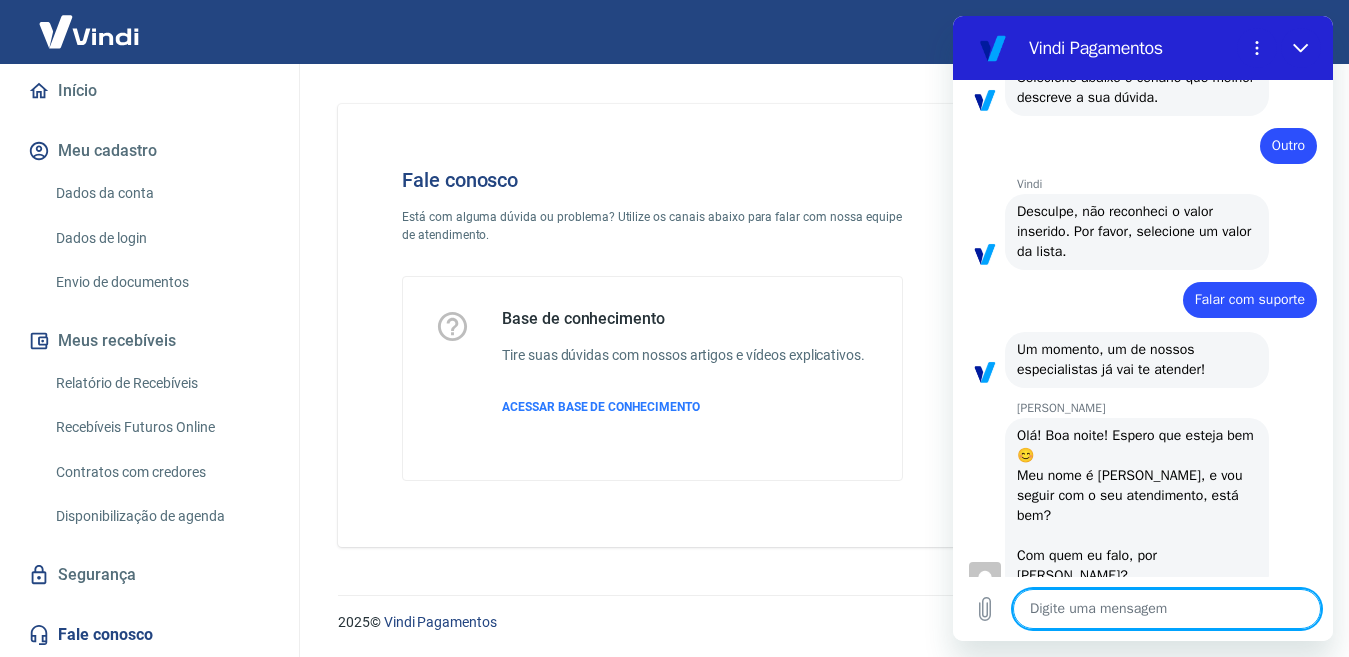 type on "O" 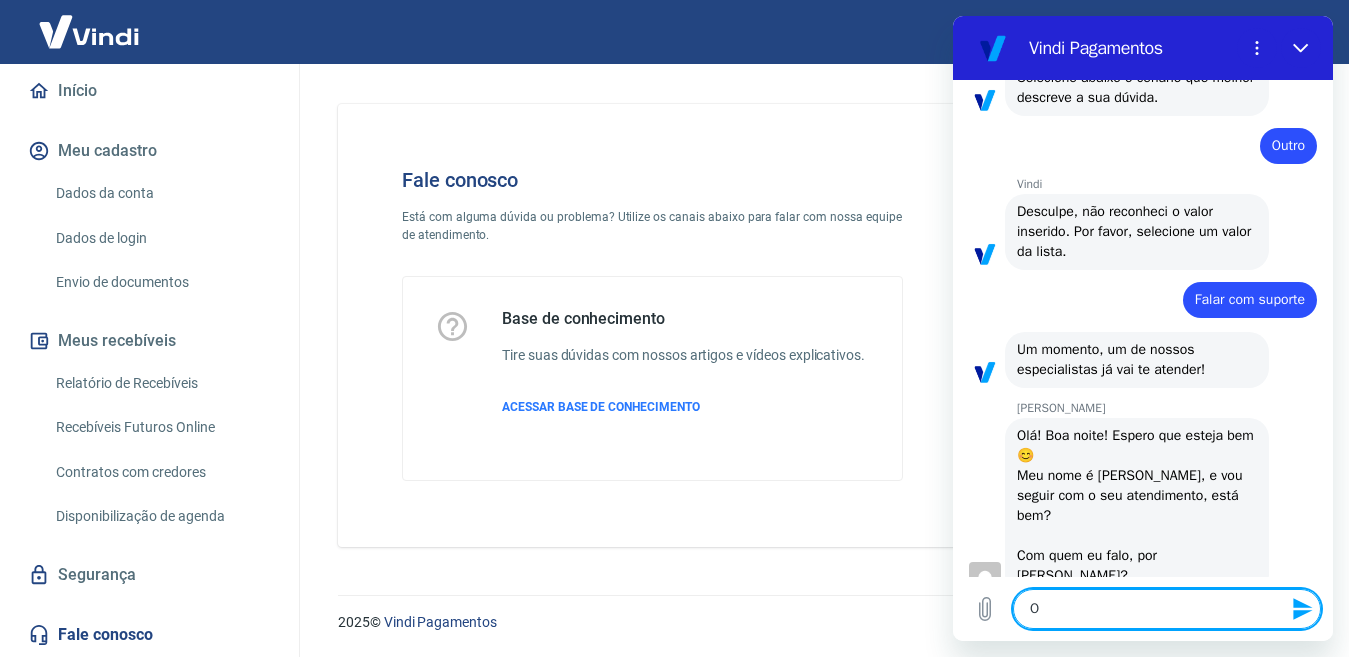 type on "Ol" 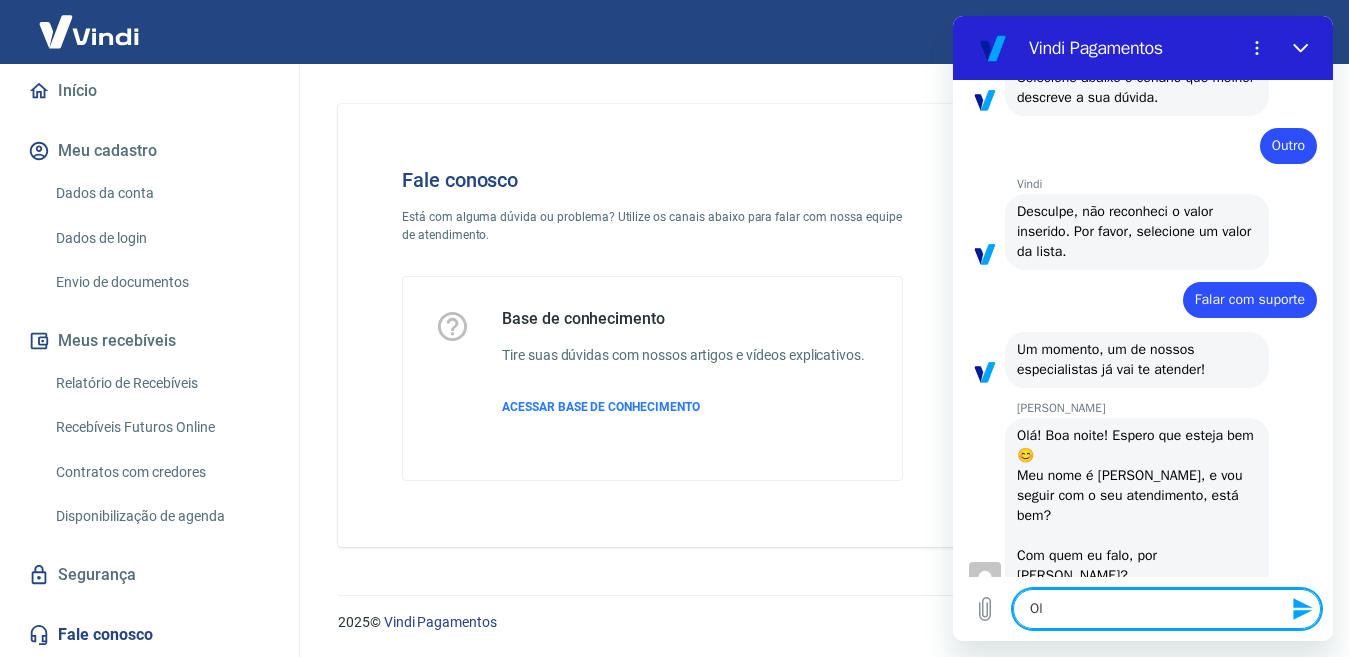 type on "Olá" 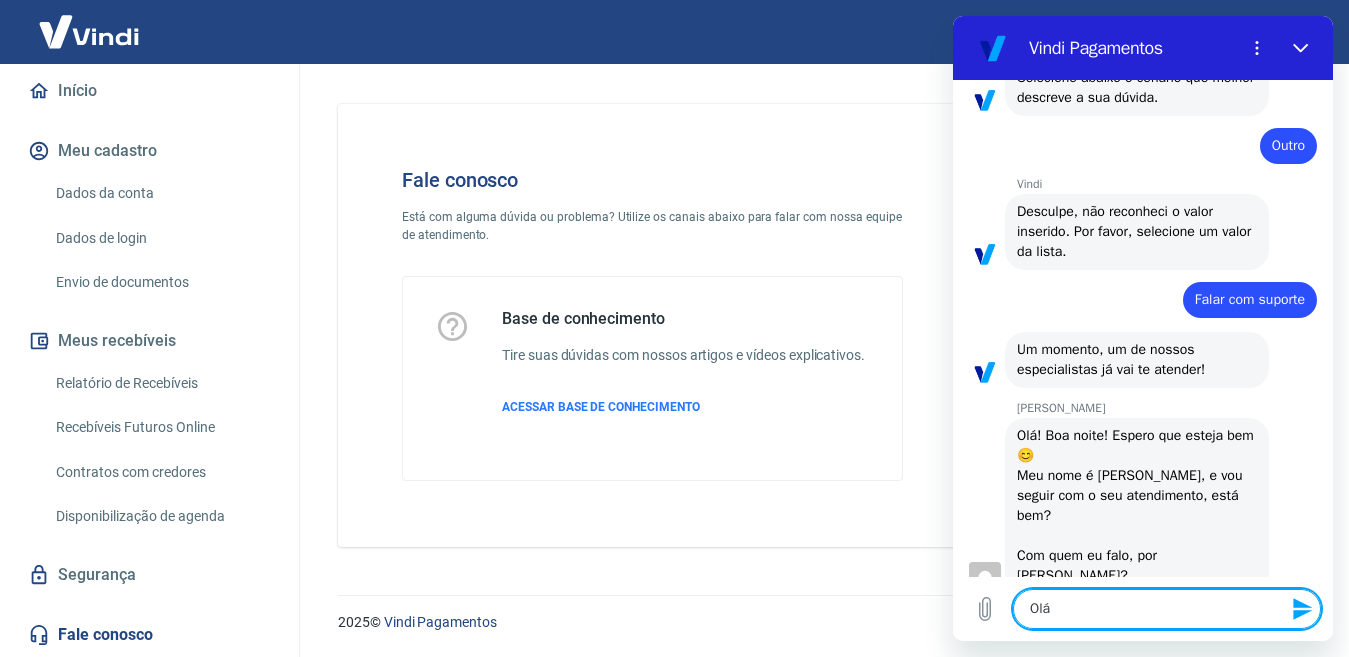 type on "Olá" 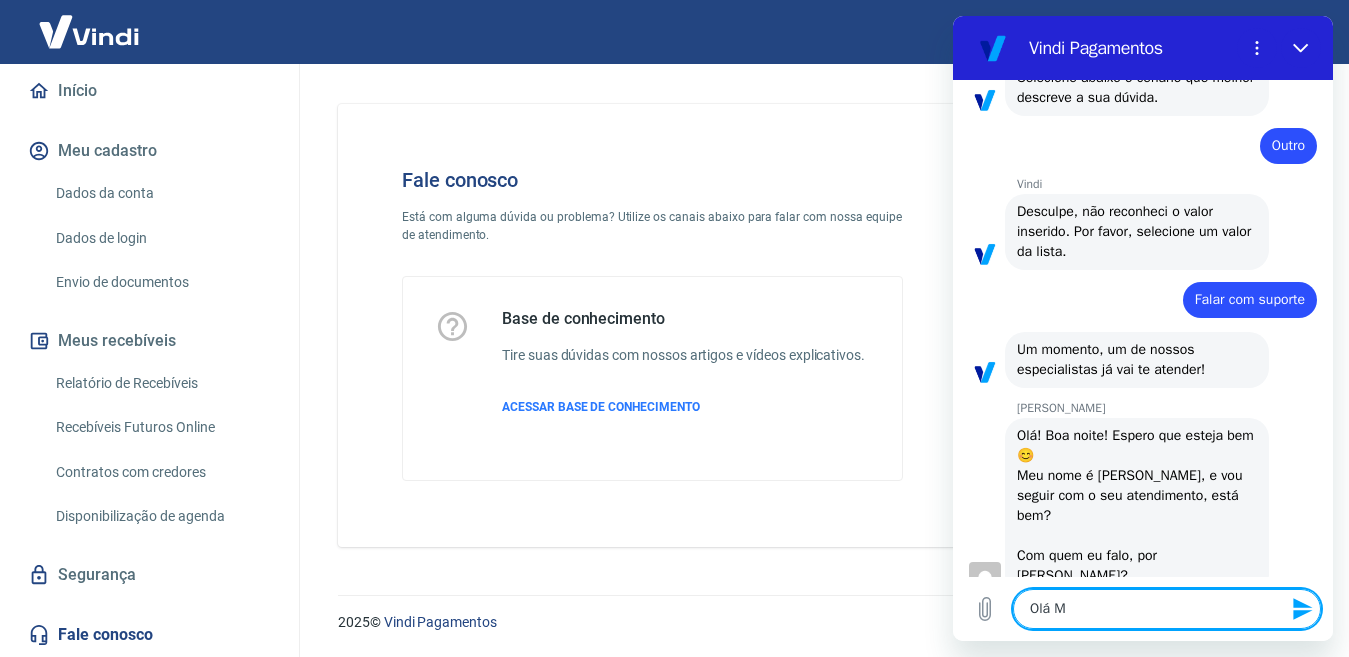 type on "Olá Ma" 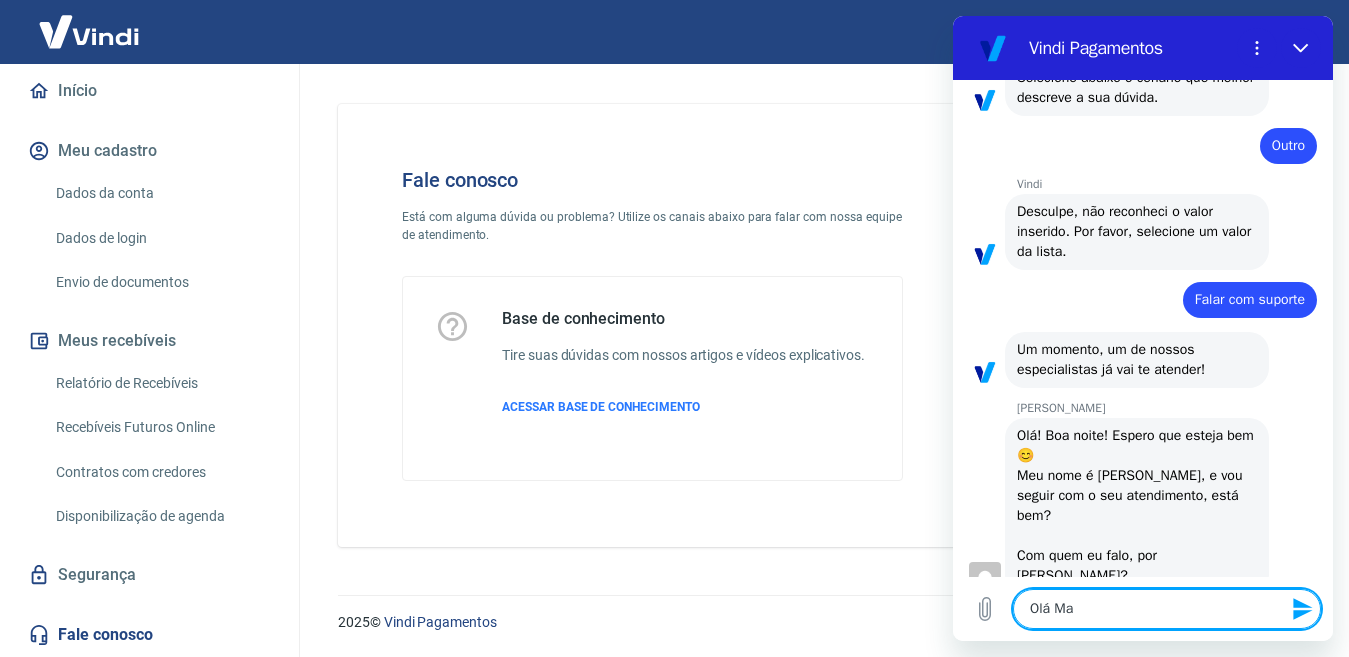 type on "Olá Mar" 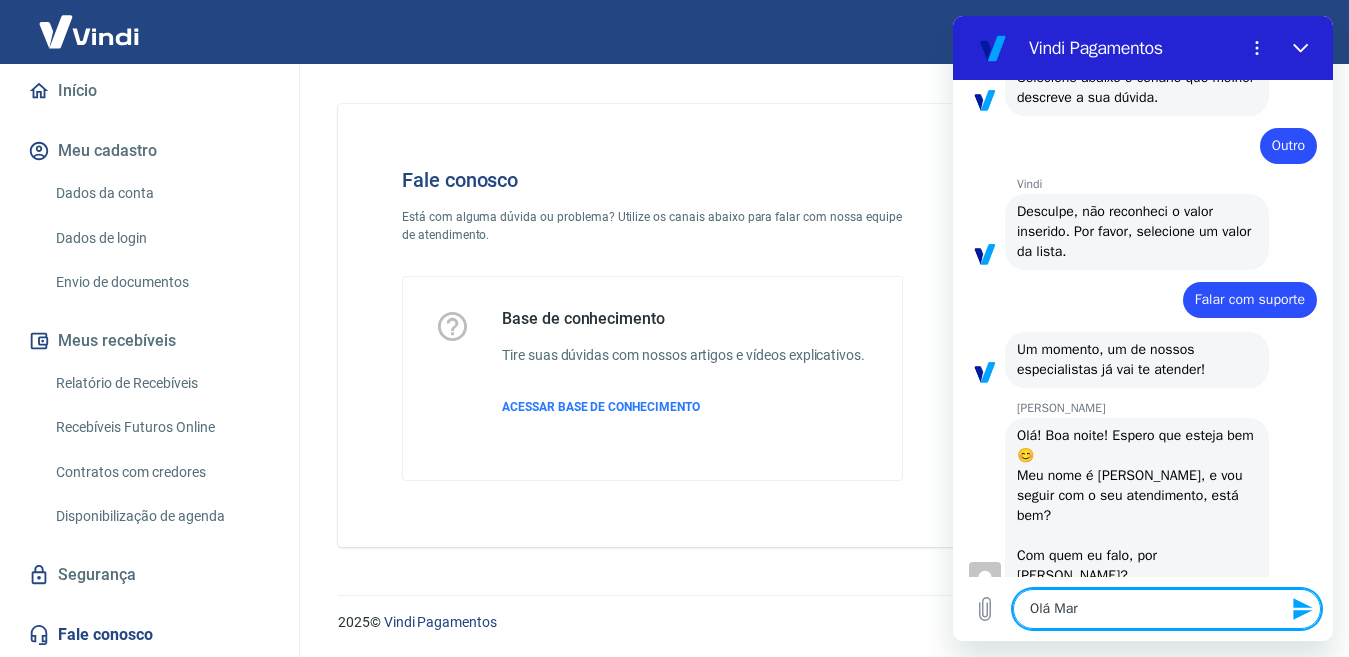 type on "[PERSON_NAME]" 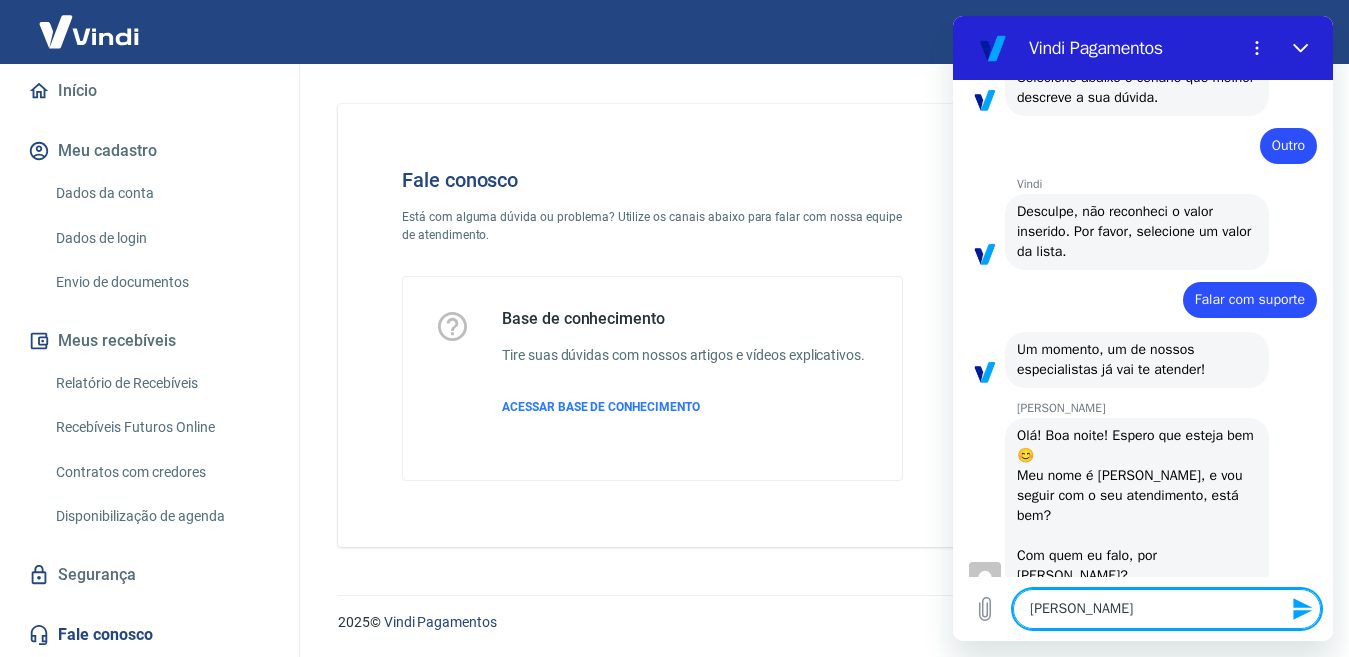 type on "[PERSON_NAME]" 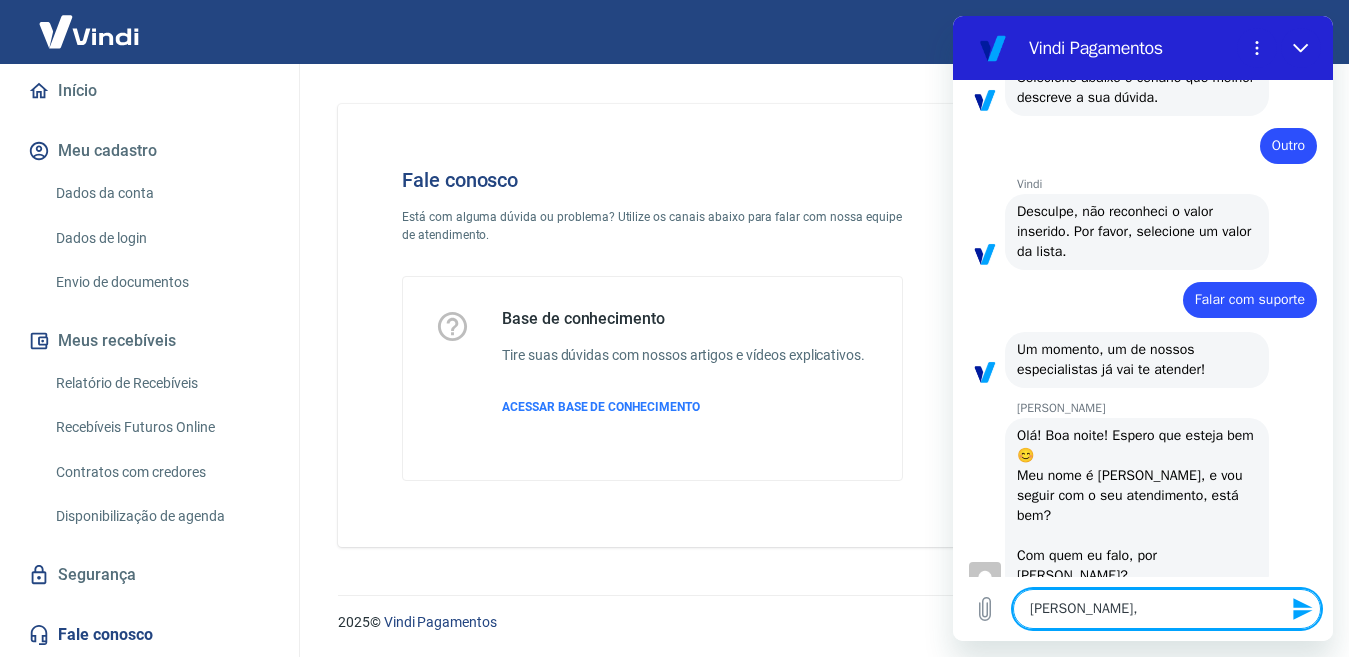type on "[PERSON_NAME]," 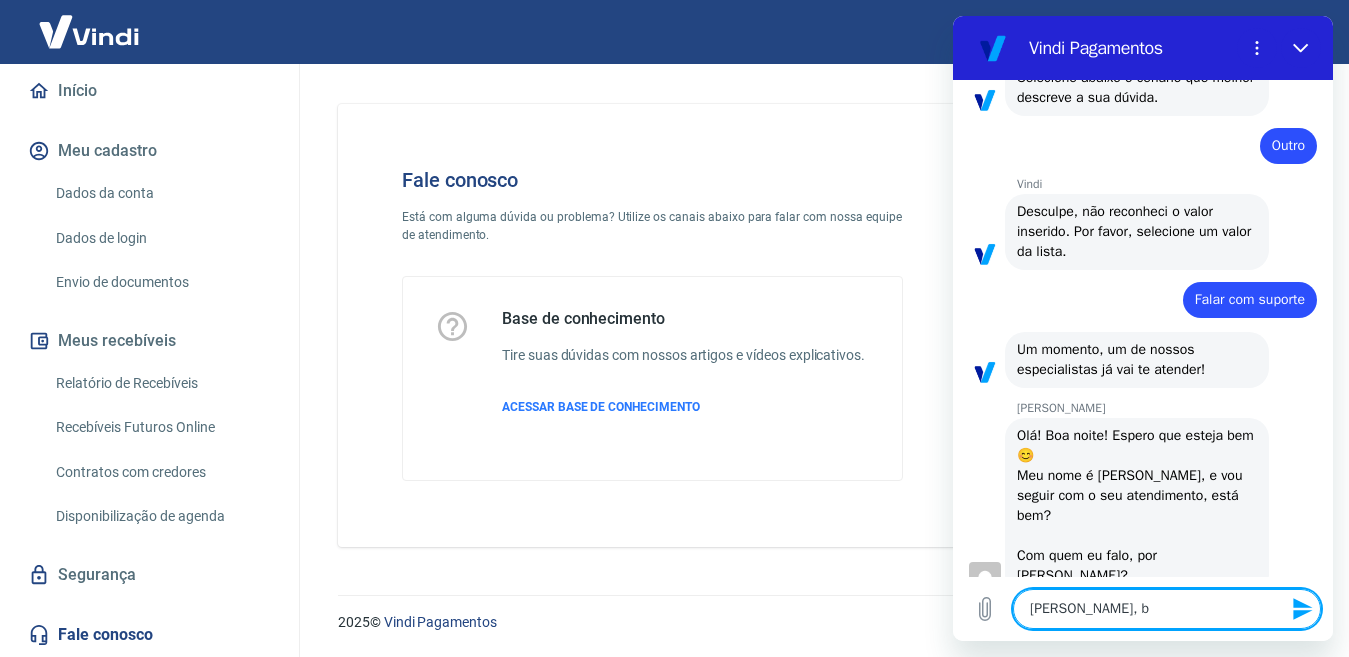 type on "[PERSON_NAME], bo" 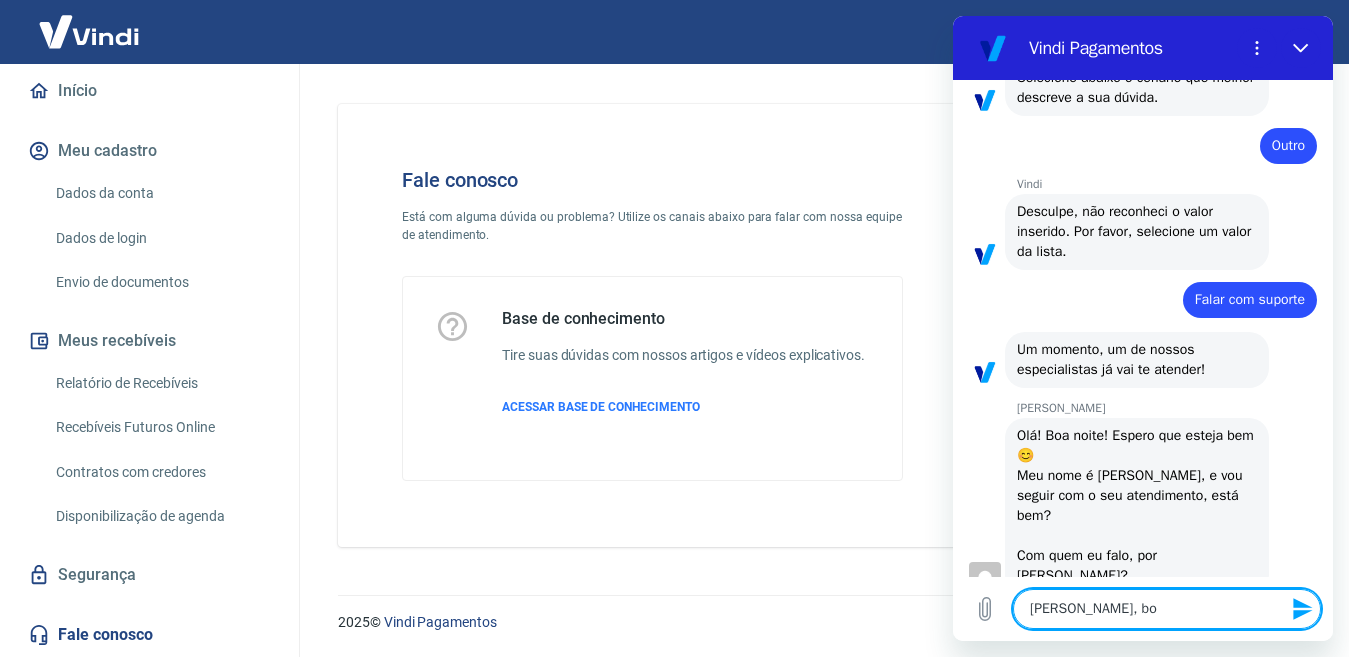 type on "[PERSON_NAME], boa" 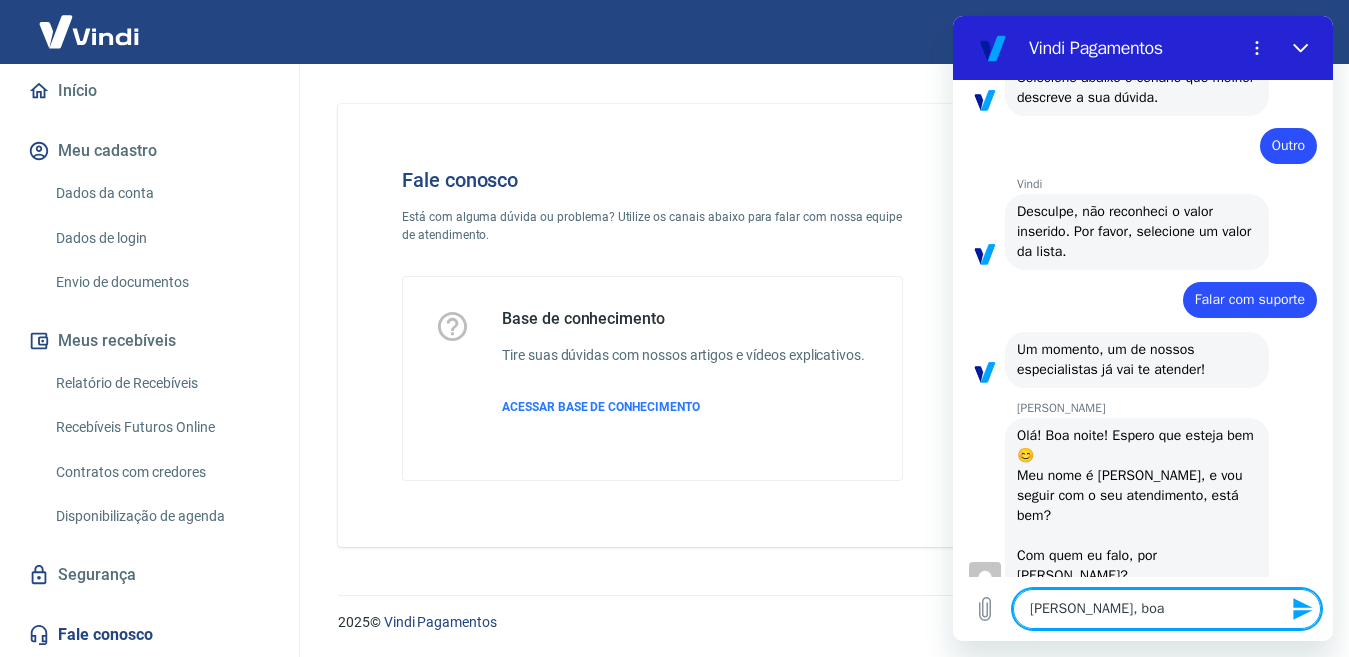type on "[PERSON_NAME], boa" 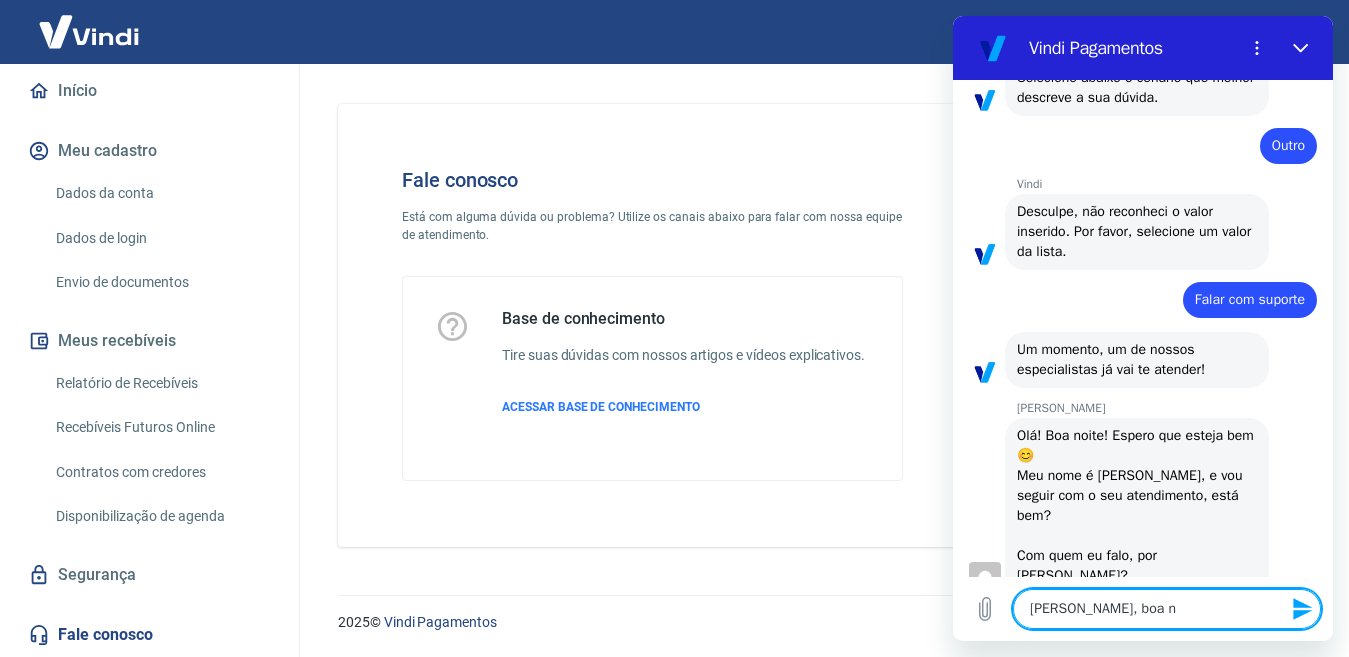 type on "[PERSON_NAME], boa no" 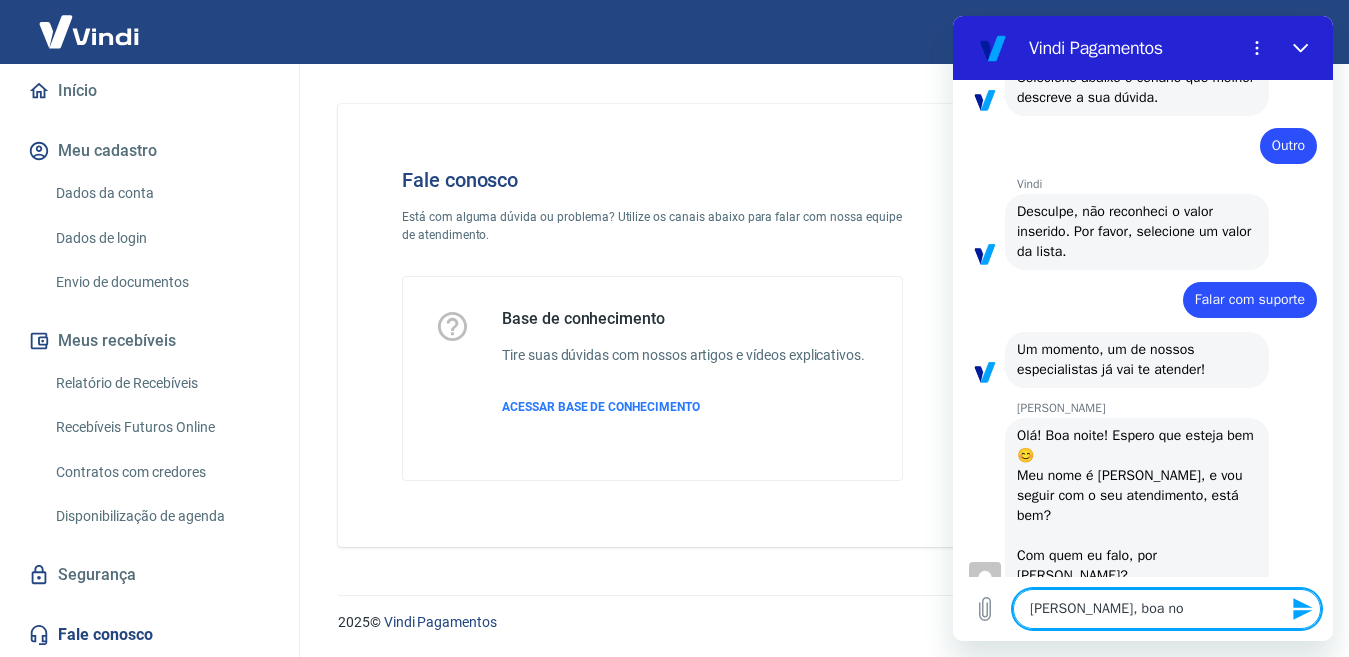 type on "[PERSON_NAME], boa noi" 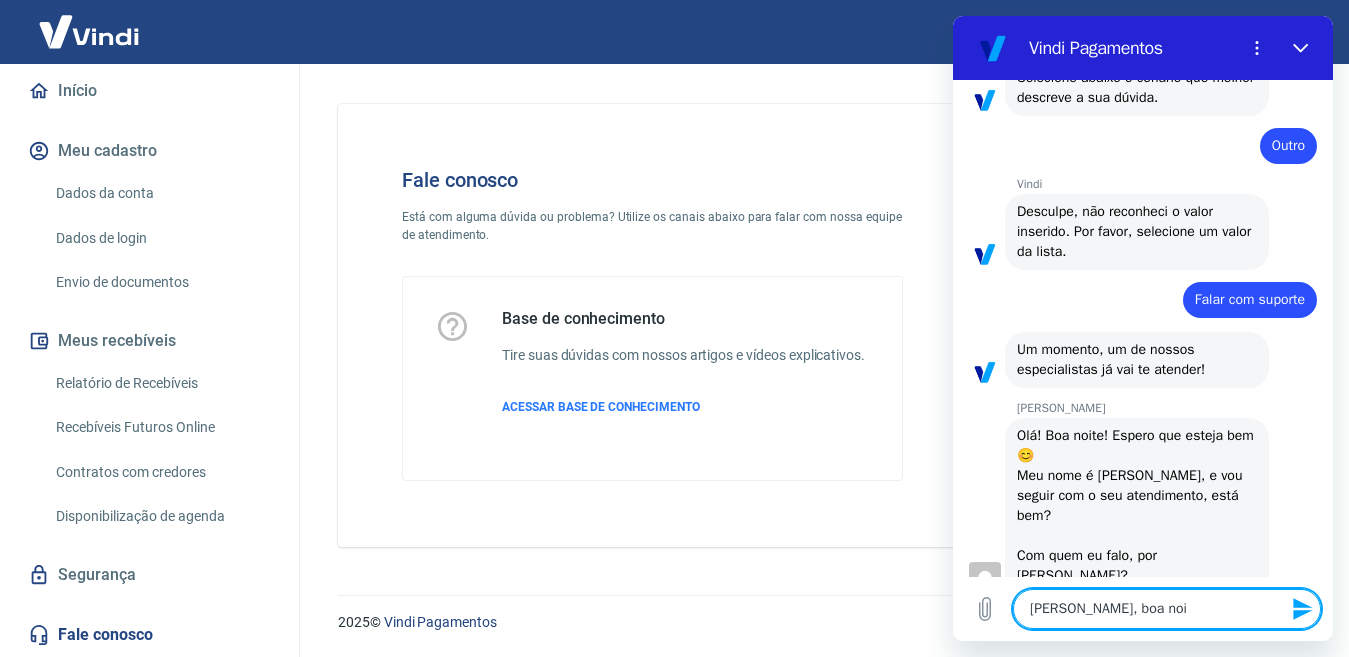 type on "[PERSON_NAME], boa noit" 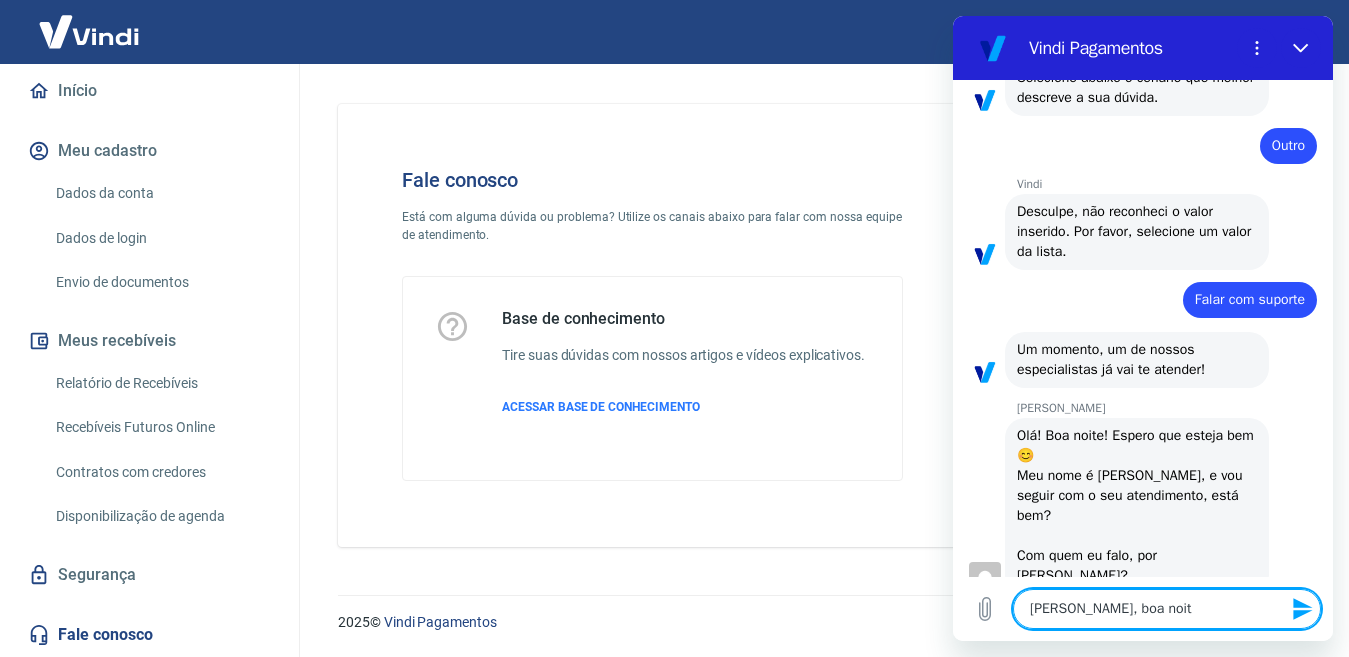 type on "[PERSON_NAME], boa noite" 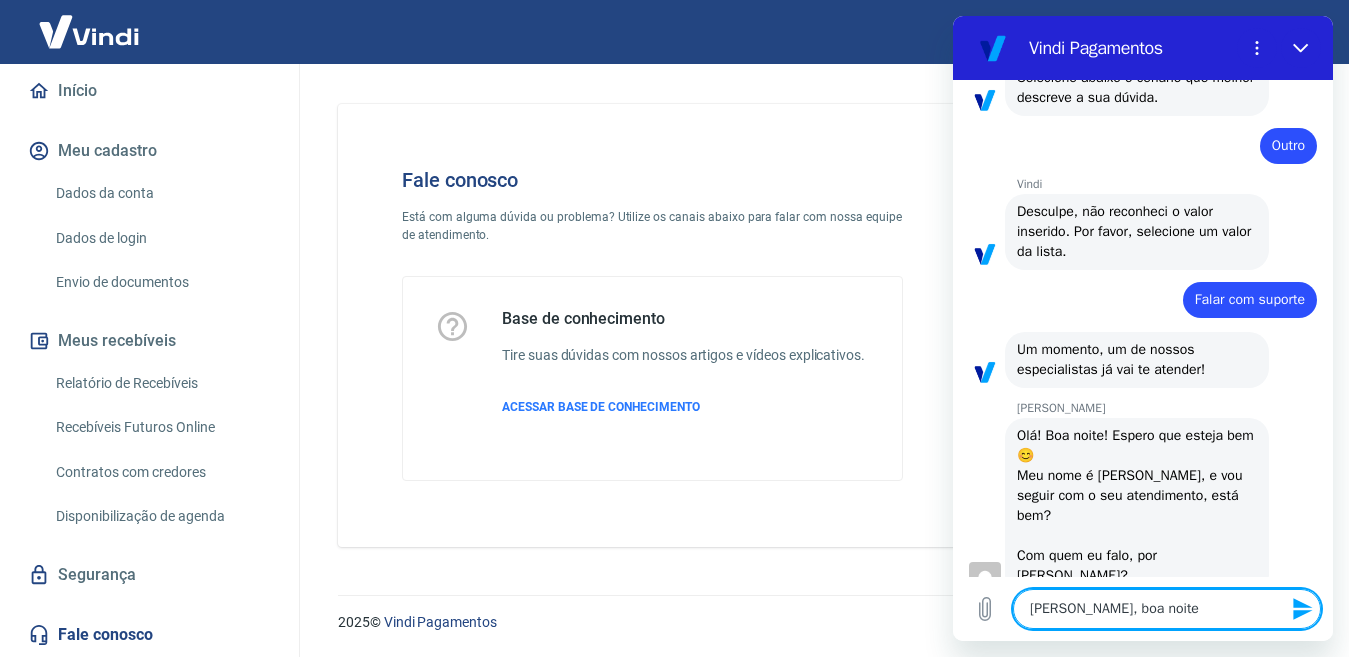 type on "[PERSON_NAME], boa noite" 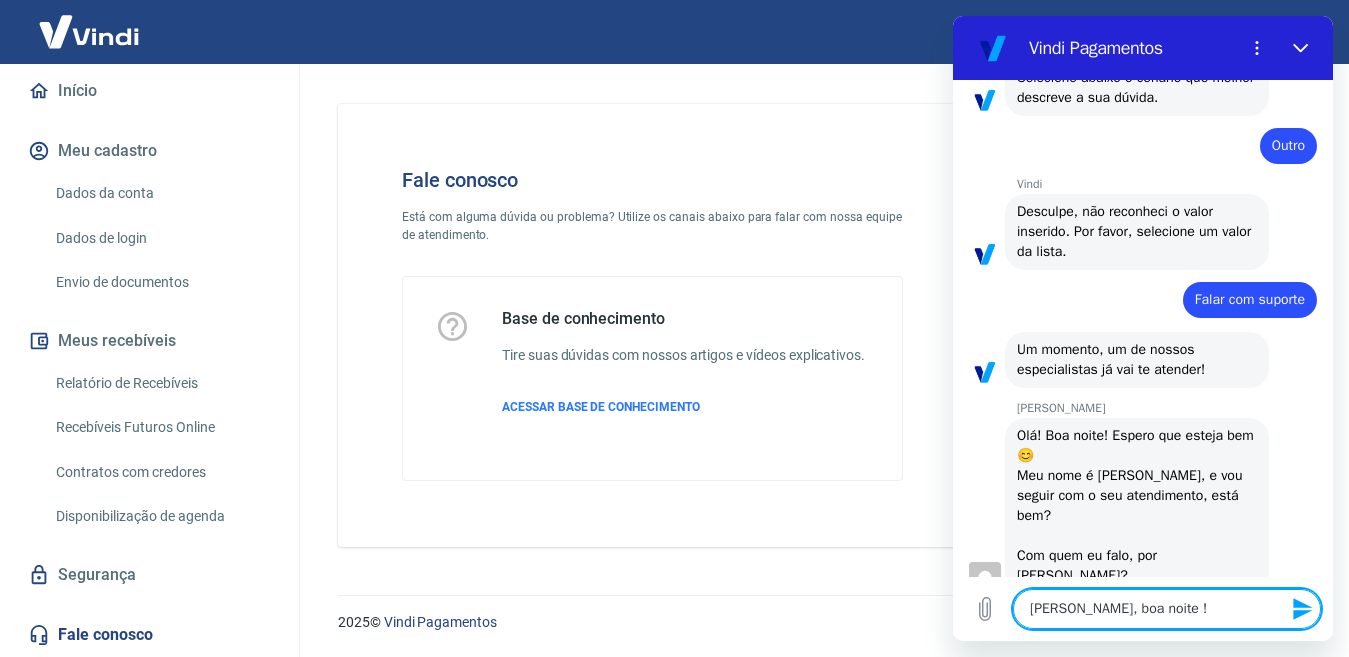 type on "[PERSON_NAME], boa noite !" 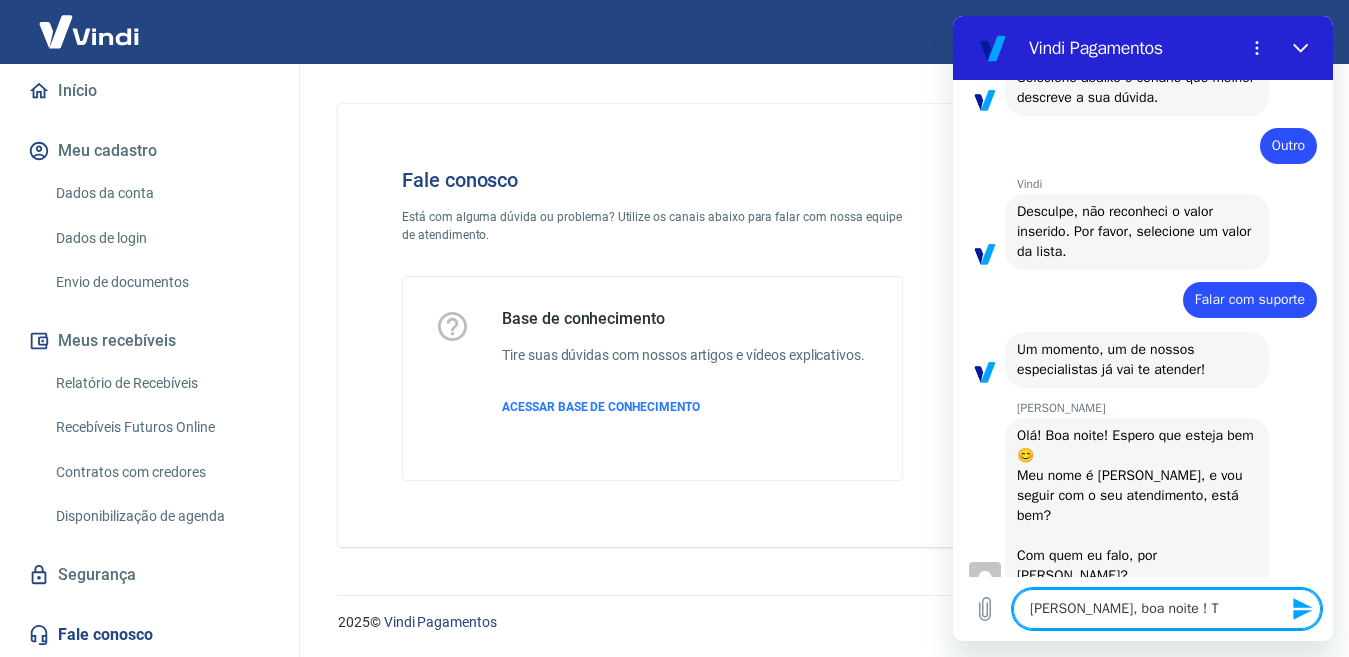 type on "[PERSON_NAME], boa noite ! Tu" 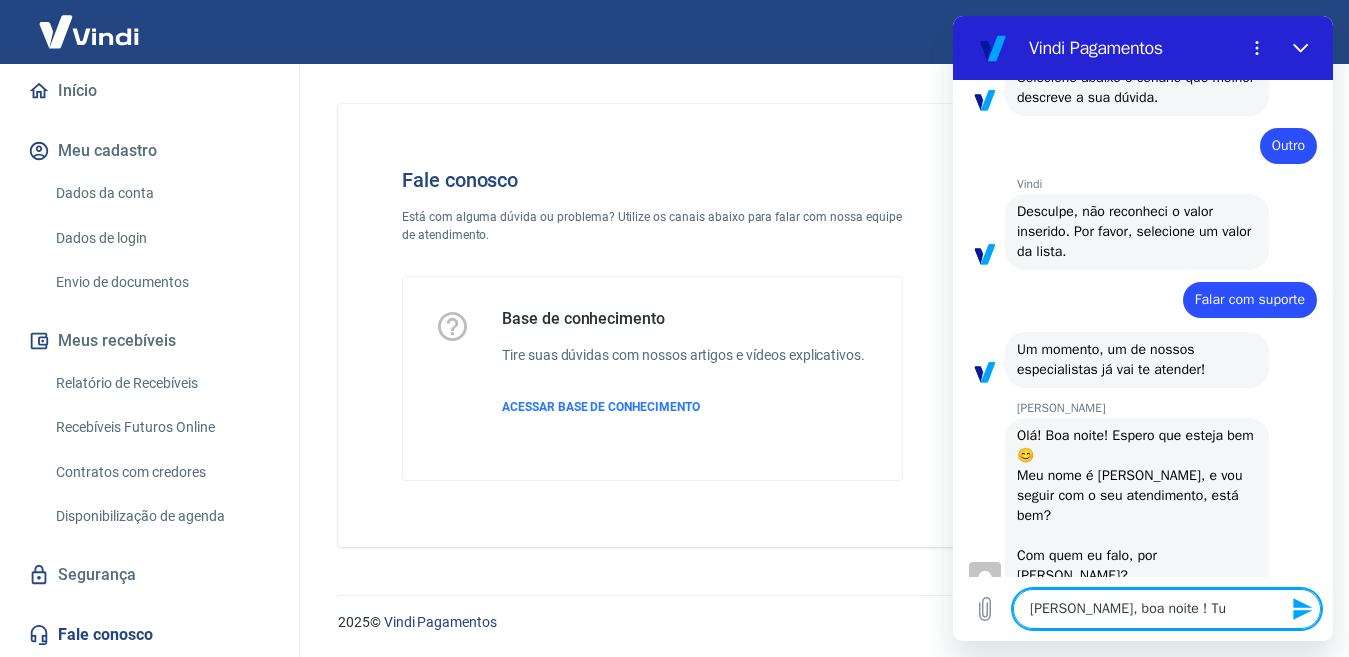 type on "[PERSON_NAME], boa noite ! Tud" 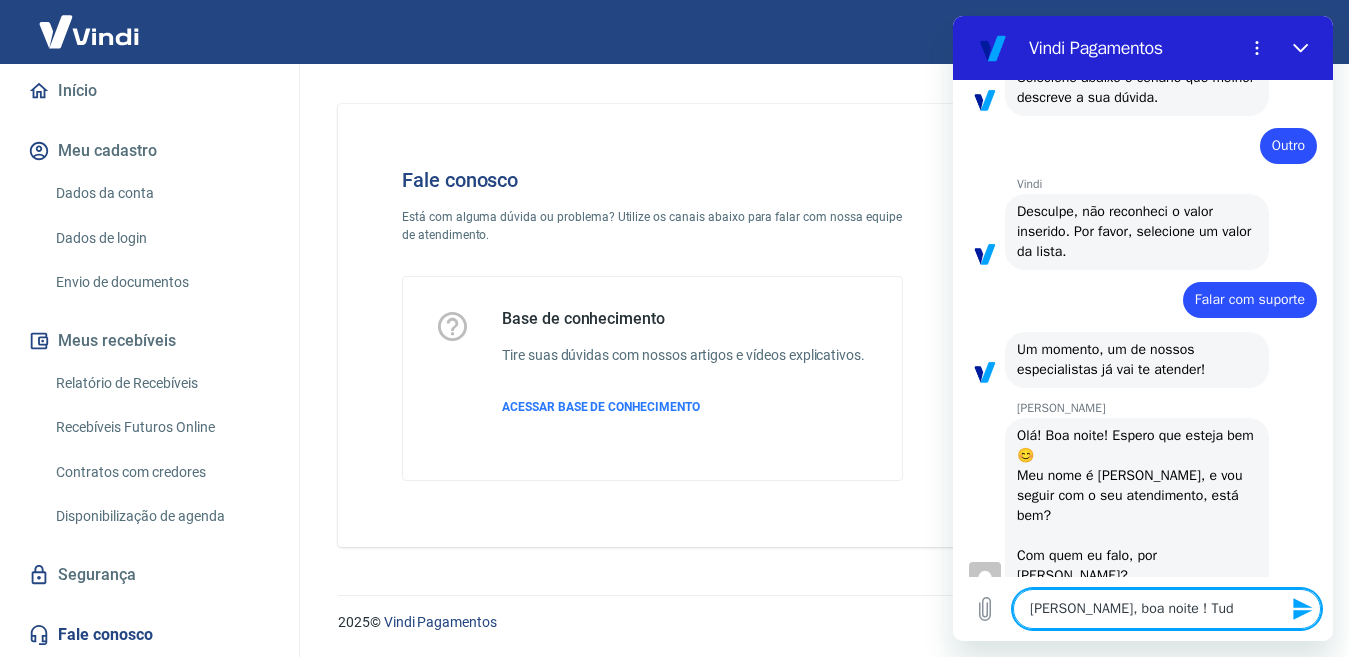 type on "x" 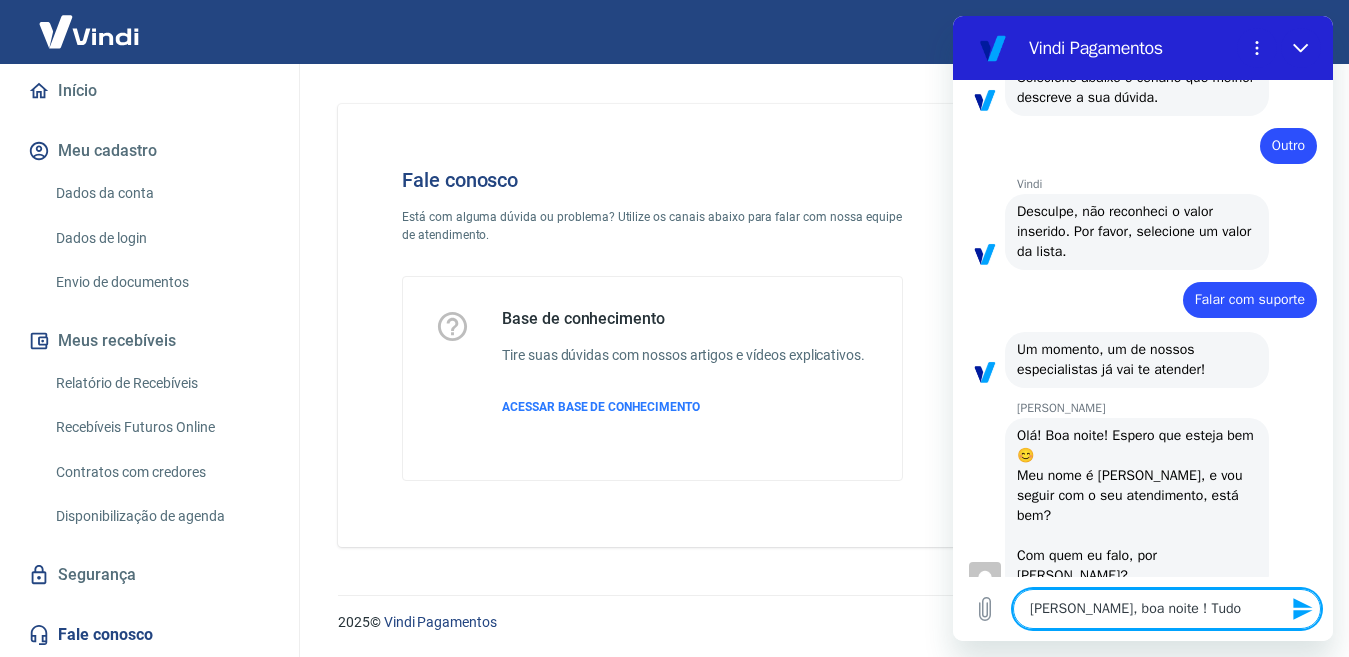 type on "x" 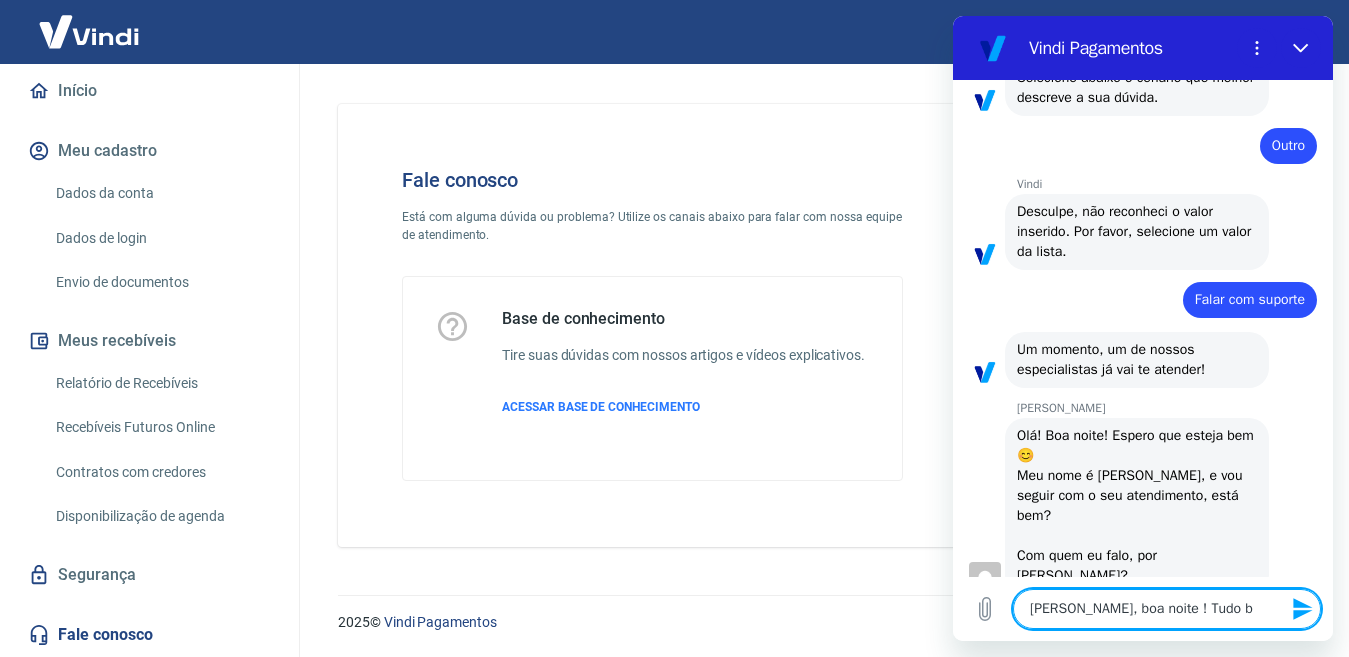 type on "[PERSON_NAME], boa noite ! Tudo be" 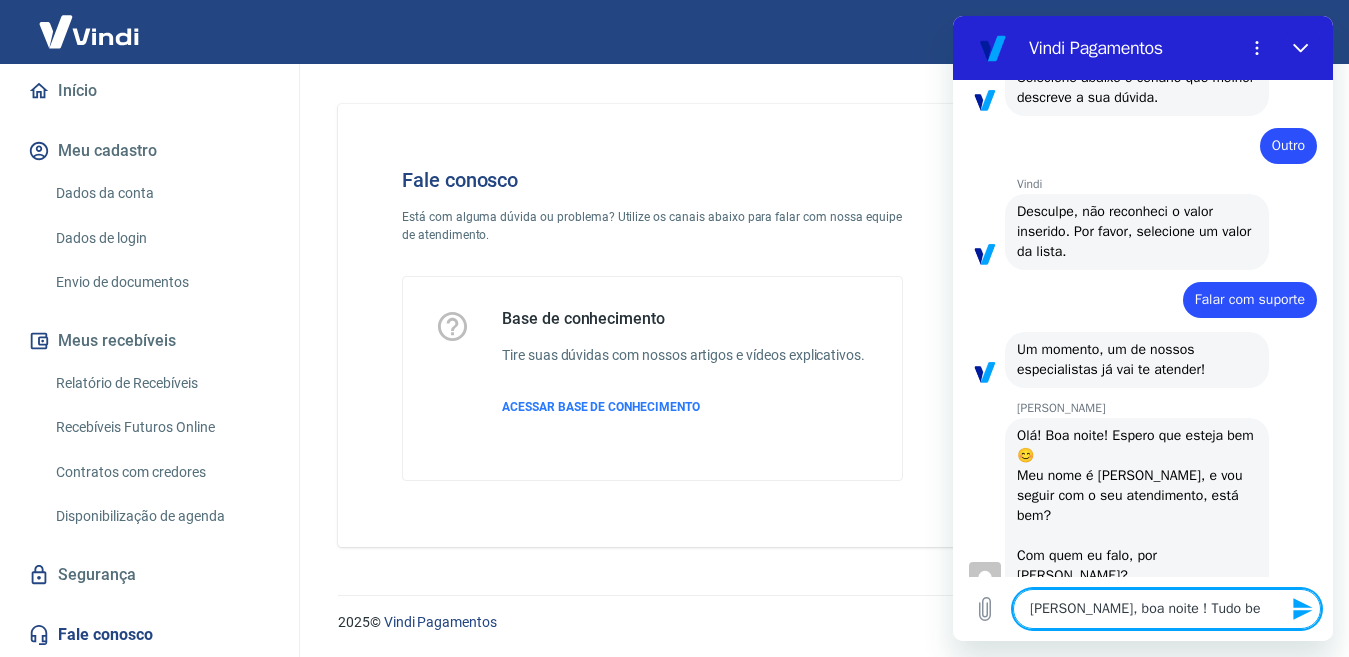 type on "[PERSON_NAME], boa noite ! Tudo bem" 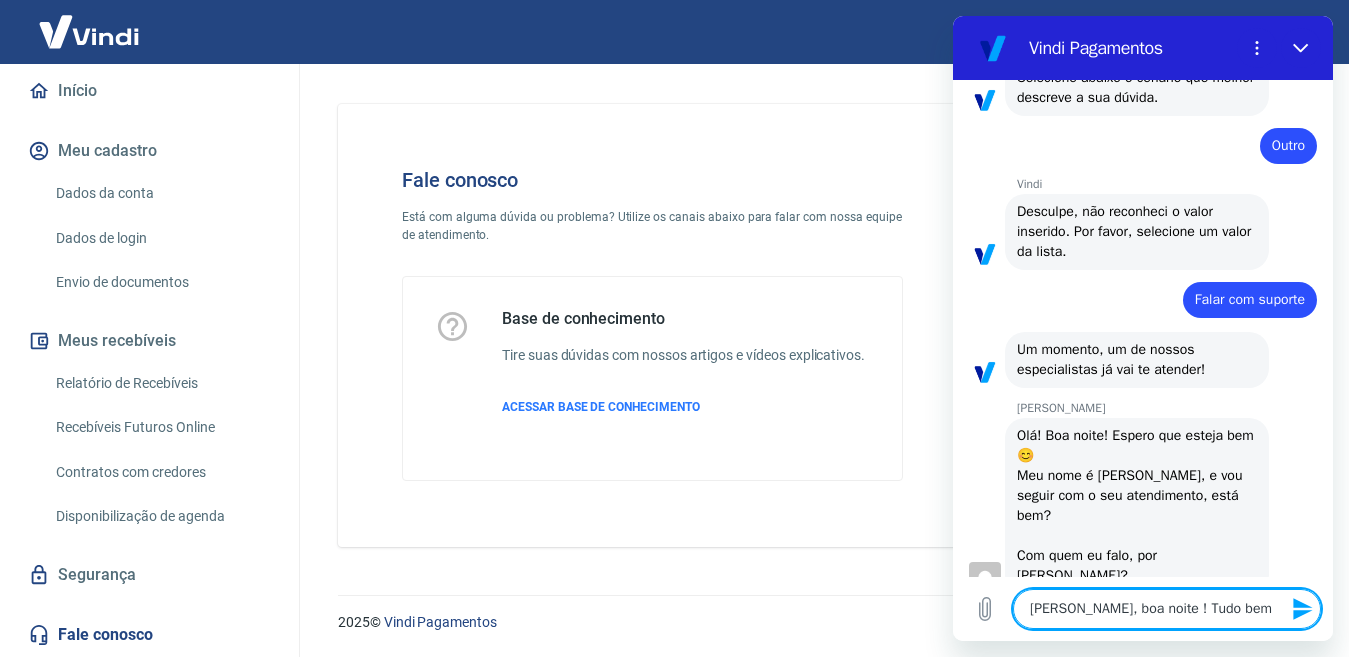 type on "[PERSON_NAME], boa noite ! Tudo bem" 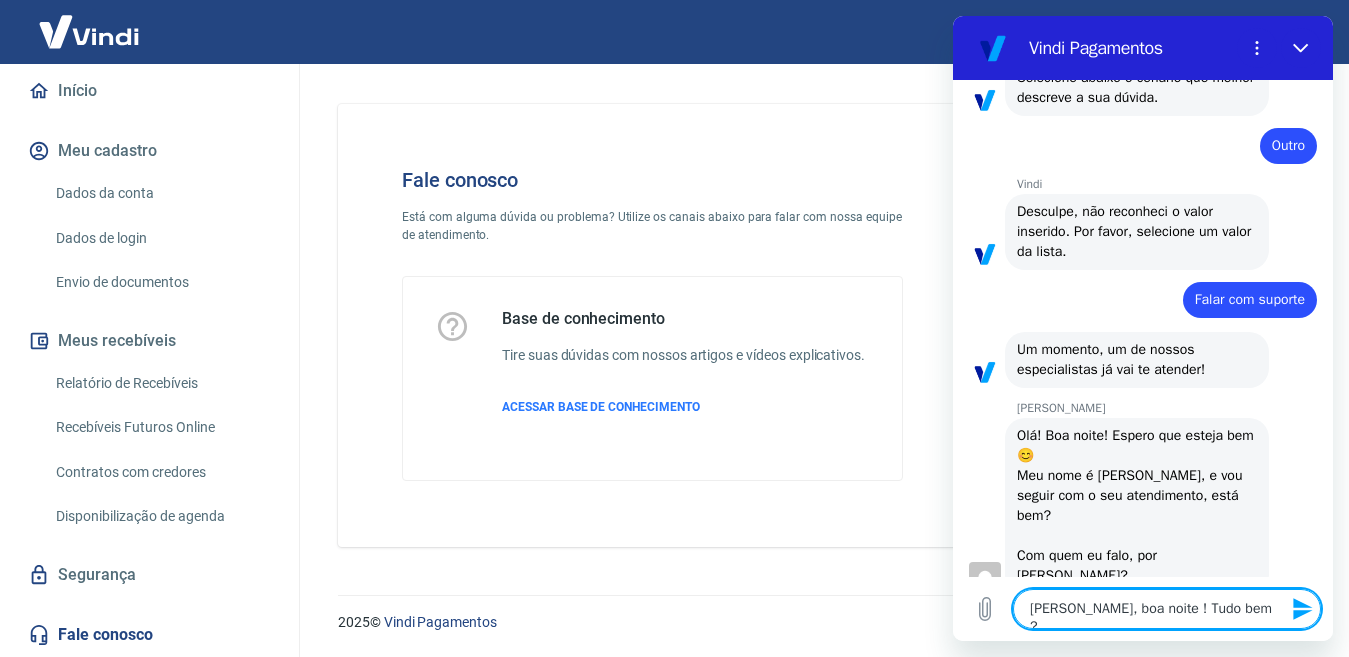 type on "[PERSON_NAME], boa noite ! Tudo bem ?" 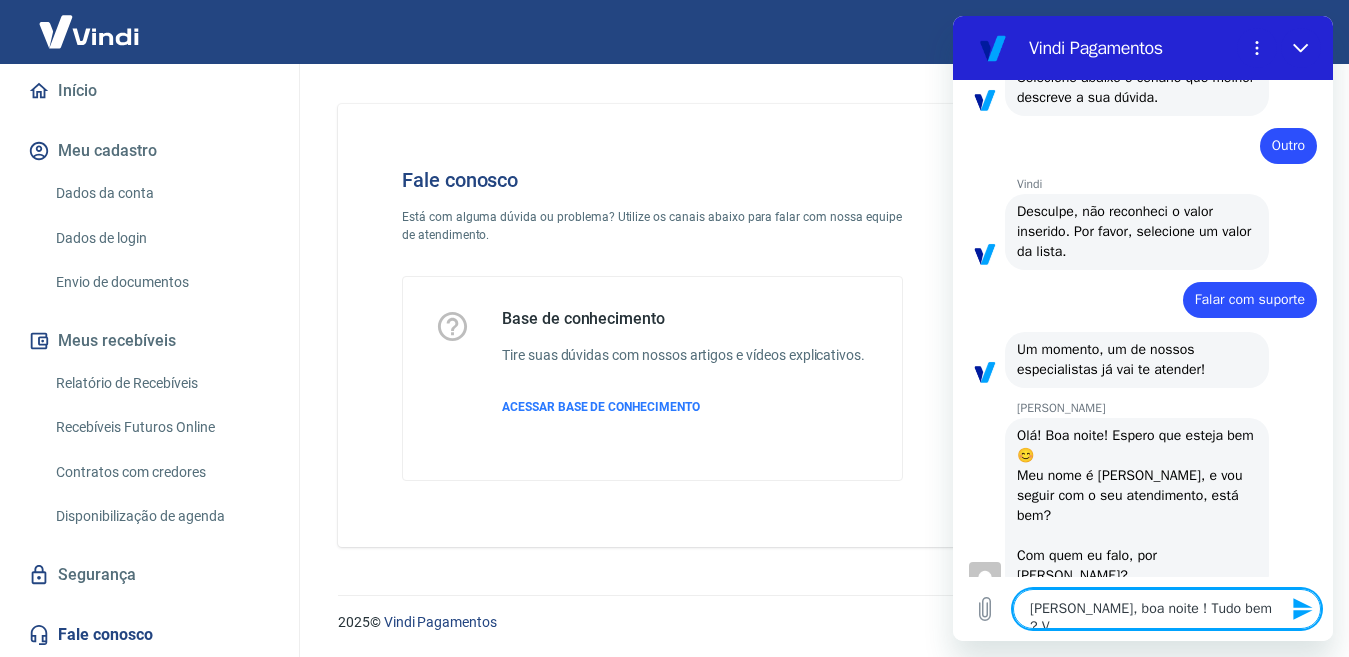 type on "[PERSON_NAME], boa noite ! Tudo bem ? Vo" 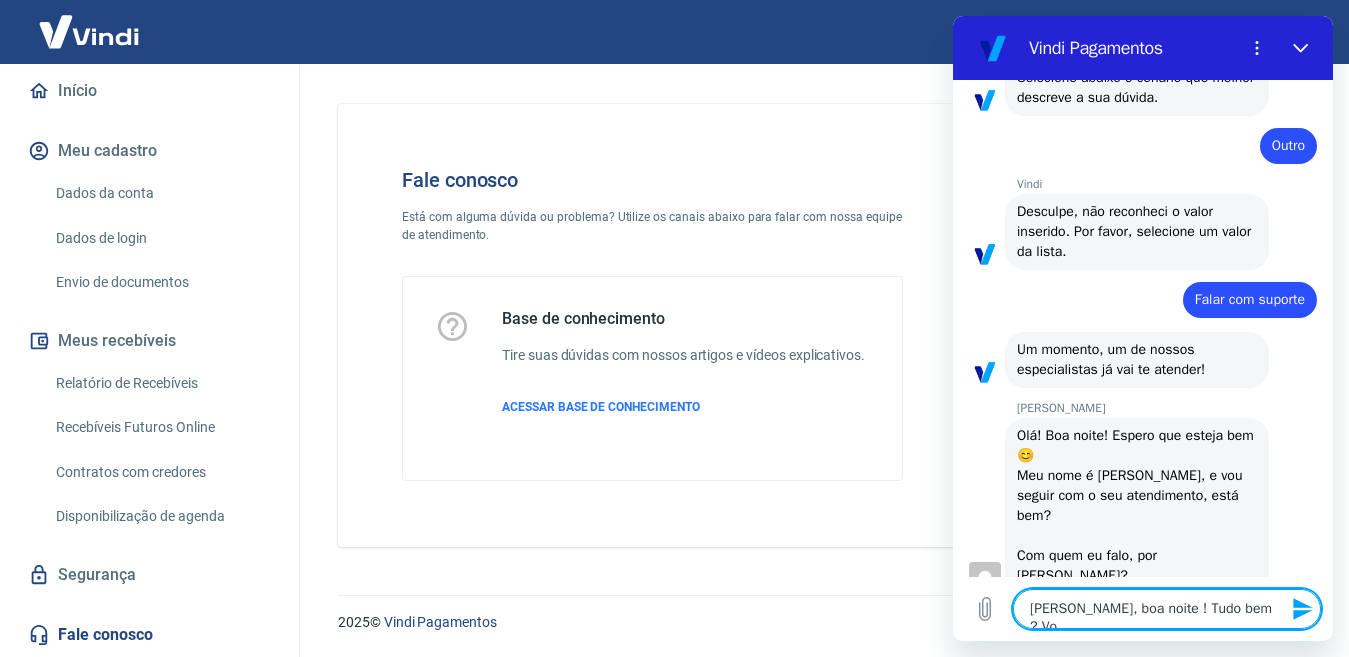 type on "[PERSON_NAME], boa noite ! Tudo bem ? Voc" 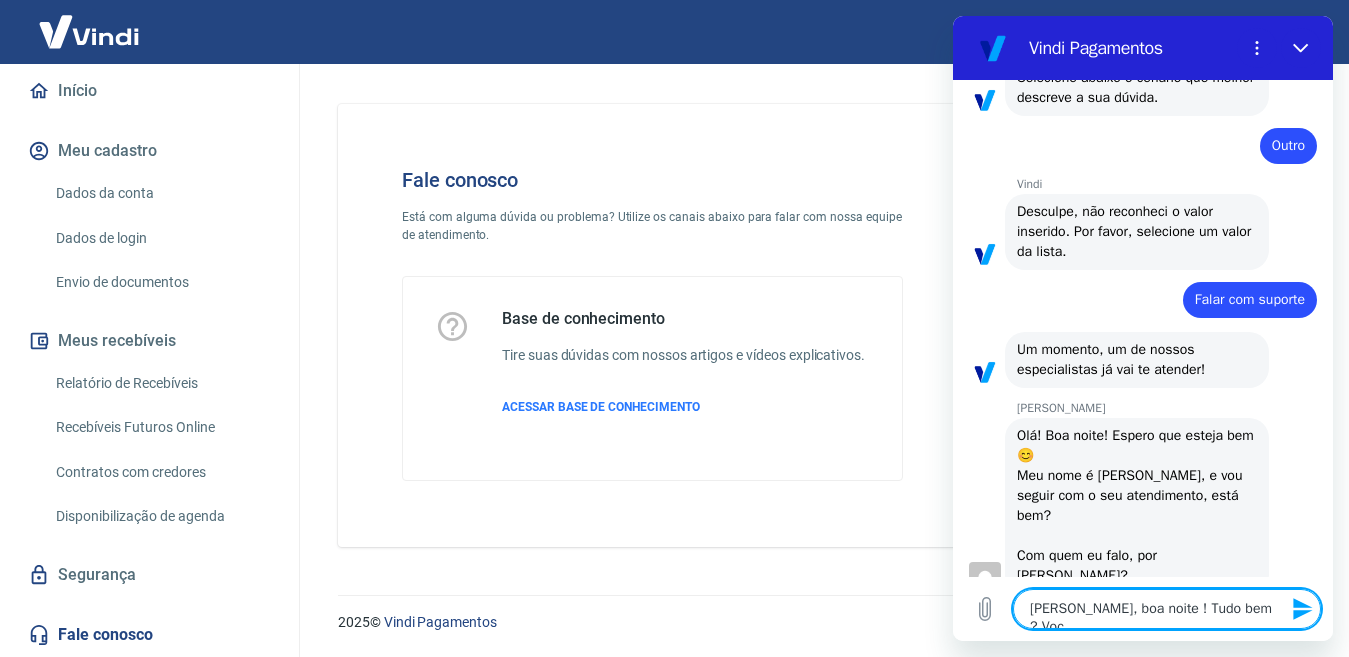 type on "[PERSON_NAME], boa noite ! Tudo bem ? Você" 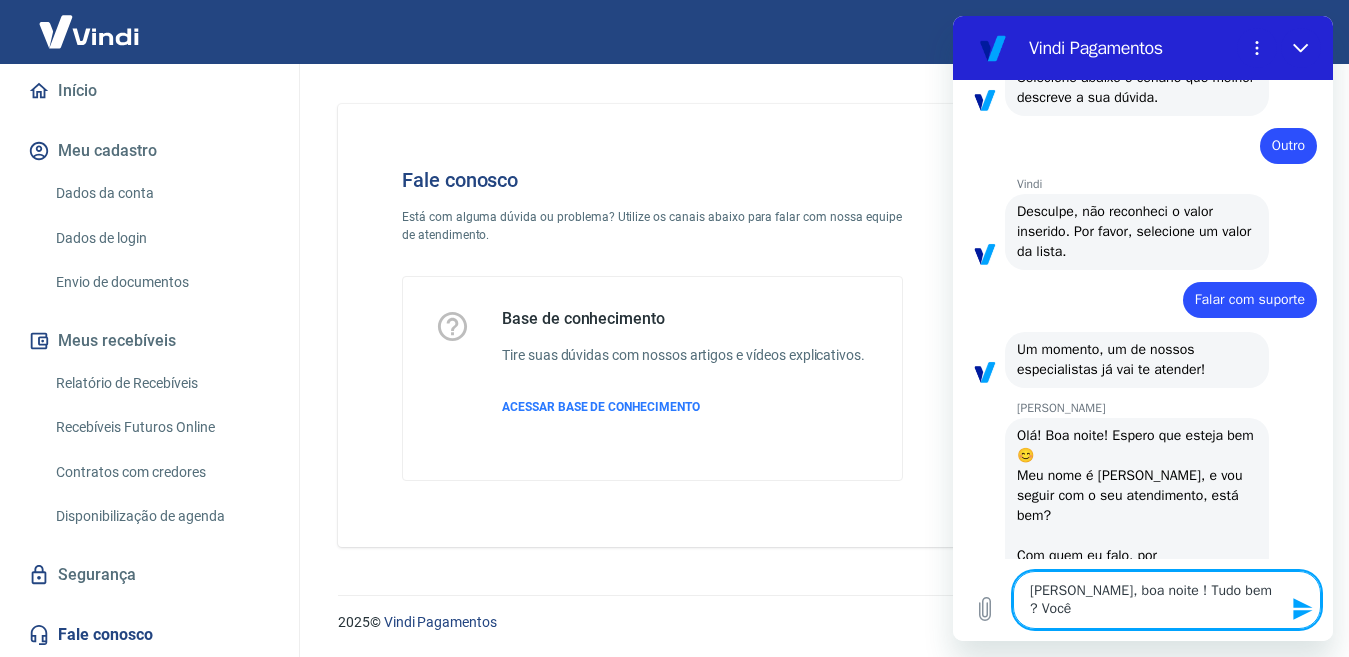 scroll, scrollTop: 282, scrollLeft: 0, axis: vertical 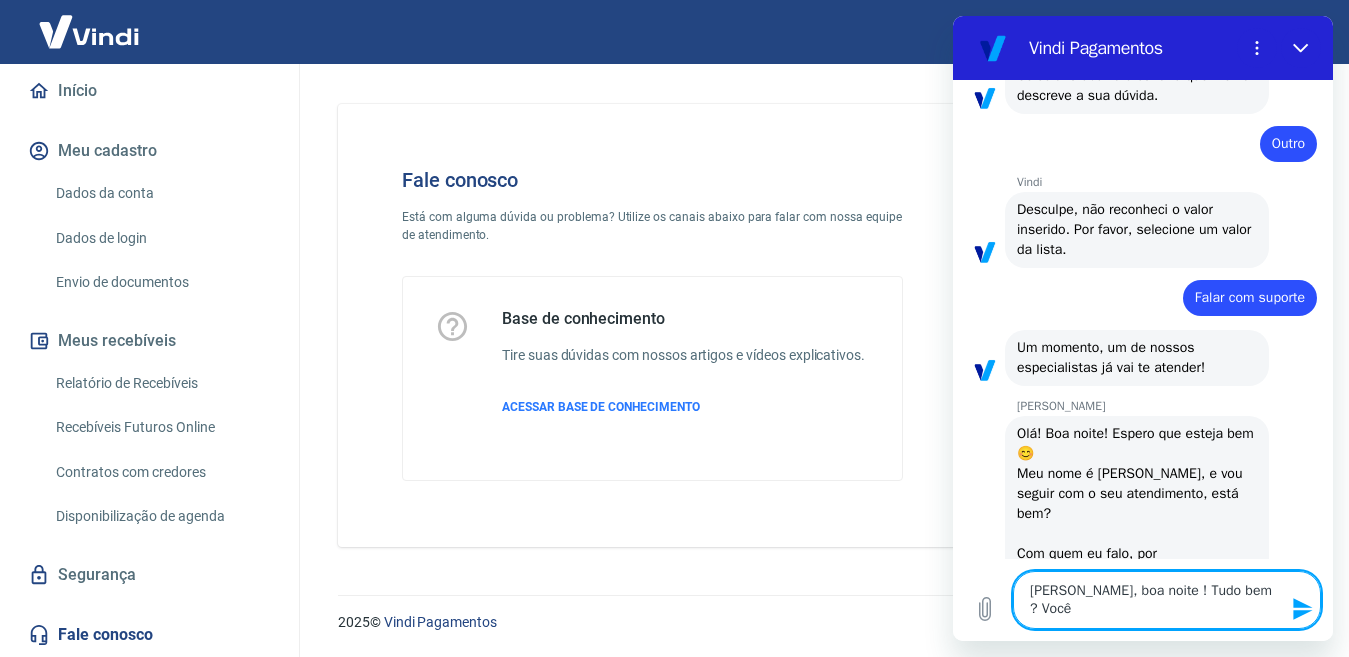type on "[PERSON_NAME], boa noite ! Tudo bem ? Você" 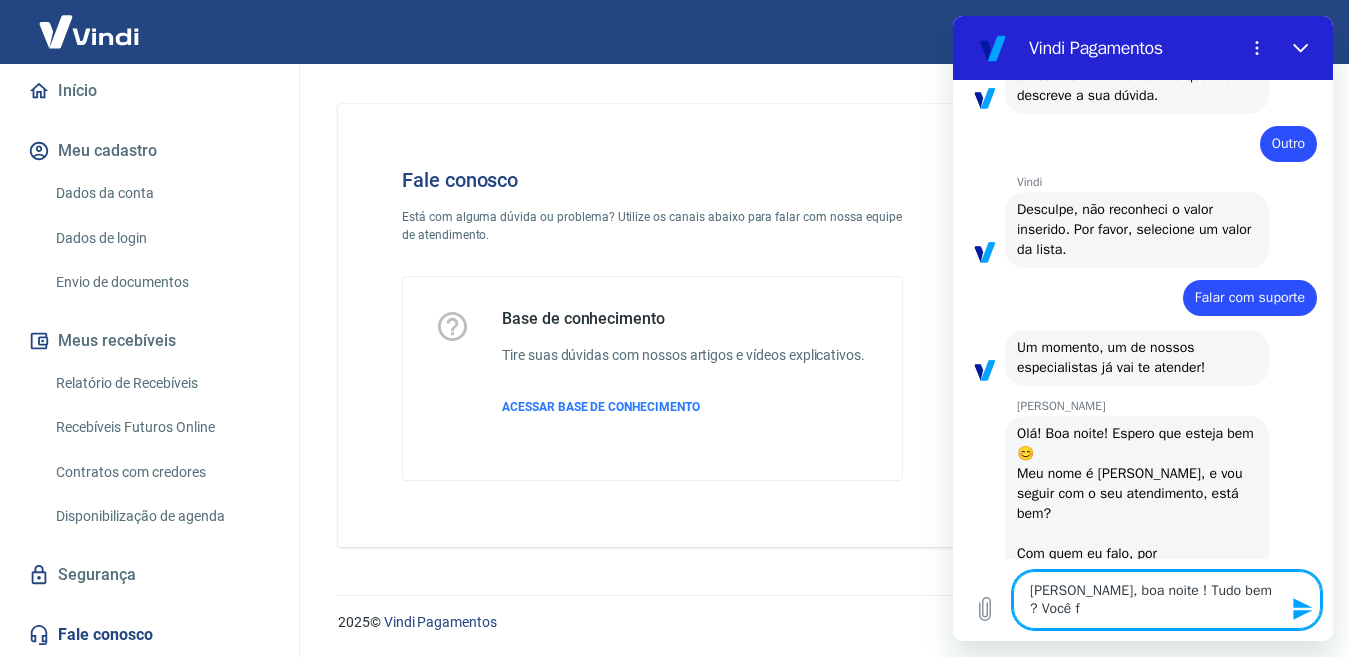 type on "[PERSON_NAME], boa noite ! Tudo bem ? Você fa" 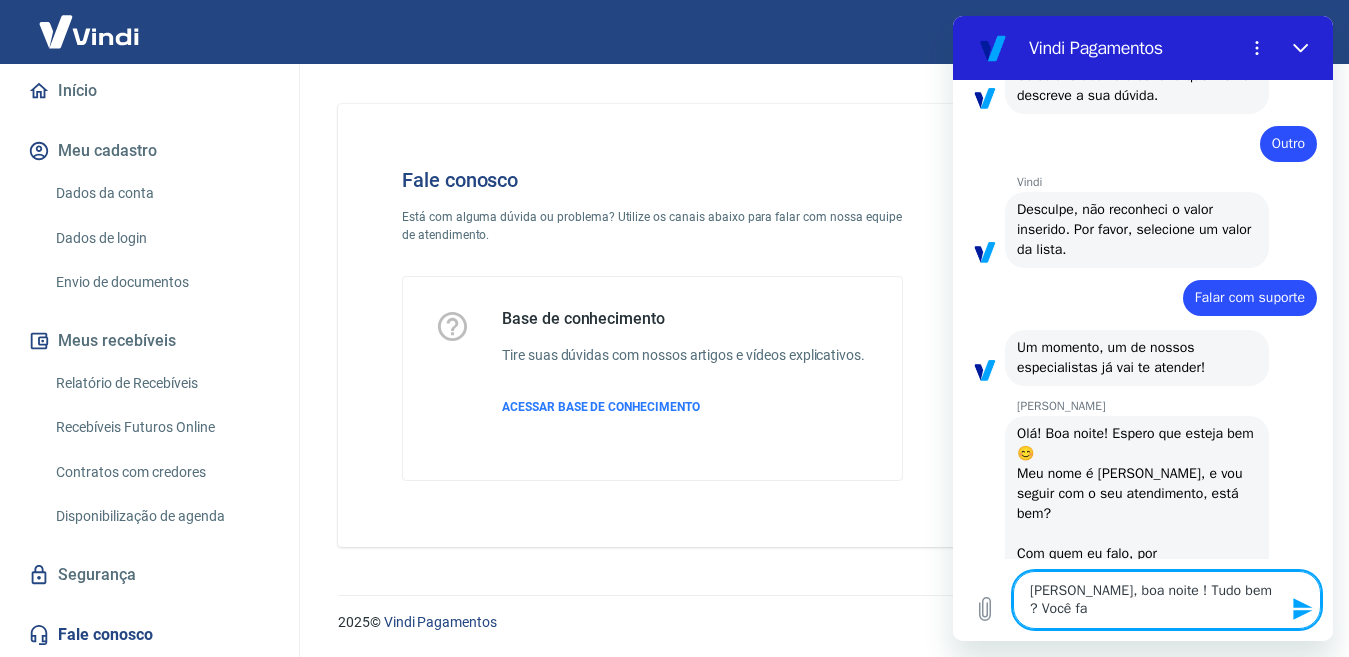 type on "[PERSON_NAME], boa noite ! Tudo bem ? Você fal" 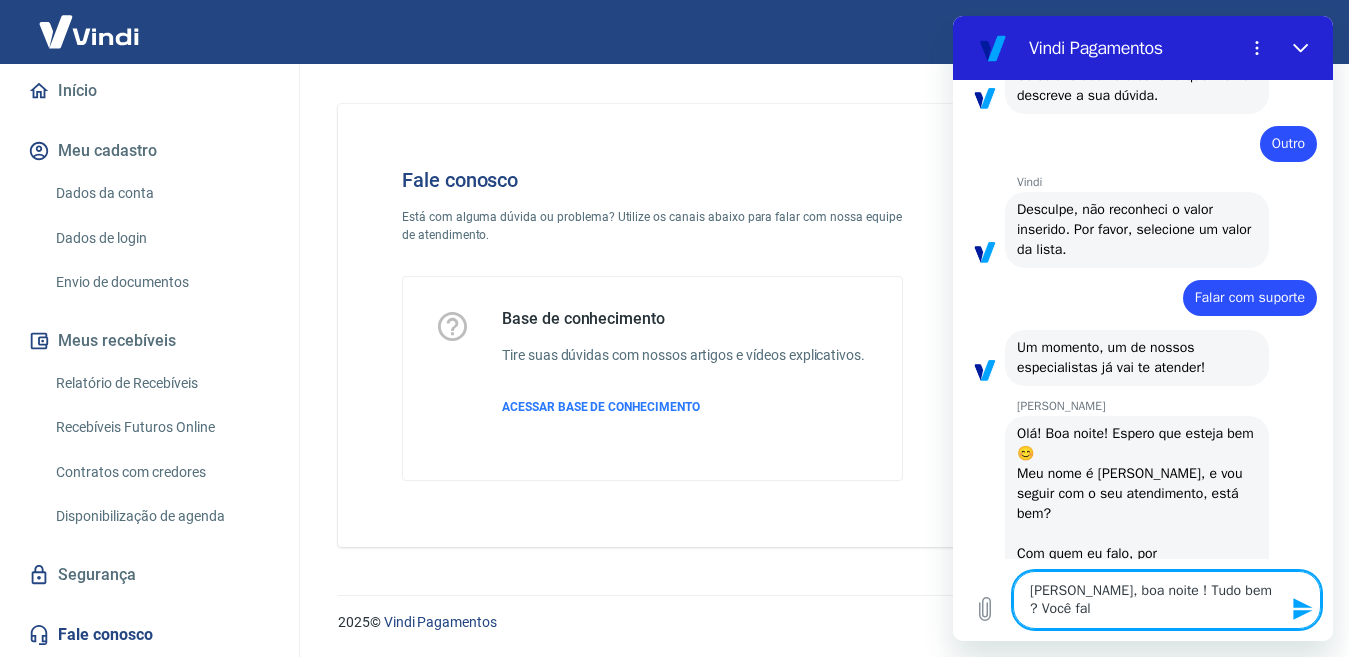 type on "[PERSON_NAME], boa noite ! Tudo bem ? Você fala" 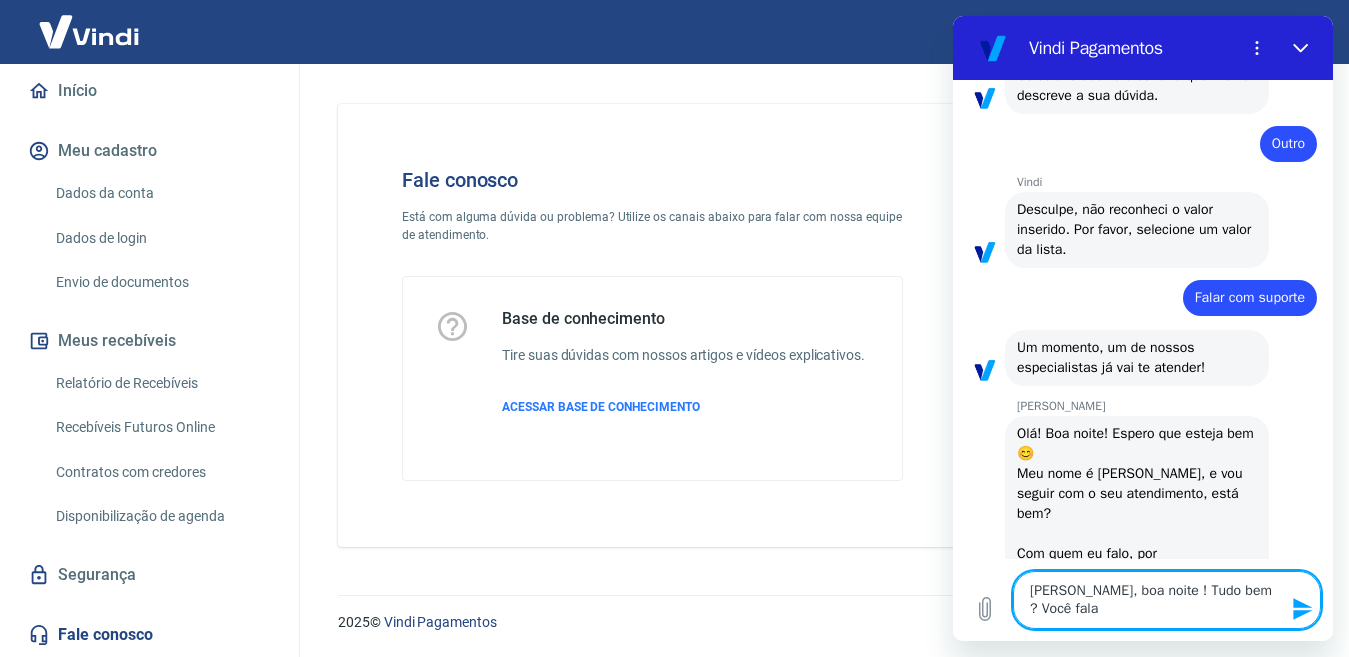 type on "[PERSON_NAME], boa noite ! Tudo bem ? Você fala" 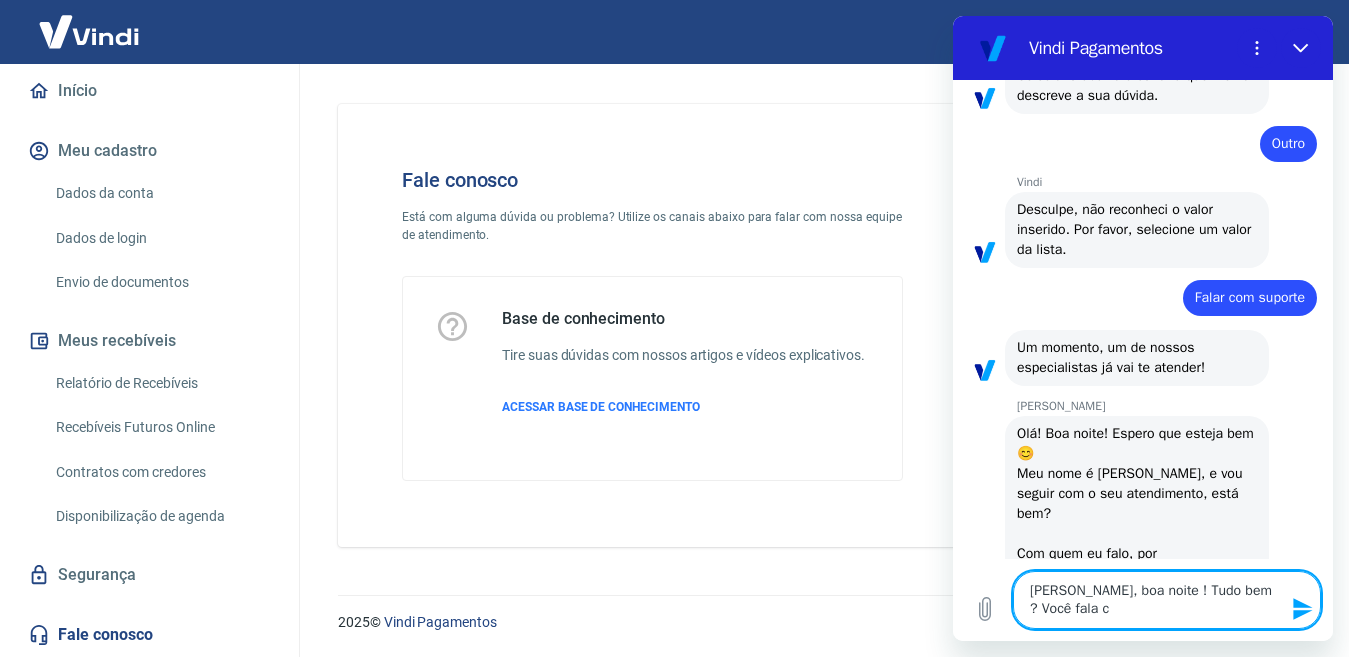 type on "[PERSON_NAME], boa noite ! Tudo bem ? Você fala co" 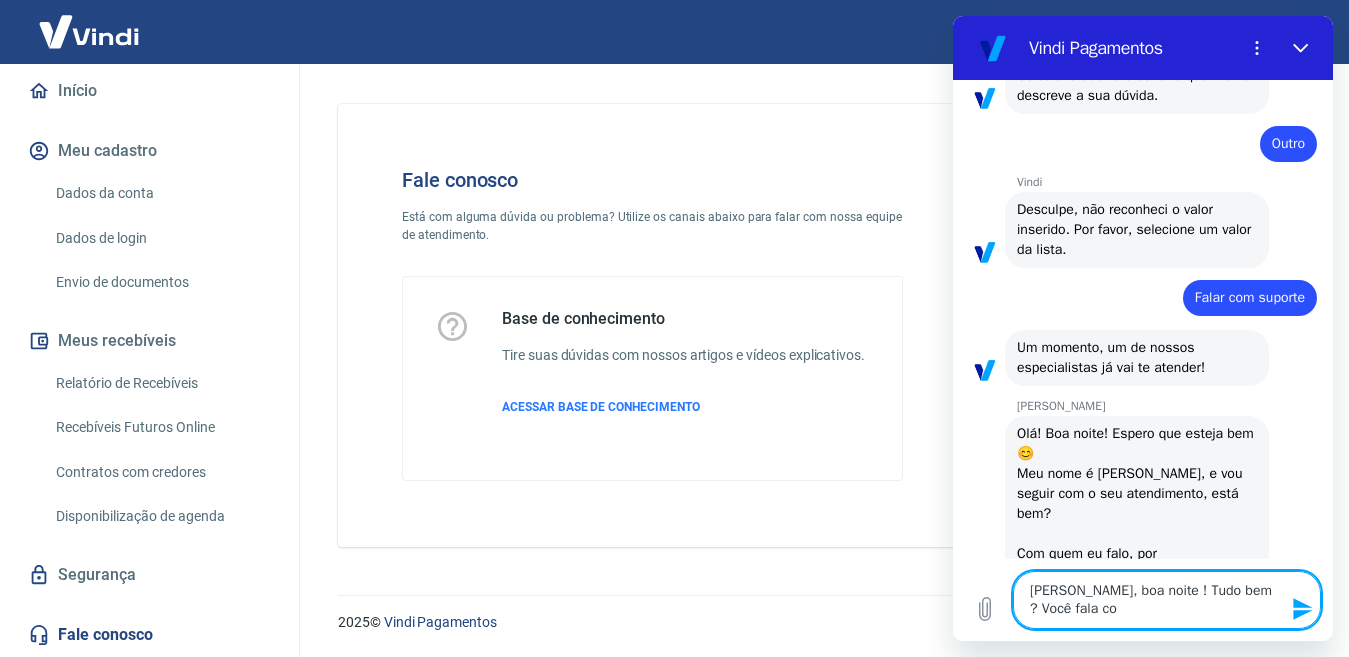type on "[PERSON_NAME], boa noite ! Tudo bem ? Você fala com" 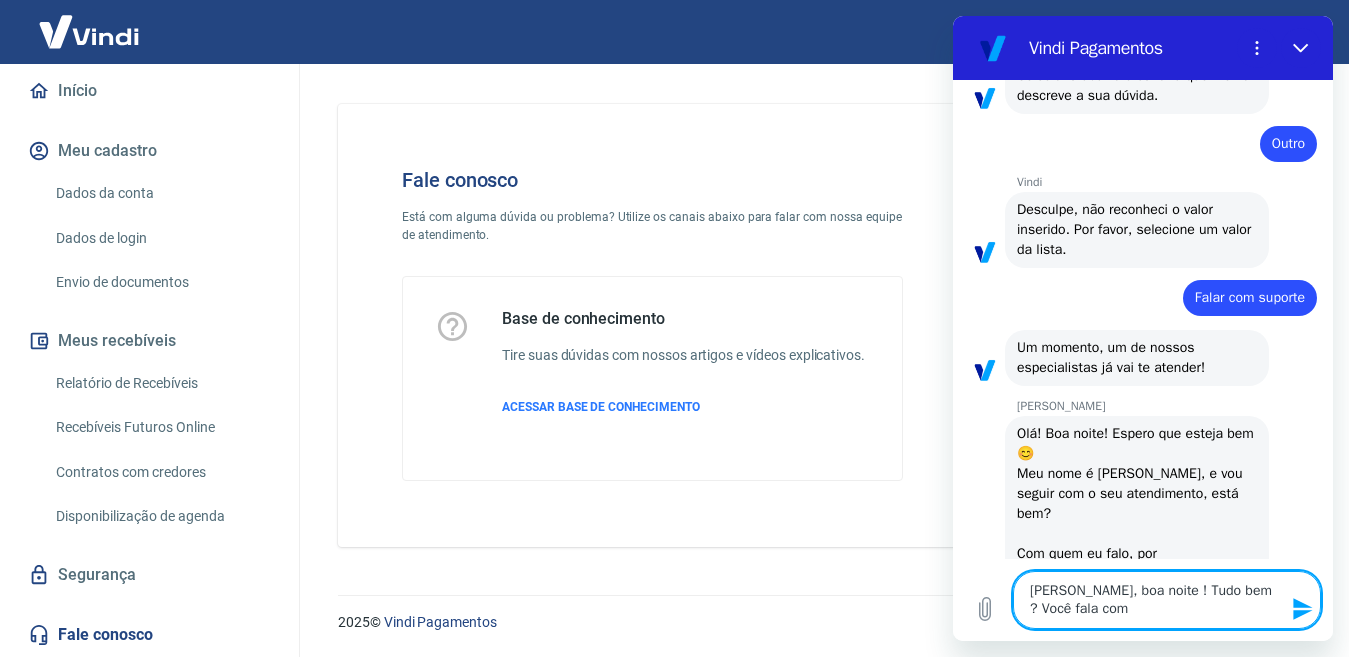 type 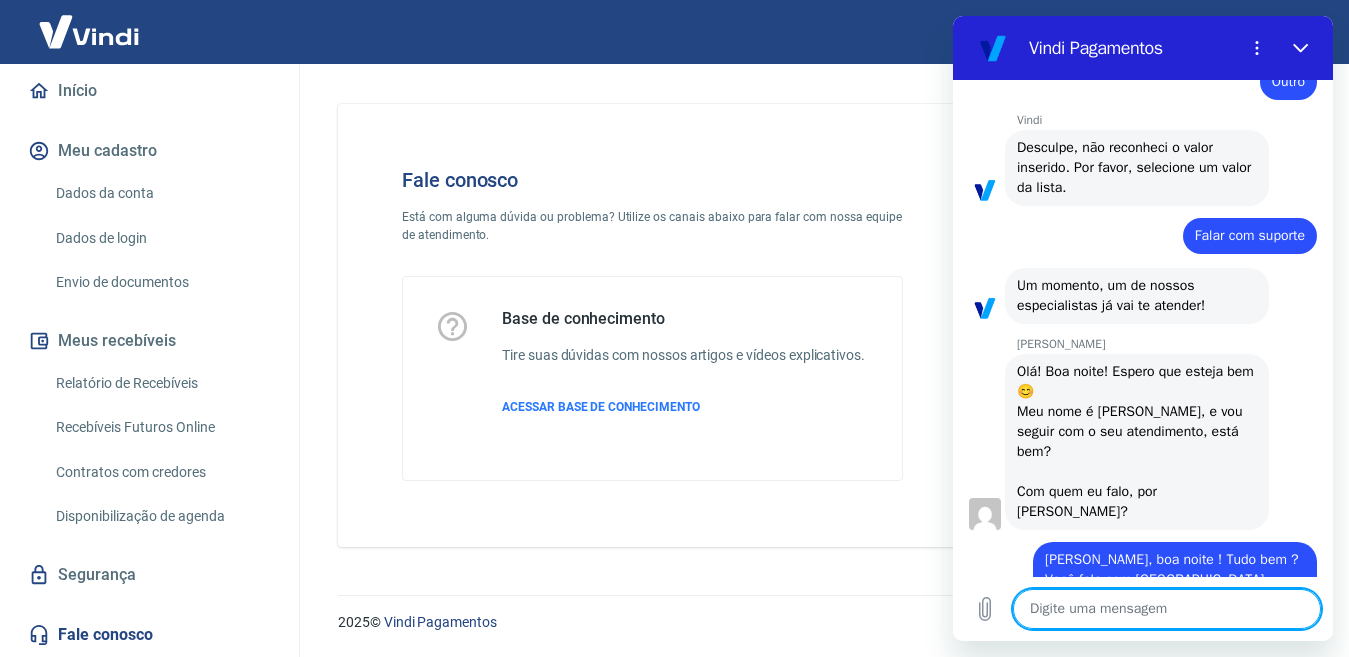 scroll, scrollTop: 348, scrollLeft: 0, axis: vertical 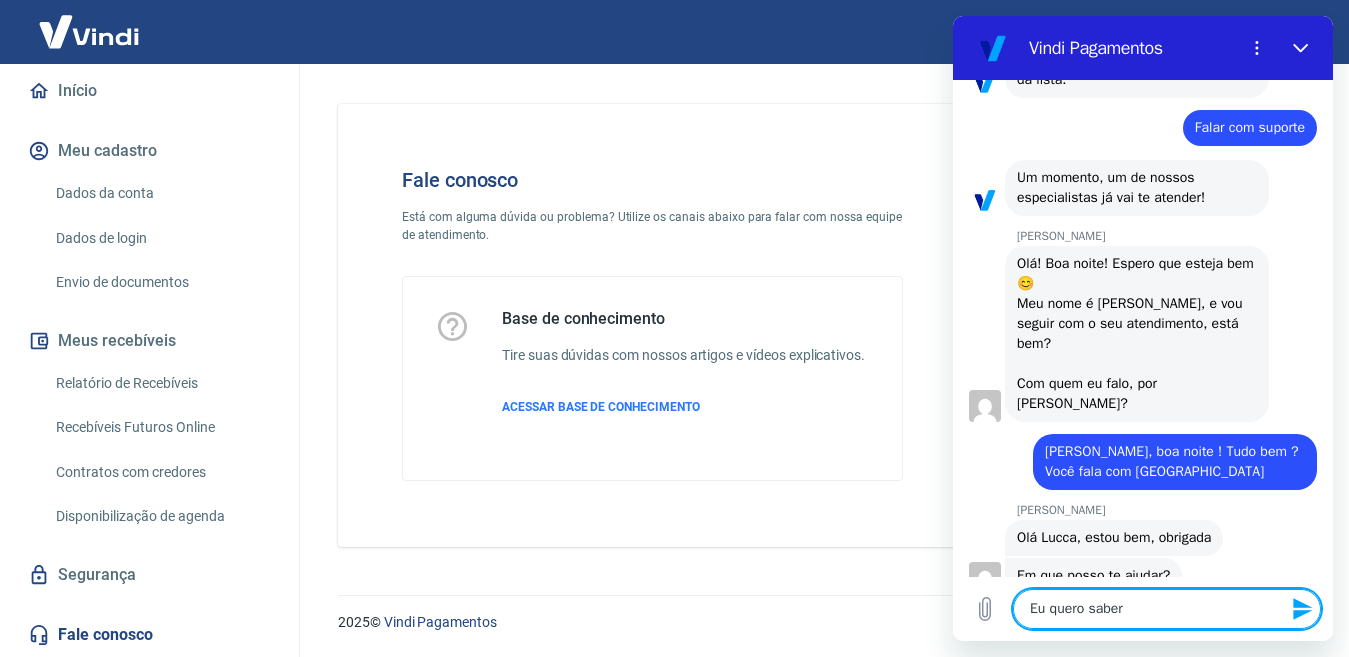 drag, startPoint x: 1150, startPoint y: 619, endPoint x: 1050, endPoint y: 623, distance: 100.07997 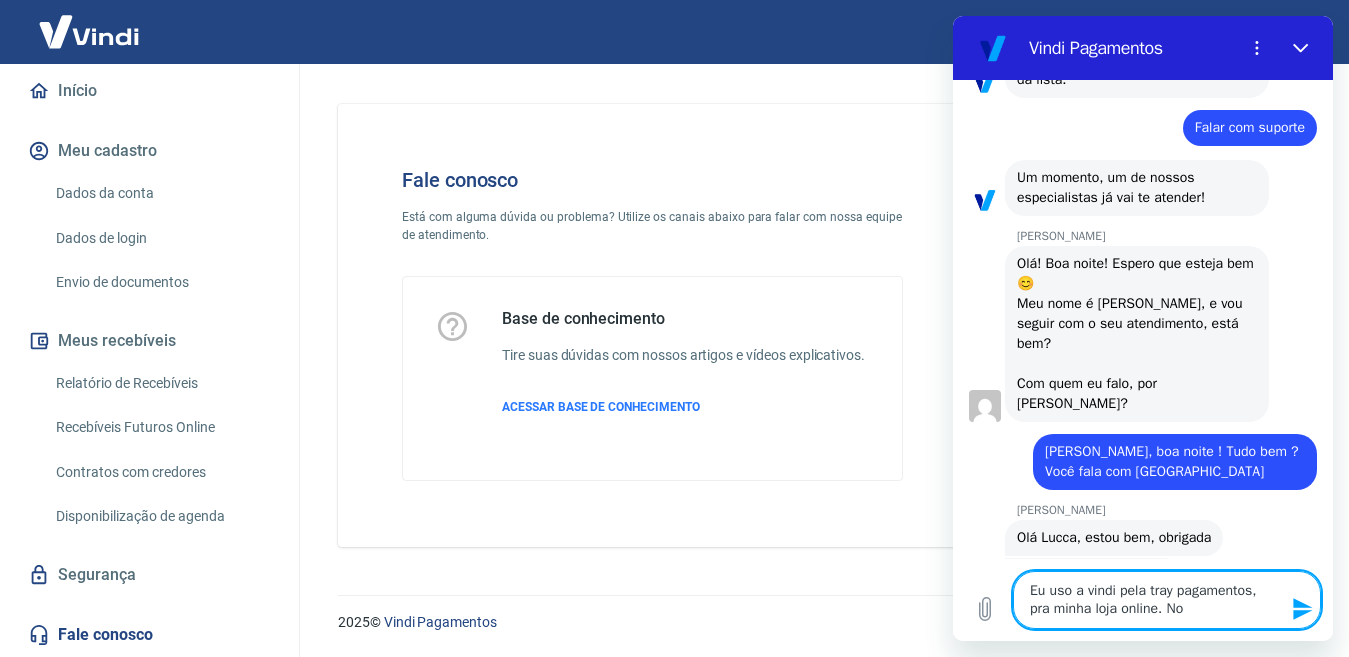 scroll, scrollTop: 0, scrollLeft: 0, axis: both 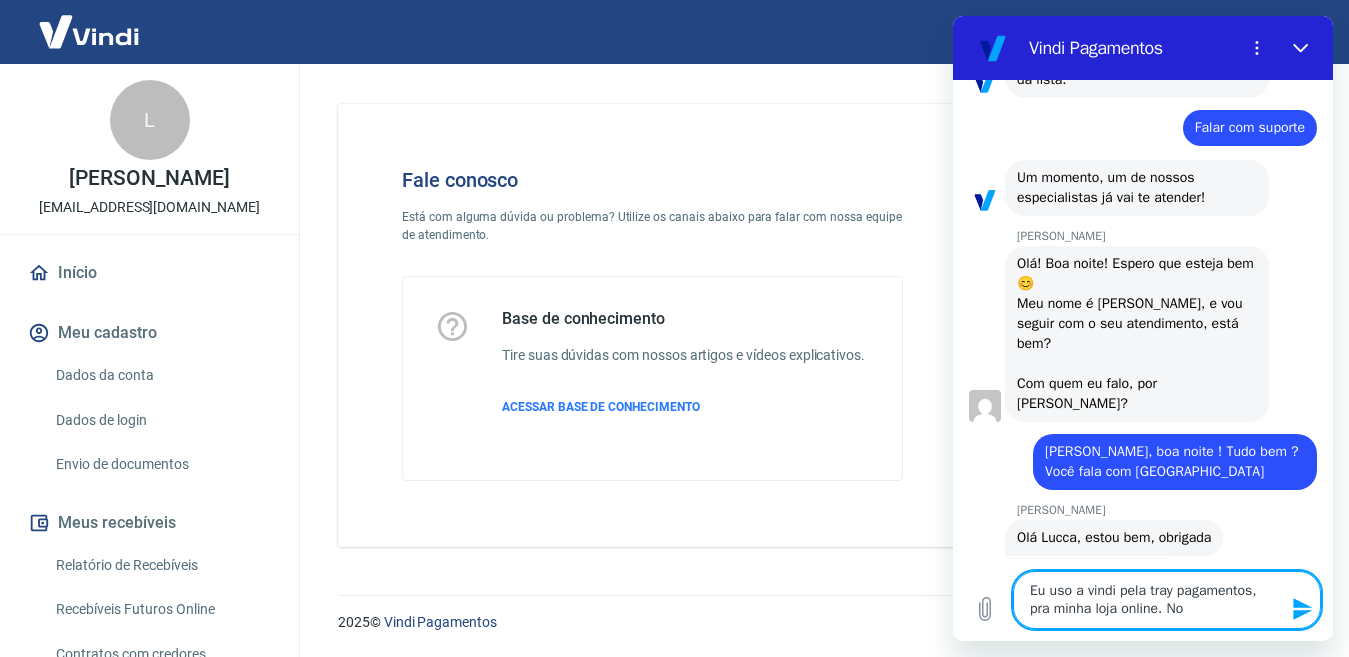 click on "Início" at bounding box center (149, 273) 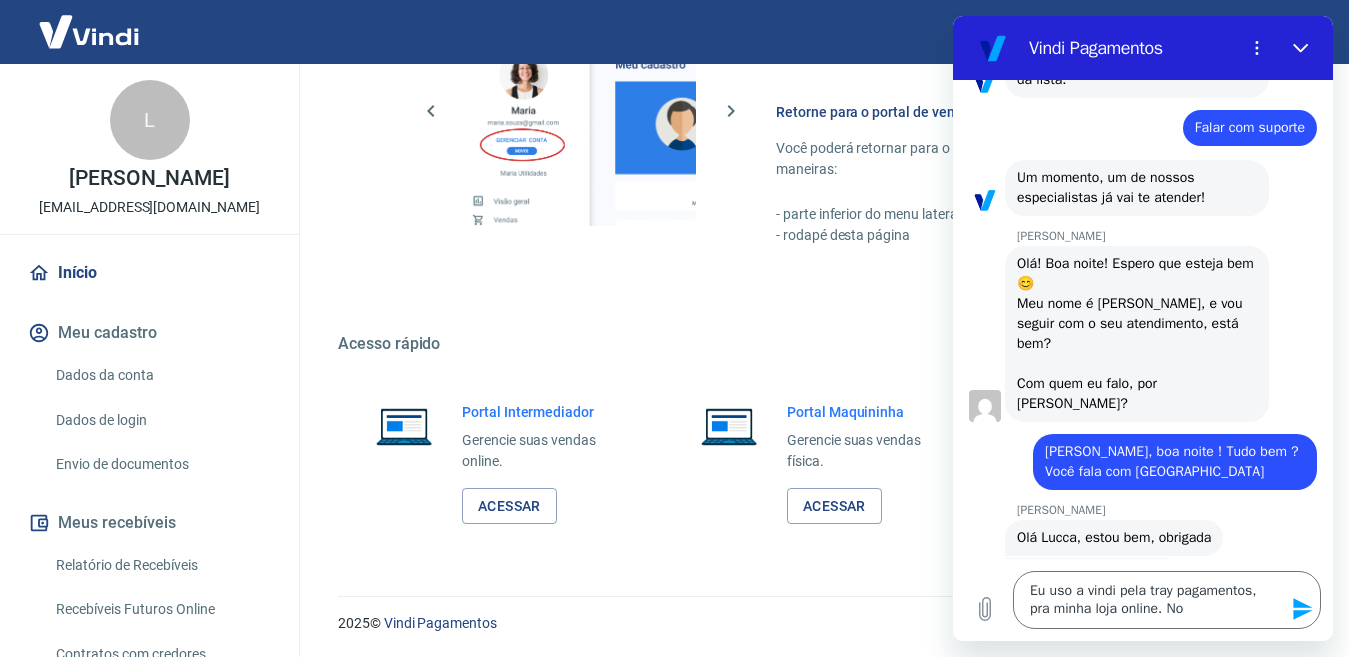scroll, scrollTop: 1191, scrollLeft: 0, axis: vertical 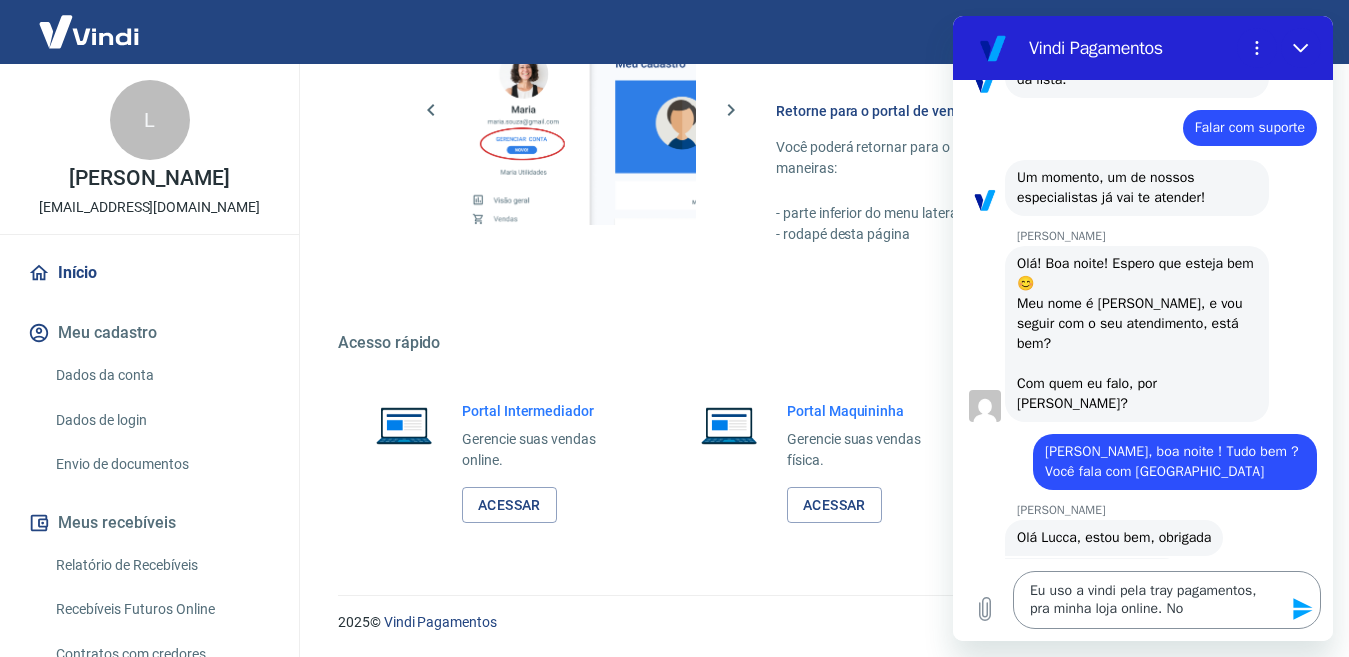 click on "Eu uso a vindi pela tray pagamentos, pra minha loja online. No" at bounding box center [1167, 600] 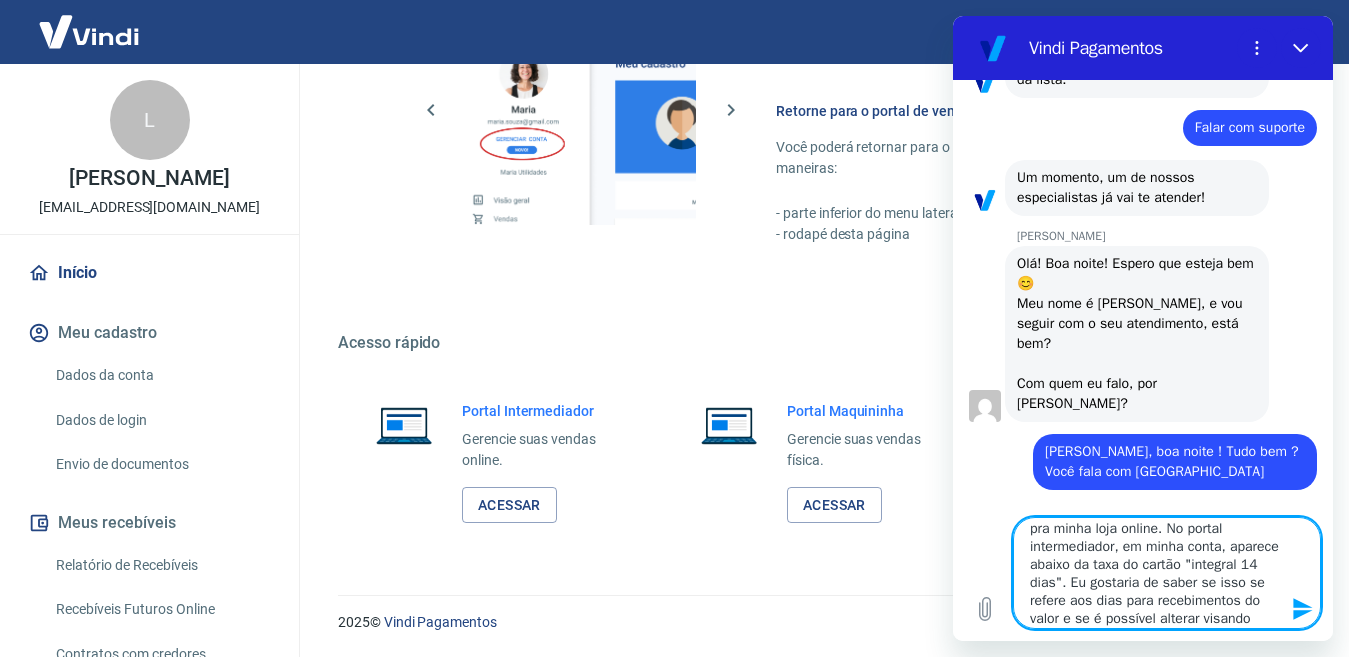 scroll, scrollTop: 44, scrollLeft: 0, axis: vertical 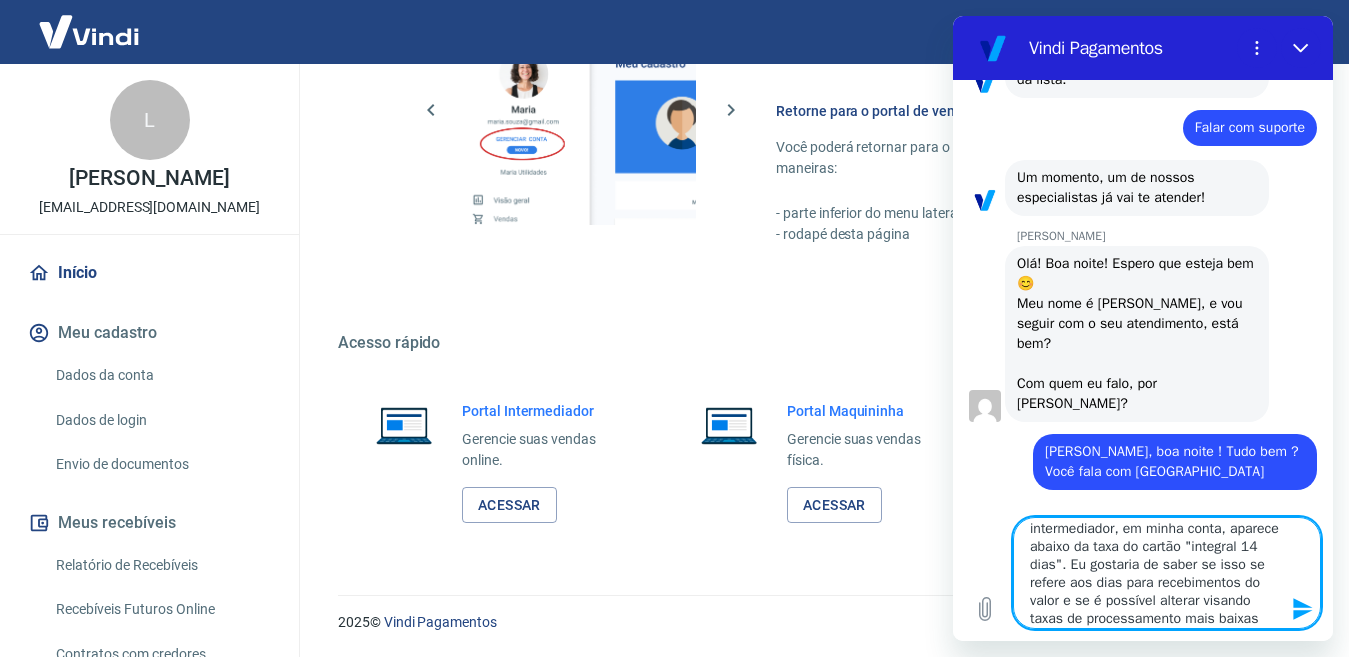 click on "Eu uso a vindi pela tray pagamentos, pra minha loja online. No portal intermediador, em minha conta, aparece abaixo da taxa do cartão "integral 14 dias". Eu gostaria de saber se isso se refere aos dias para recebimentos do valor e se é possível alterar visando taxas de processamento mais baixas" at bounding box center (1167, 573) 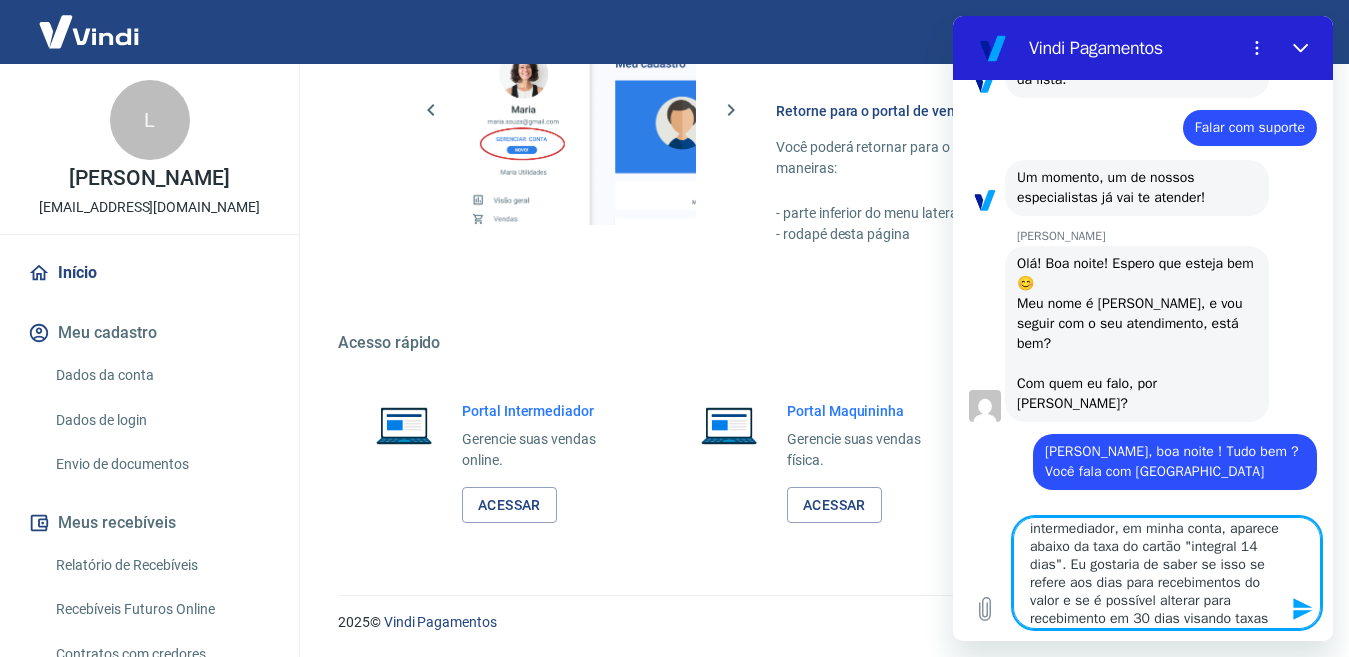 scroll, scrollTop: 72, scrollLeft: 0, axis: vertical 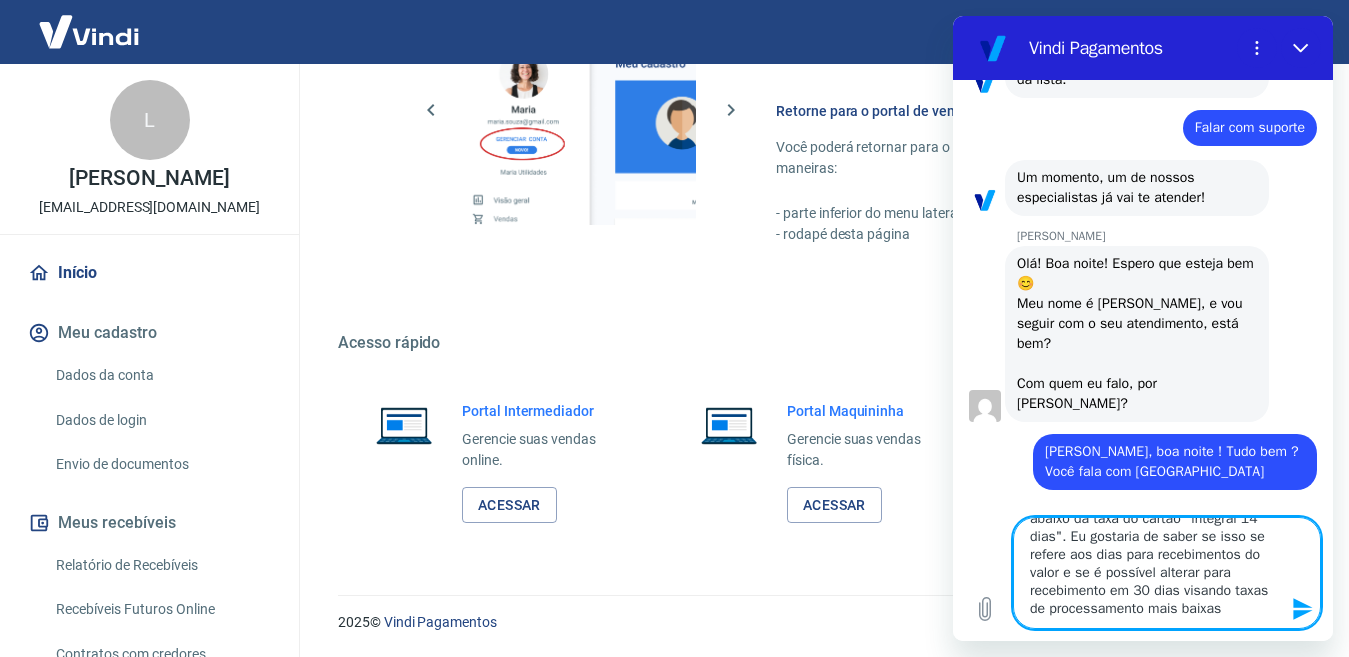 click on "Eu uso a vindi pela tray pagamentos, pra minha loja online. No portal intermediador, em minha conta, aparece abaixo da taxa do cartão "integral 14 dias". Eu gostaria de saber se isso se refere aos dias para recebimentos do valor e se é possível alterar para recebimento em 30 dias visando taxas de processamento mais baixas" at bounding box center [1167, 573] 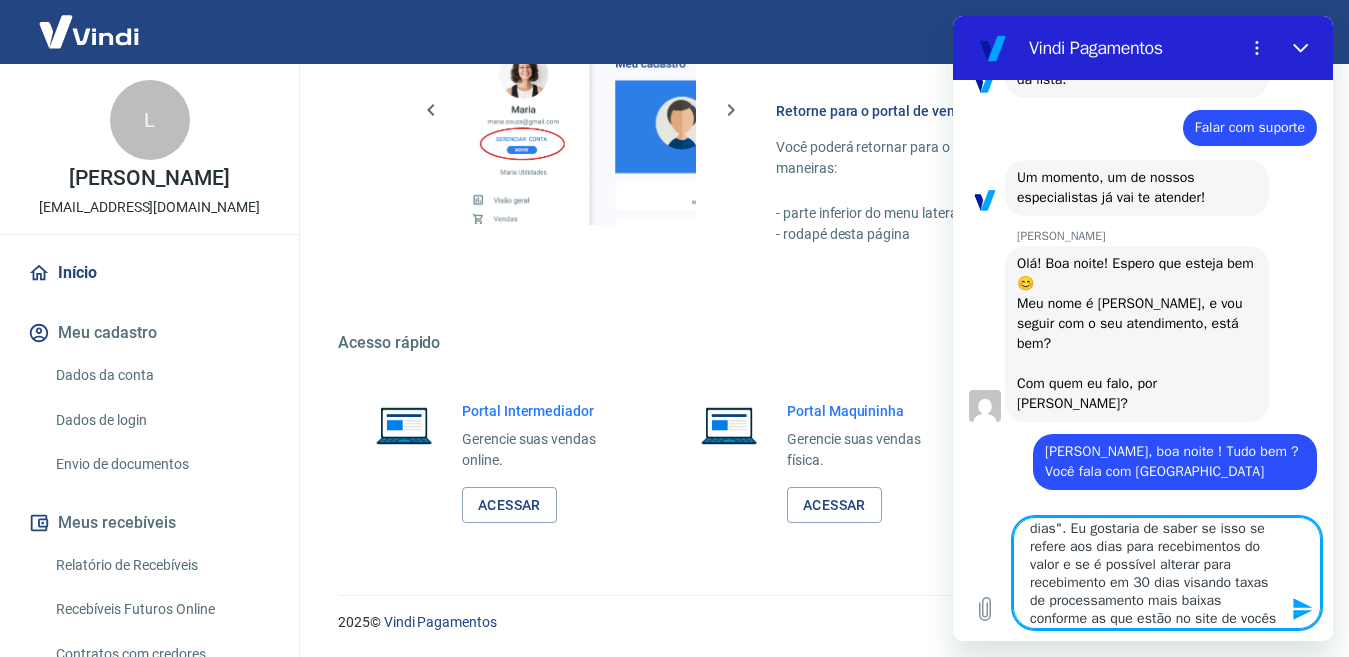 scroll, scrollTop: 98, scrollLeft: 0, axis: vertical 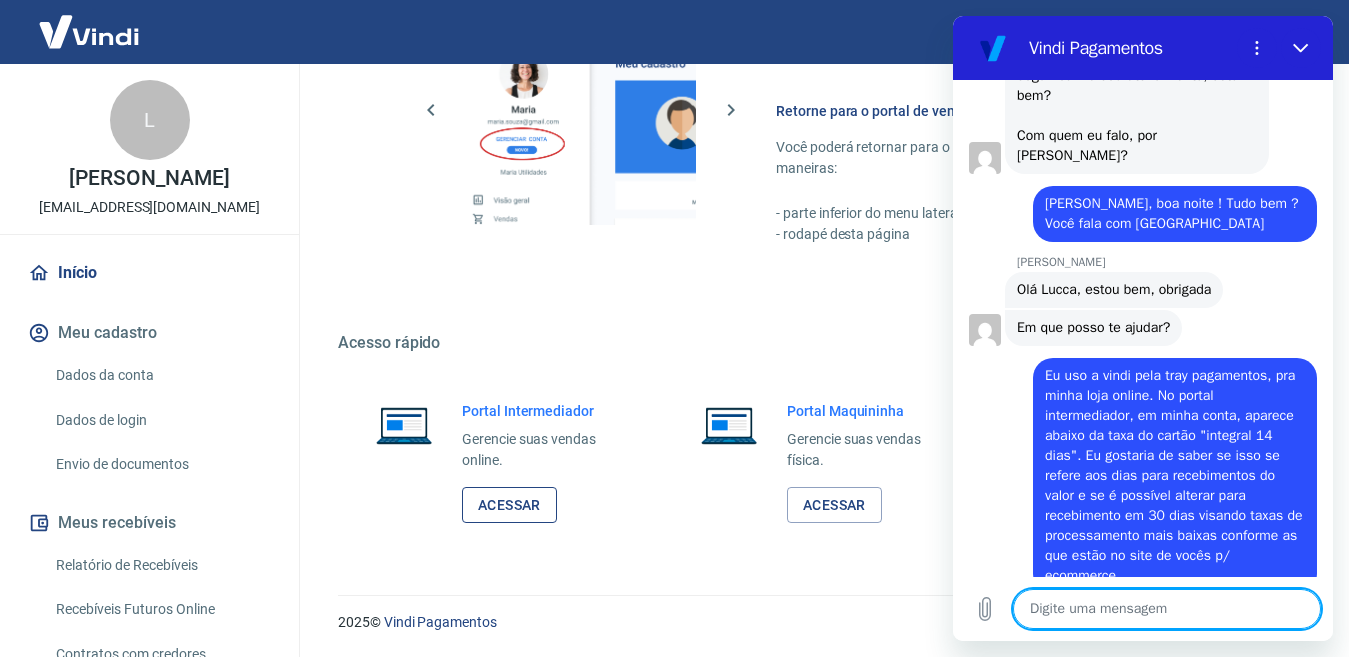 click on "Acessar" at bounding box center (509, 505) 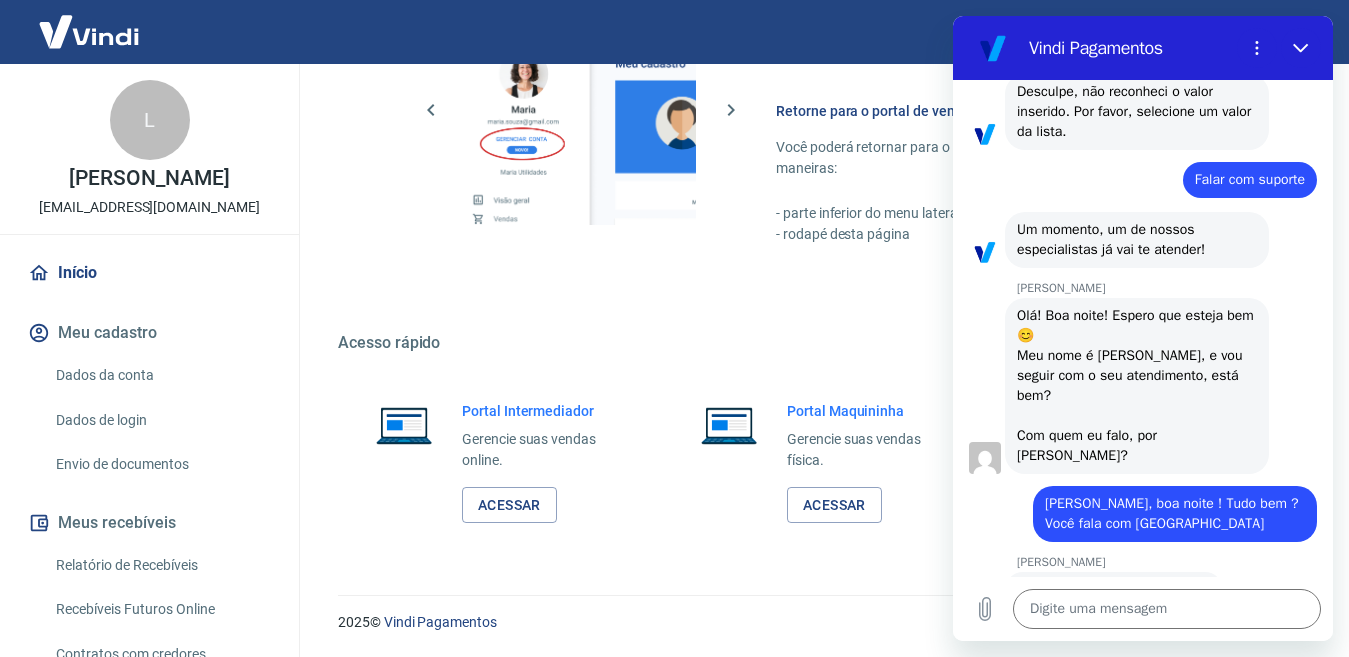 scroll, scrollTop: 700, scrollLeft: 0, axis: vertical 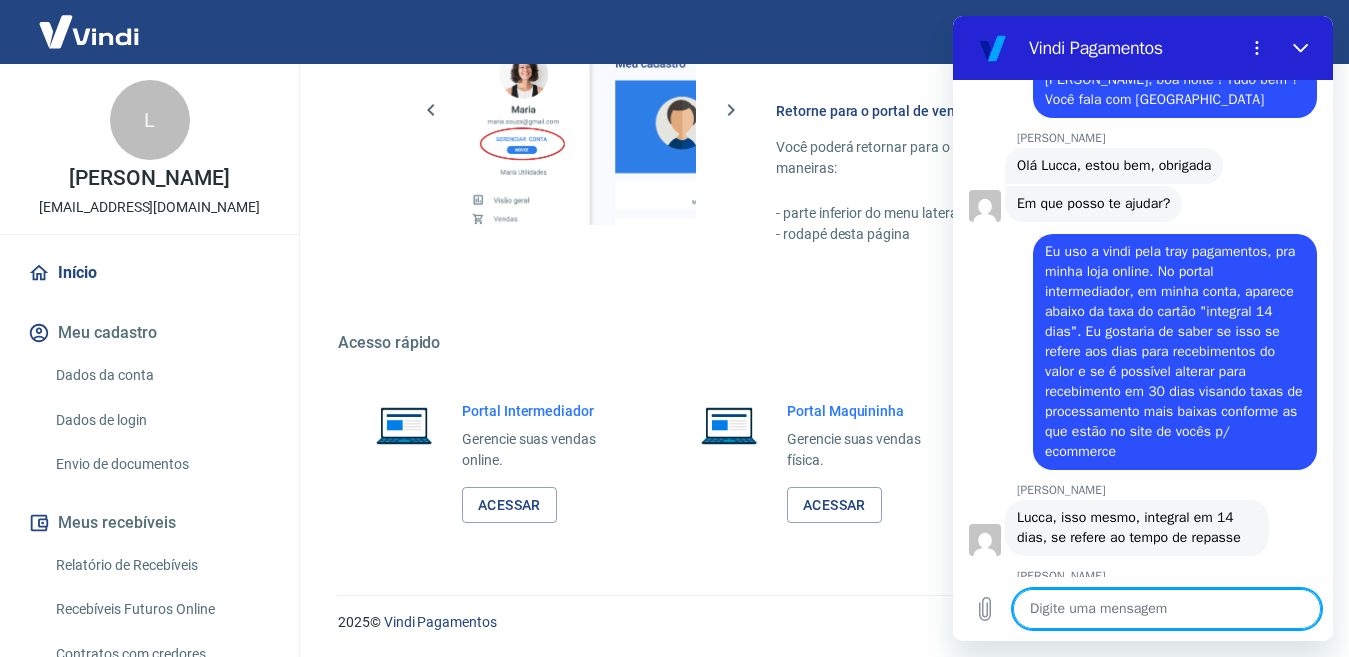 drag, startPoint x: 1080, startPoint y: 617, endPoint x: 1017, endPoint y: 612, distance: 63.1981 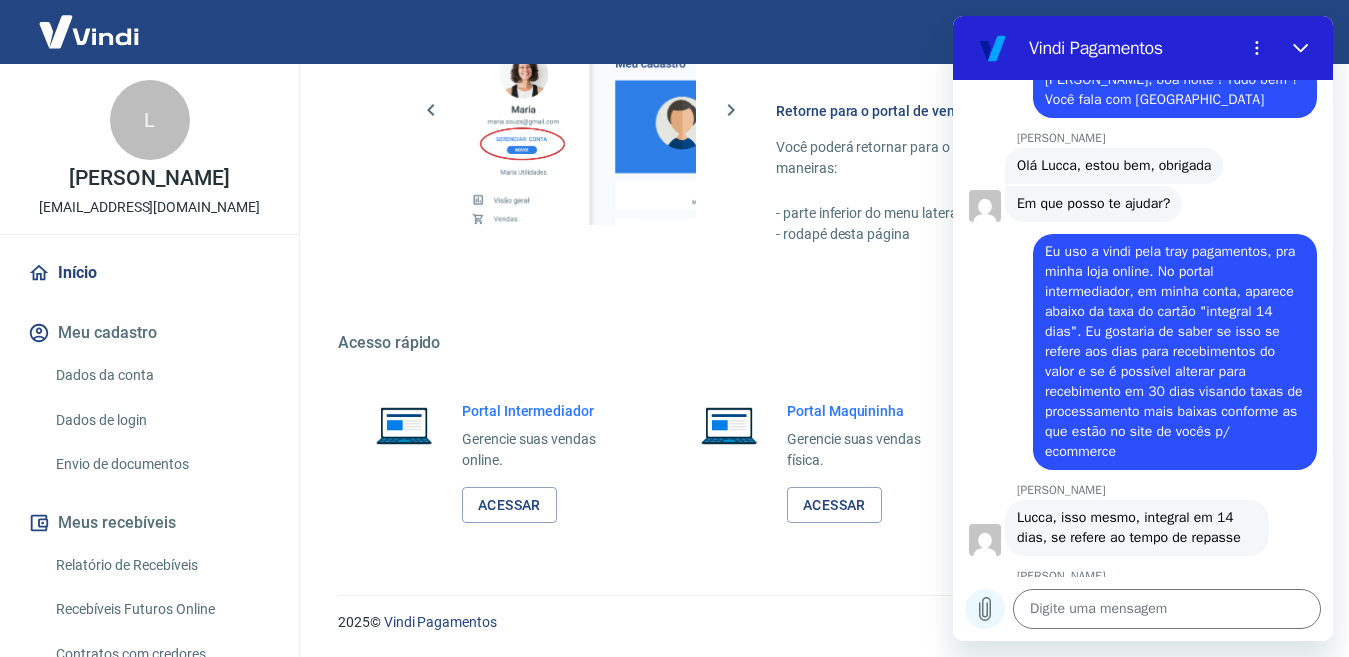 click 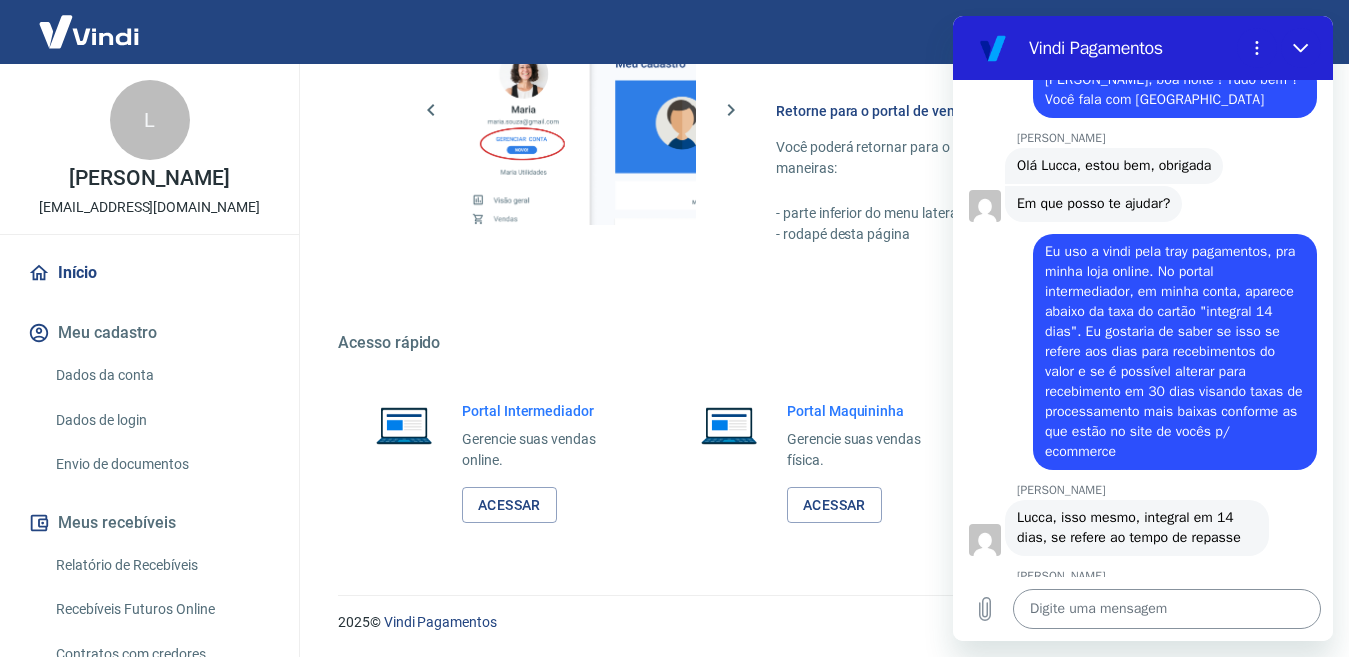 click at bounding box center [1167, 609] 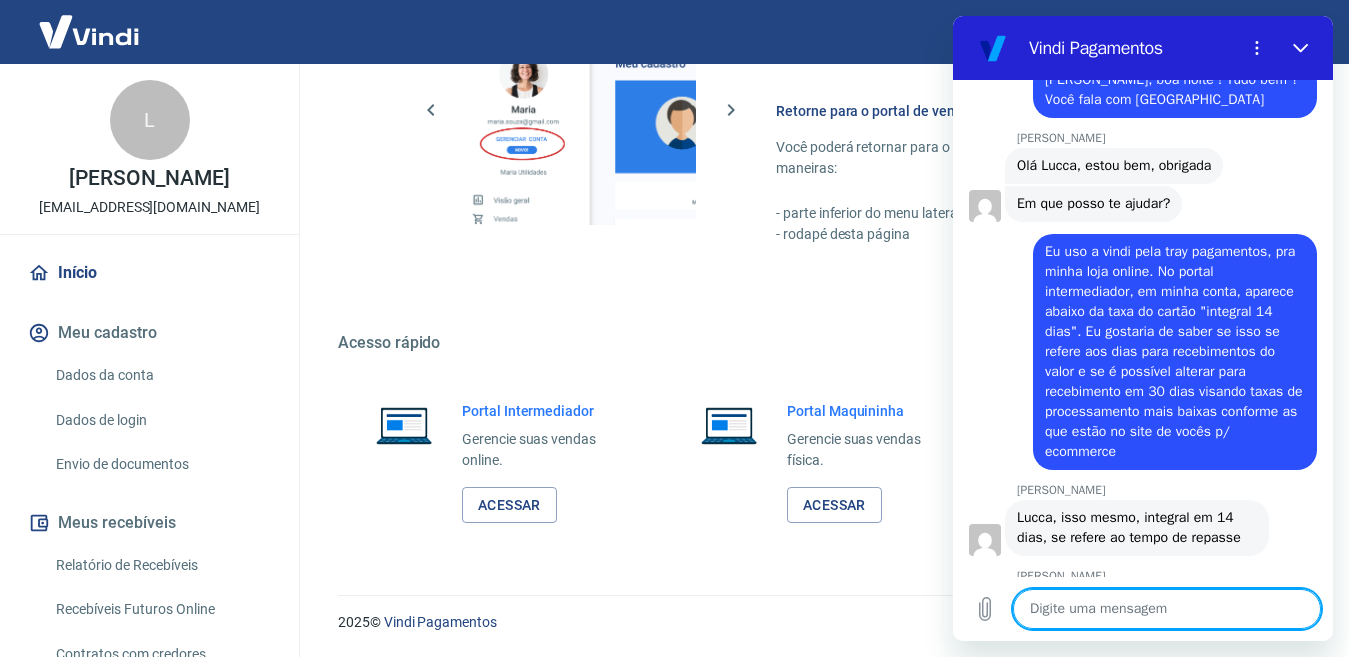 paste on "[URL][DOMAIN_NAME]" 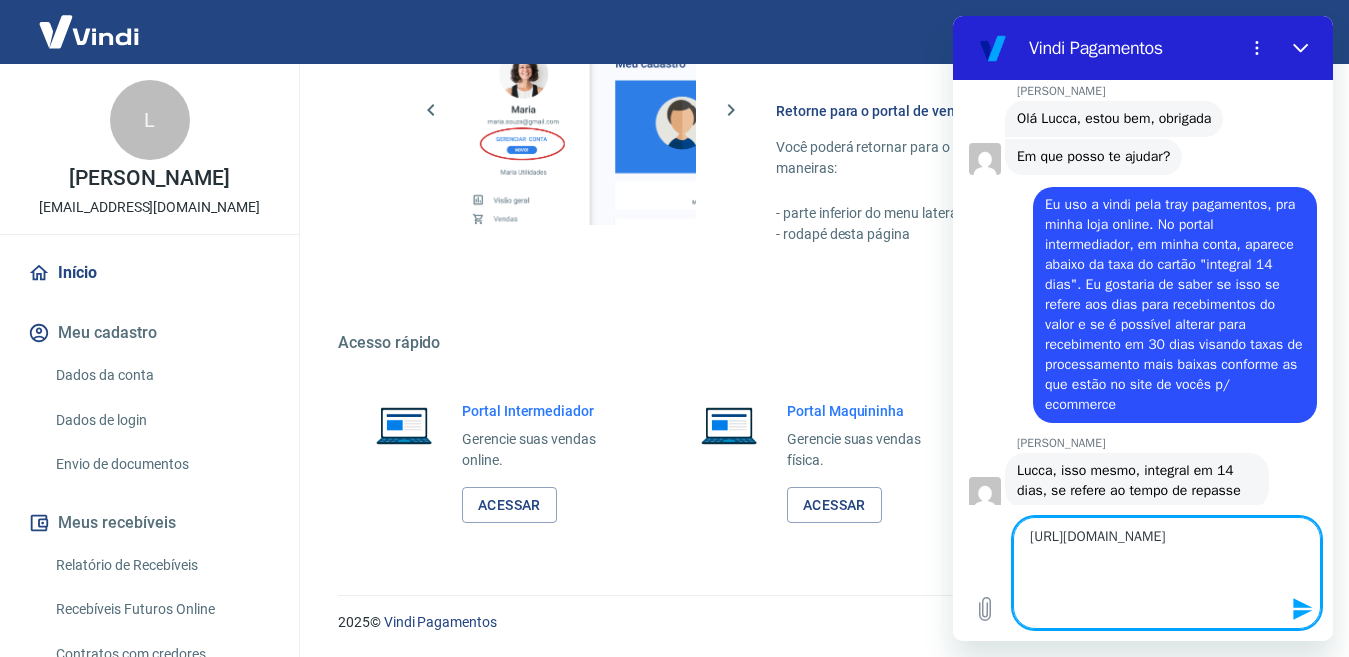 scroll, scrollTop: 896, scrollLeft: 0, axis: vertical 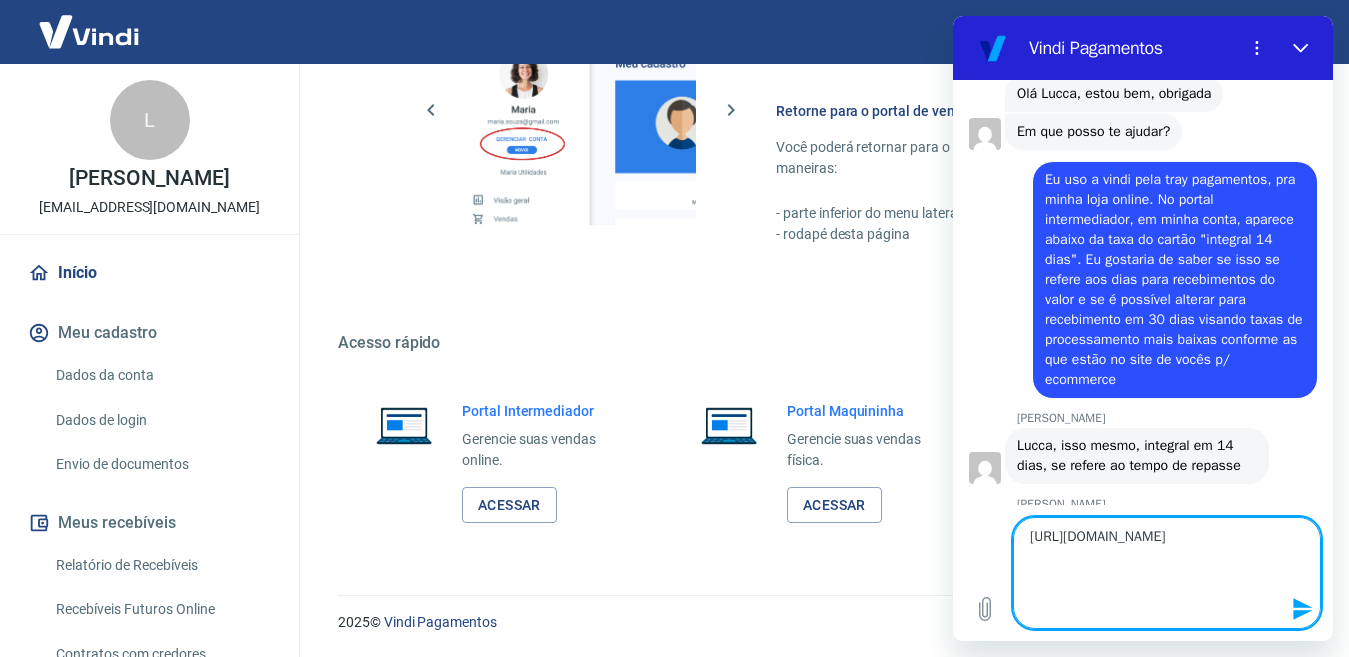 drag, startPoint x: 1258, startPoint y: 612, endPoint x: 1024, endPoint y: 537, distance: 245.72546 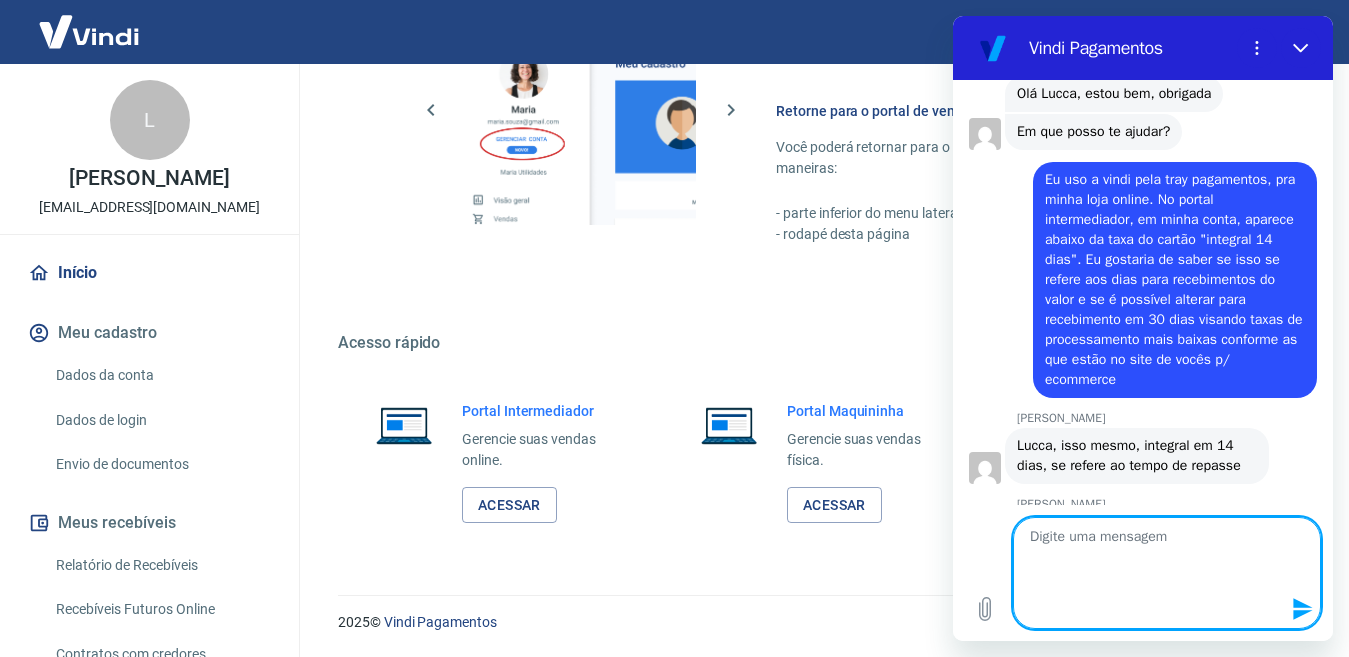 scroll, scrollTop: 824, scrollLeft: 0, axis: vertical 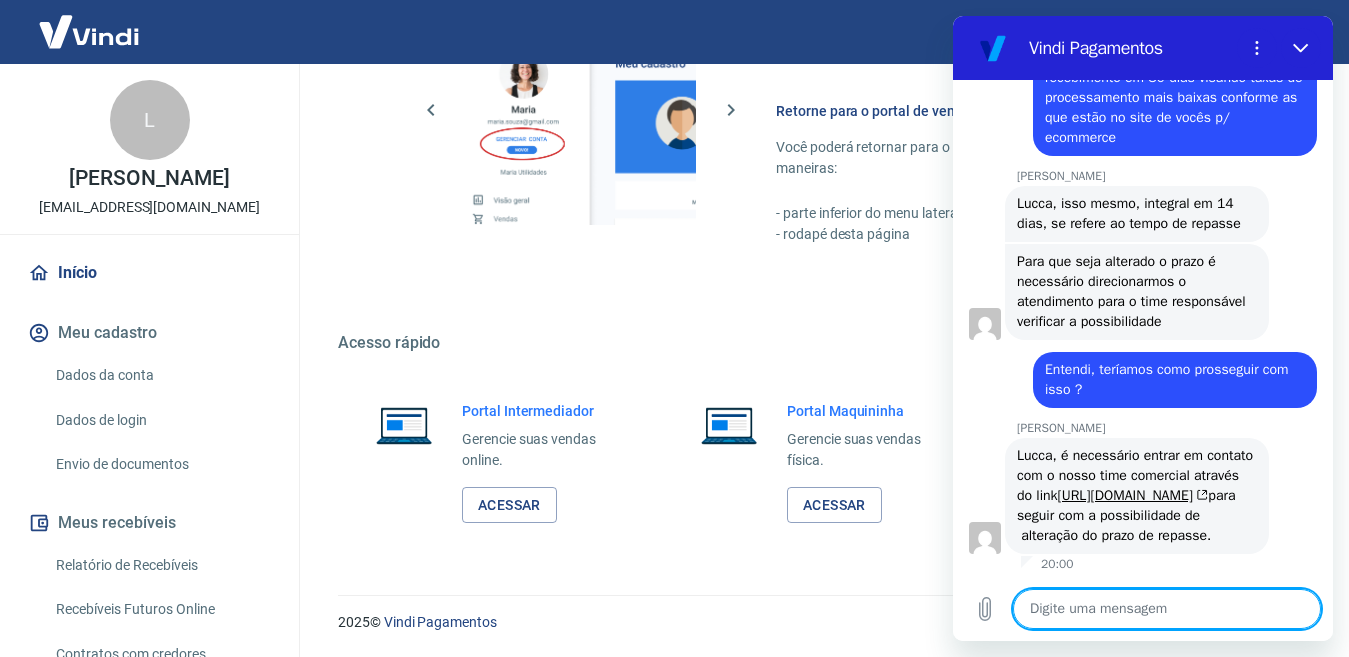 click at bounding box center (1167, 609) 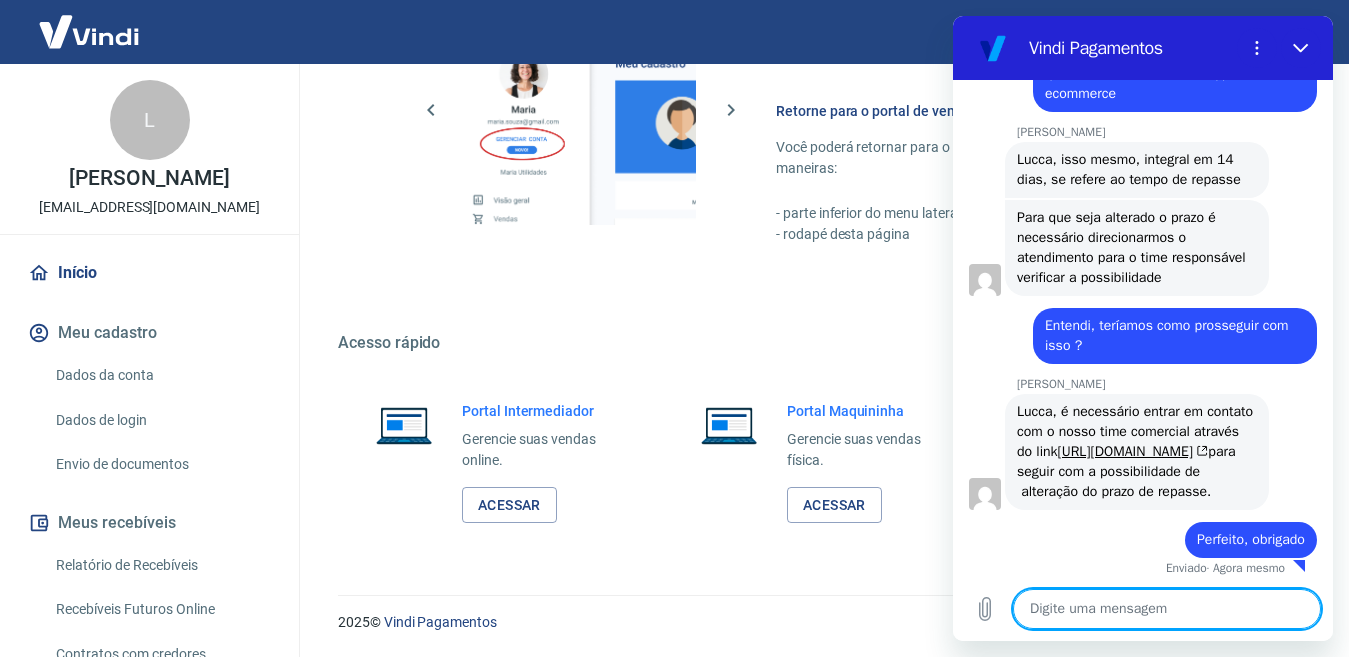 scroll, scrollTop: 1186, scrollLeft: 0, axis: vertical 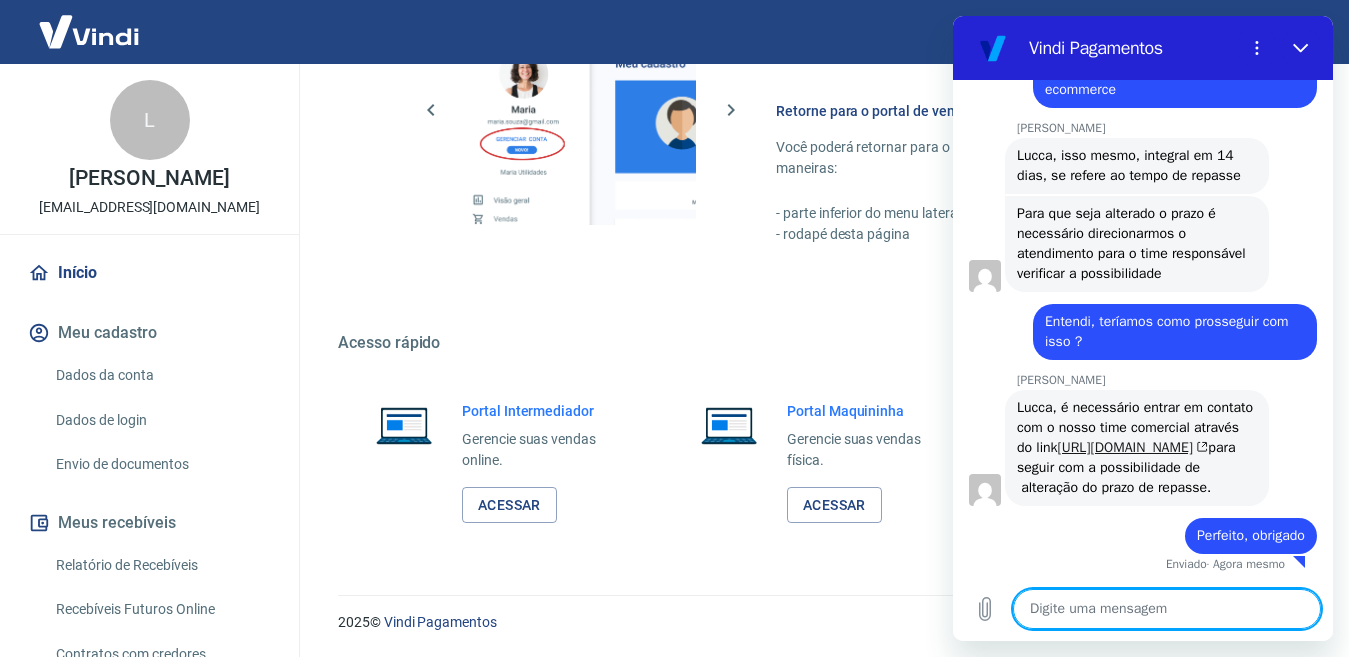 click on "[URL][DOMAIN_NAME]" at bounding box center (1133, 447) 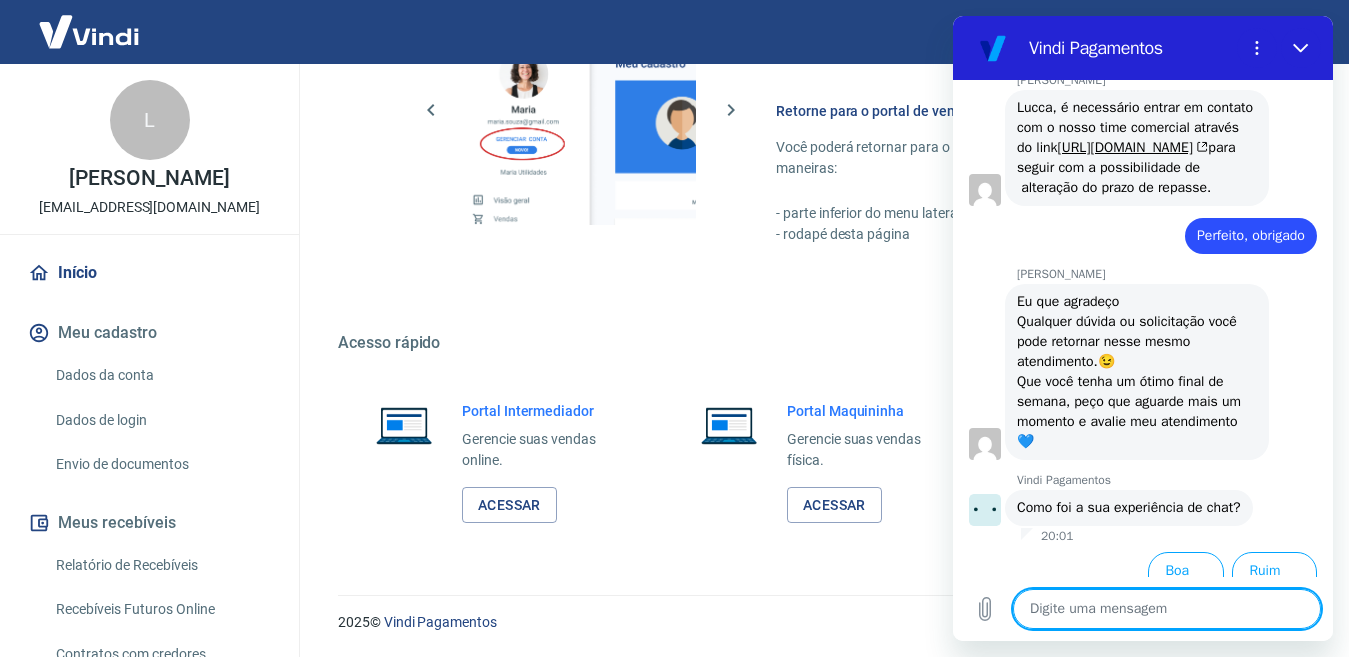 scroll, scrollTop: 1504, scrollLeft: 0, axis: vertical 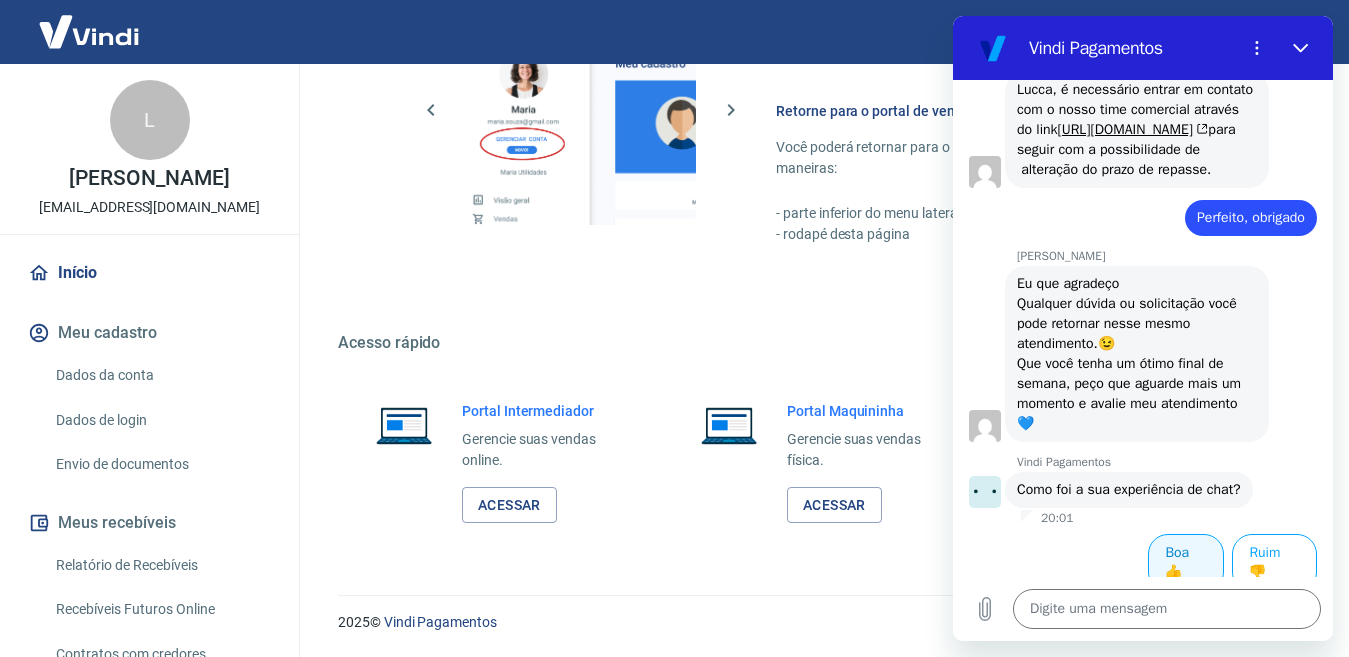 click on "Boa 👍" at bounding box center (1186, 563) 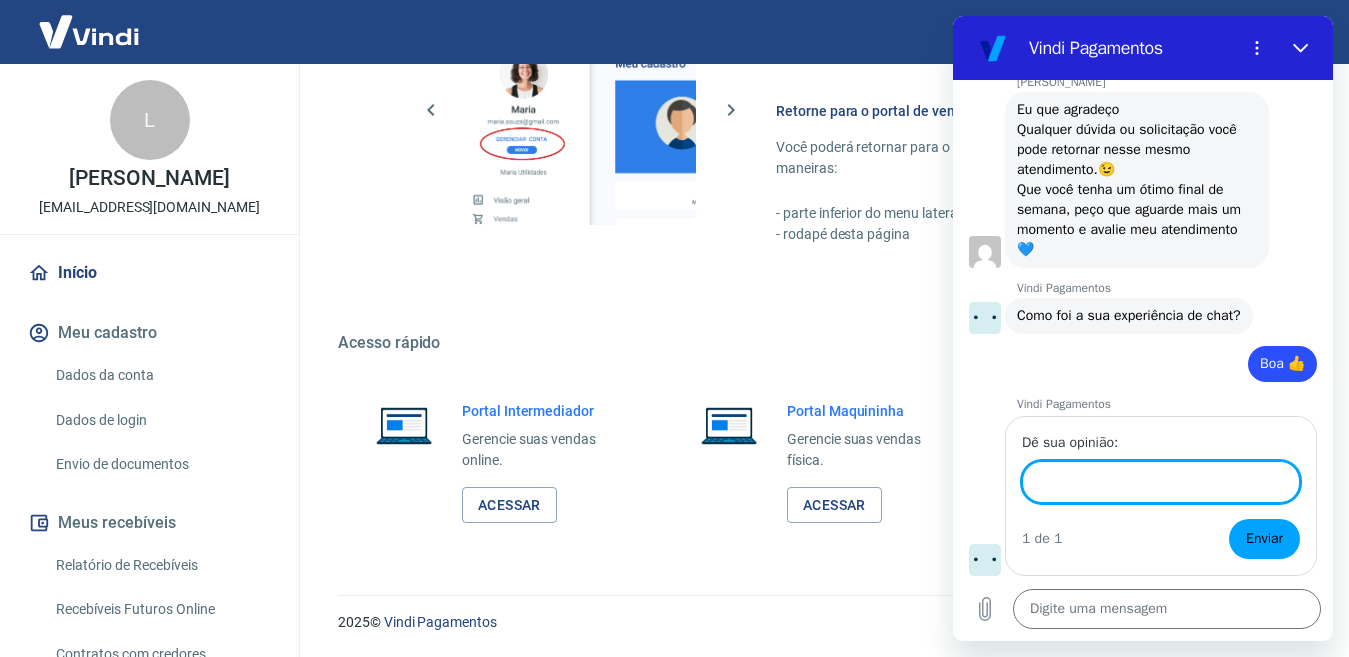 scroll, scrollTop: 1676, scrollLeft: 0, axis: vertical 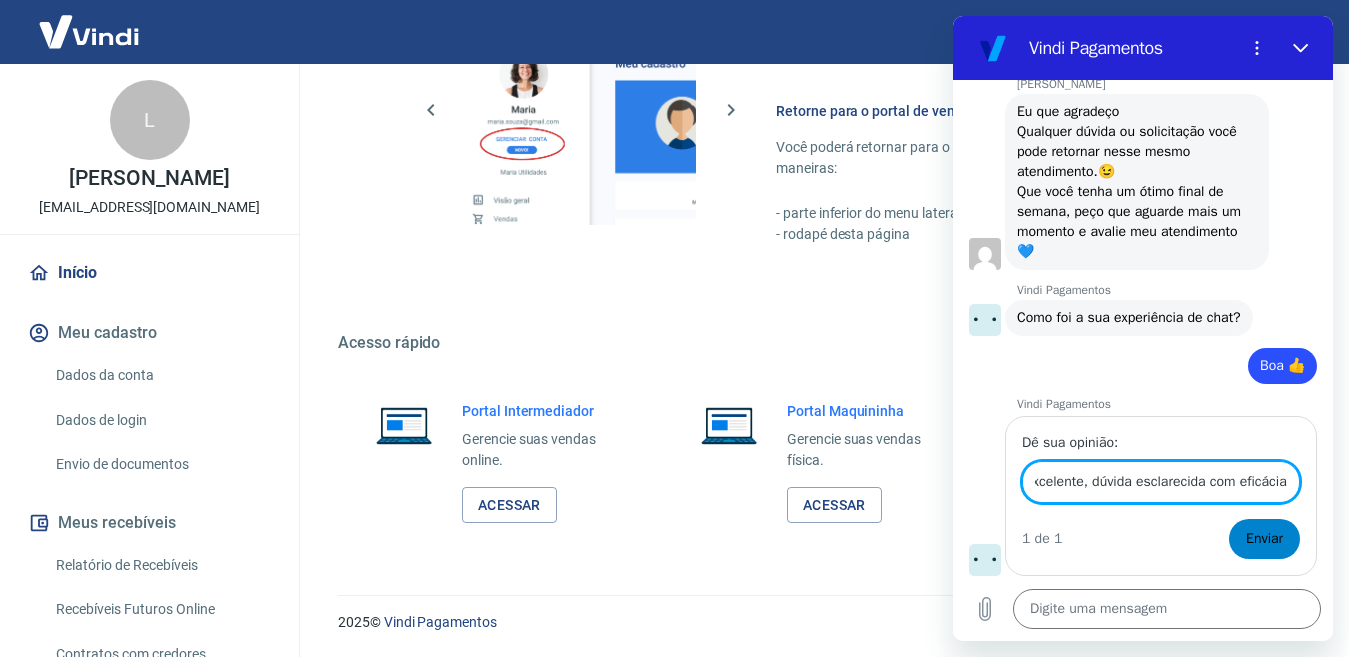 click on "Enviar" at bounding box center [1264, 539] 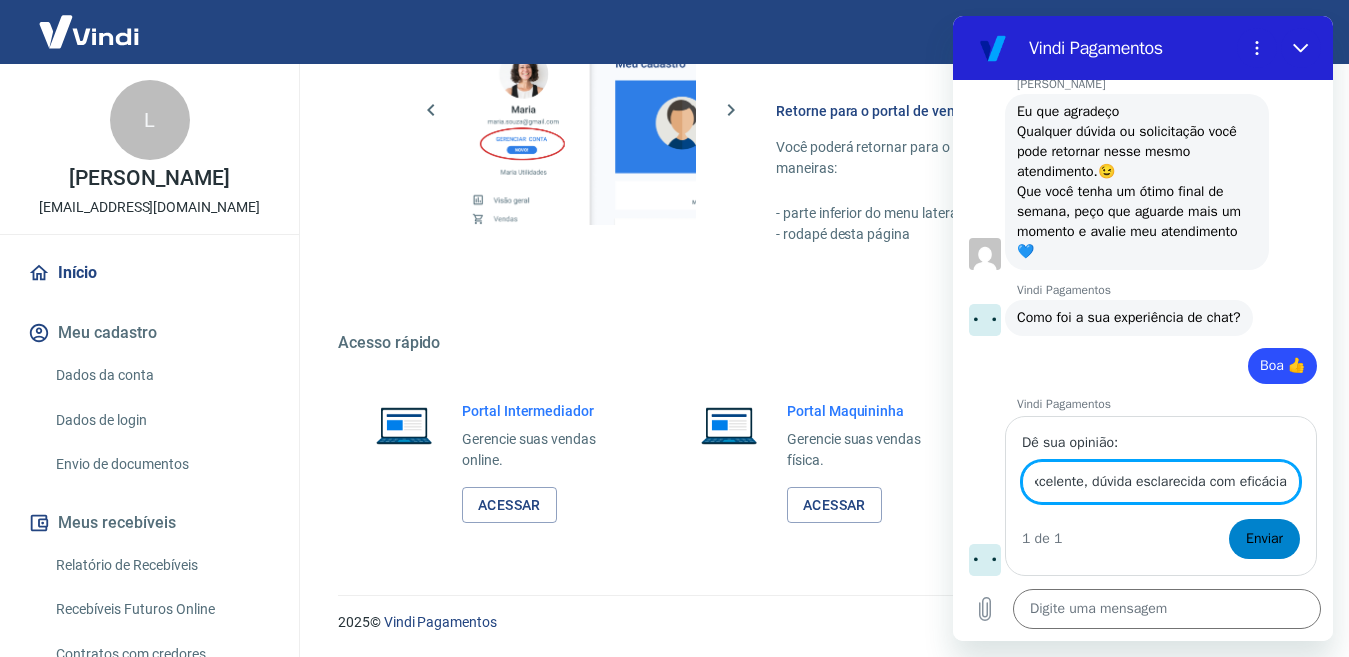 scroll, scrollTop: 0, scrollLeft: 0, axis: both 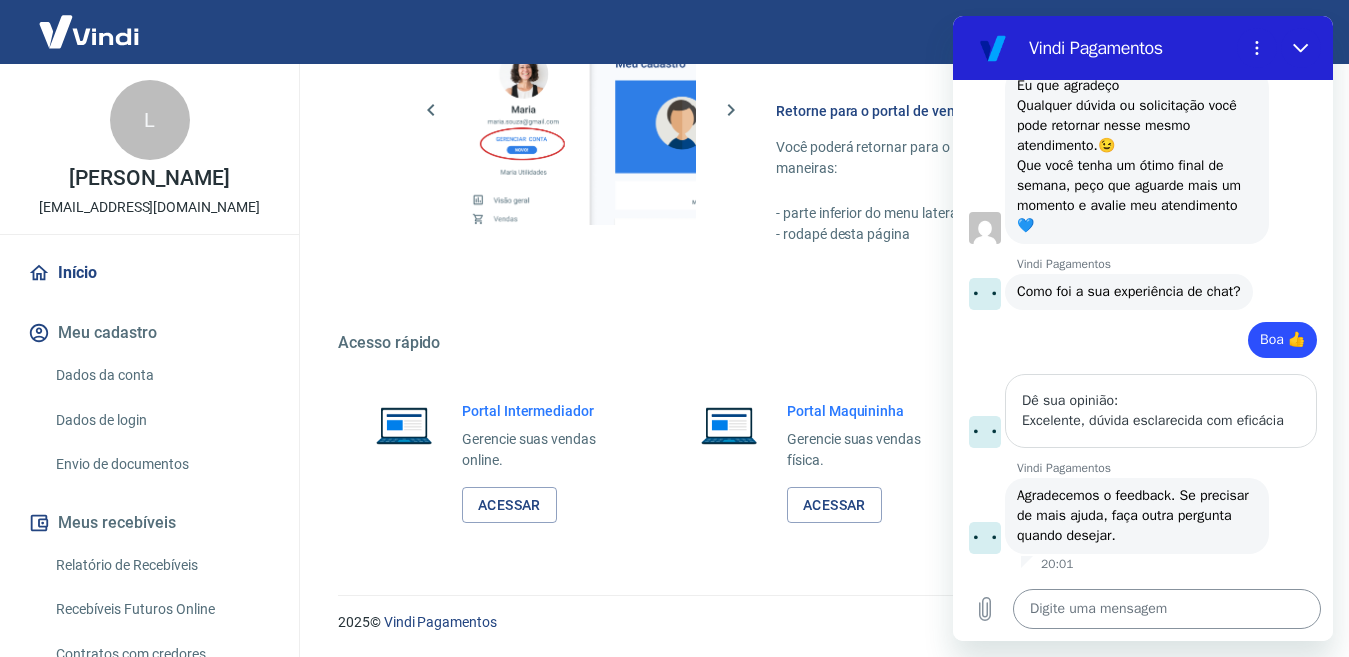 click at bounding box center (1167, 609) 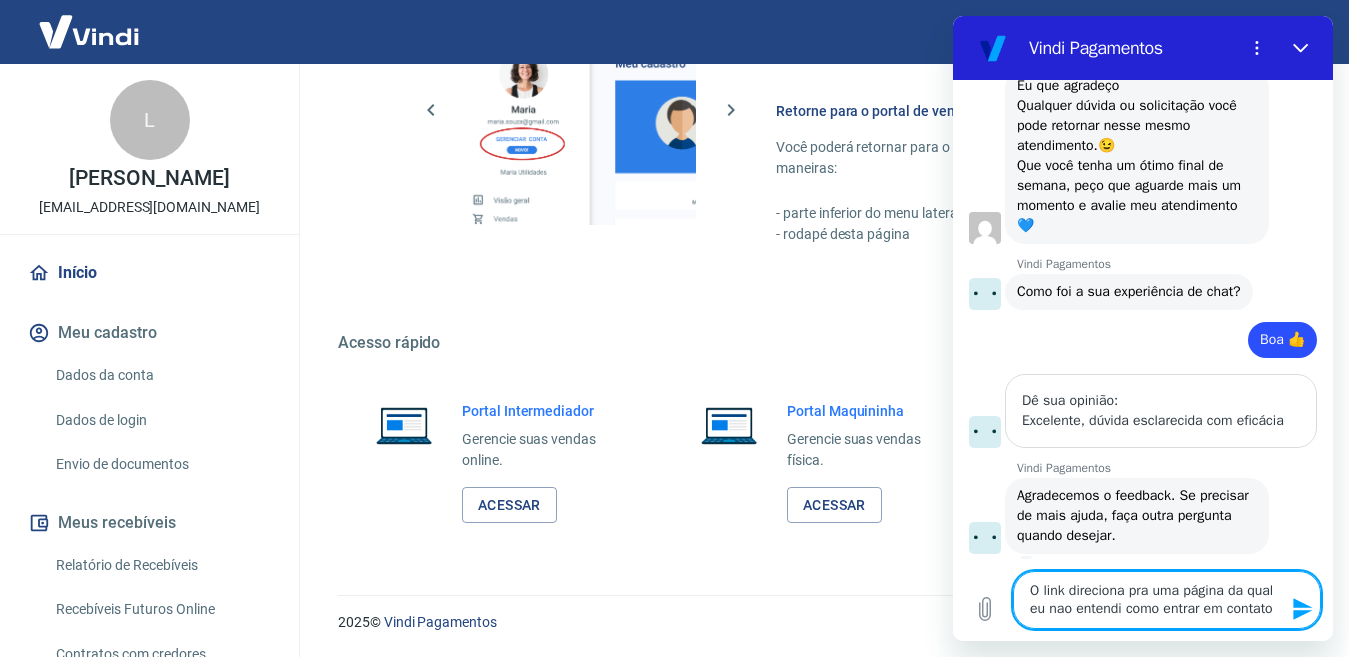 click on "O link direciona pra uma página da qual eu nao entendi como entrar em contato" at bounding box center (1167, 600) 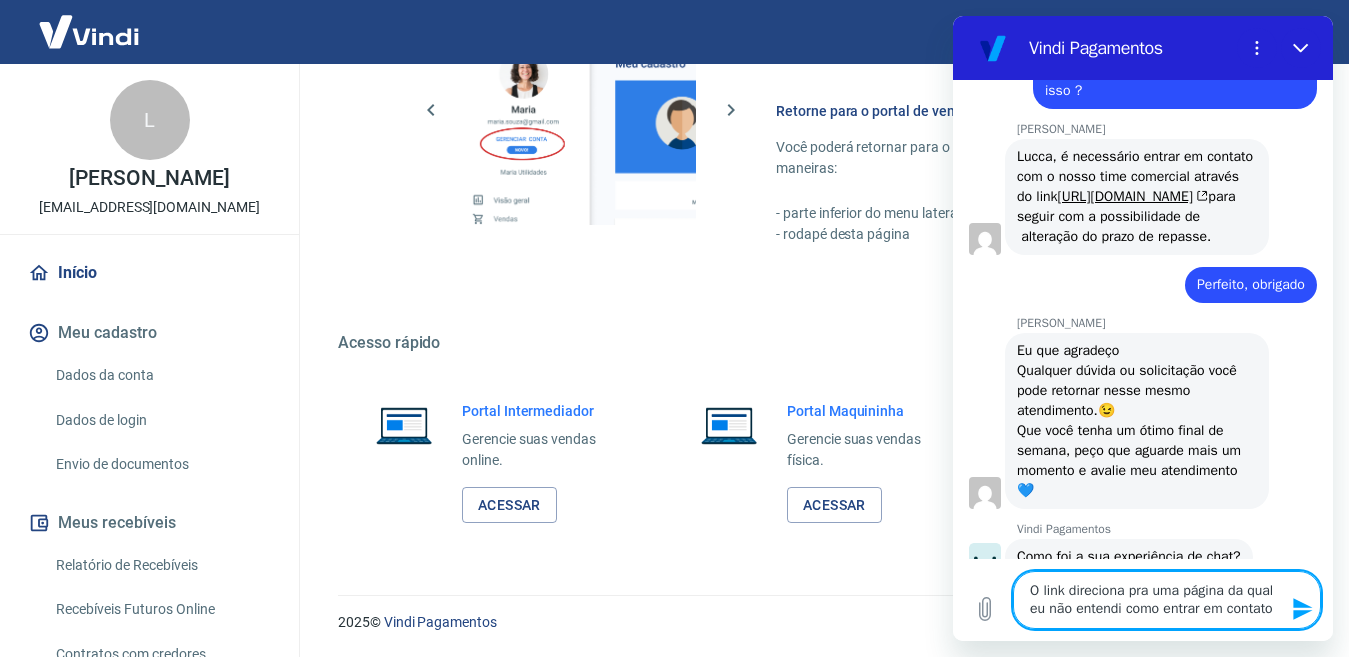 scroll, scrollTop: 1402, scrollLeft: 0, axis: vertical 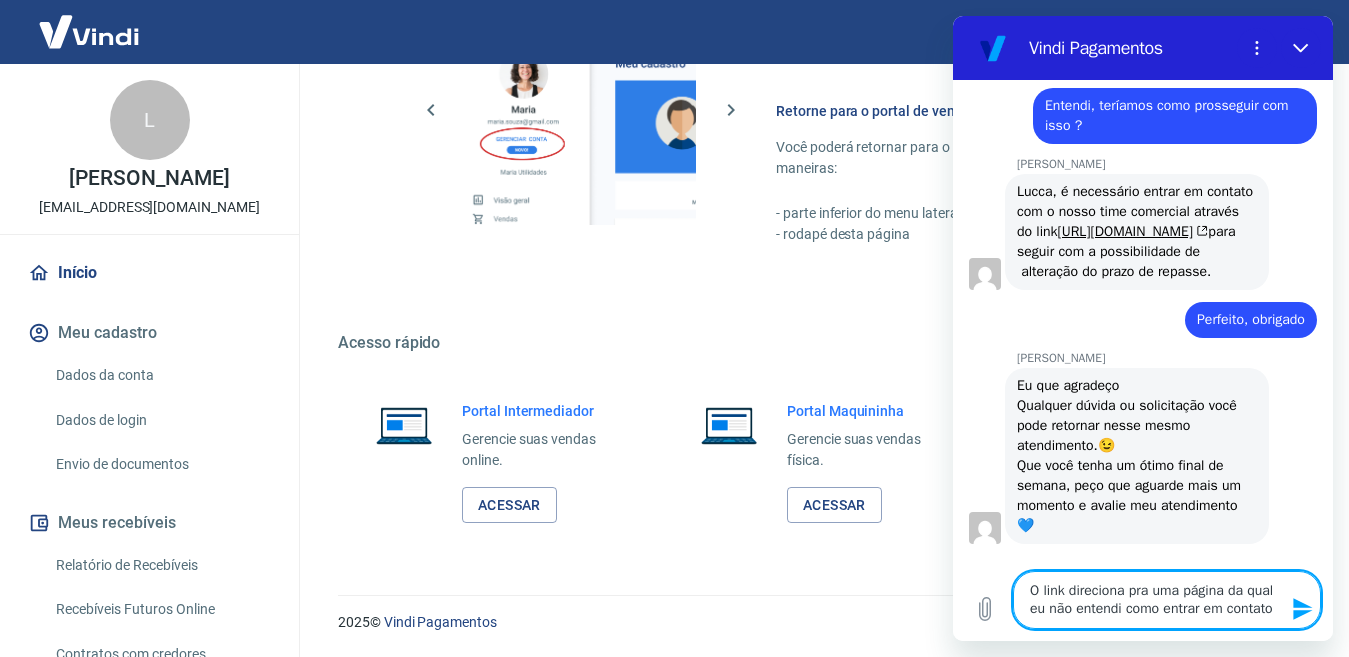 click on "O link direciona pra uma página da qual eu não entendi como entrar em contato" at bounding box center [1167, 600] 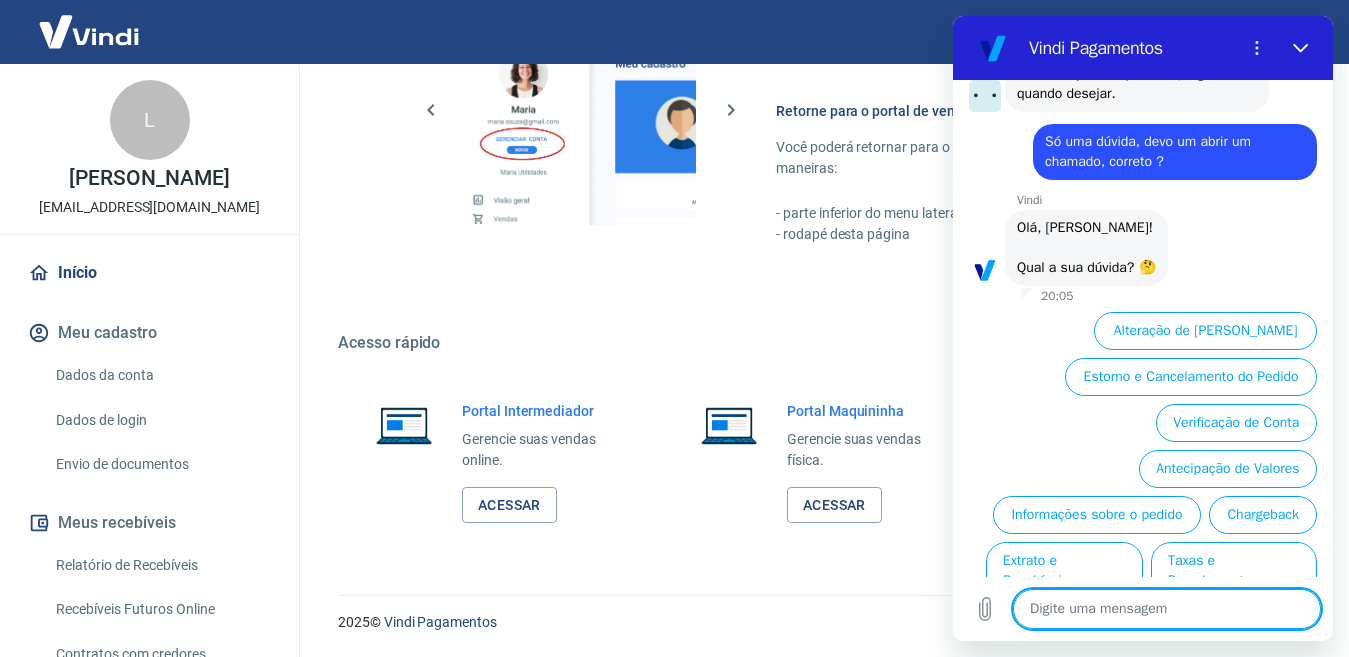 scroll, scrollTop: 2244, scrollLeft: 0, axis: vertical 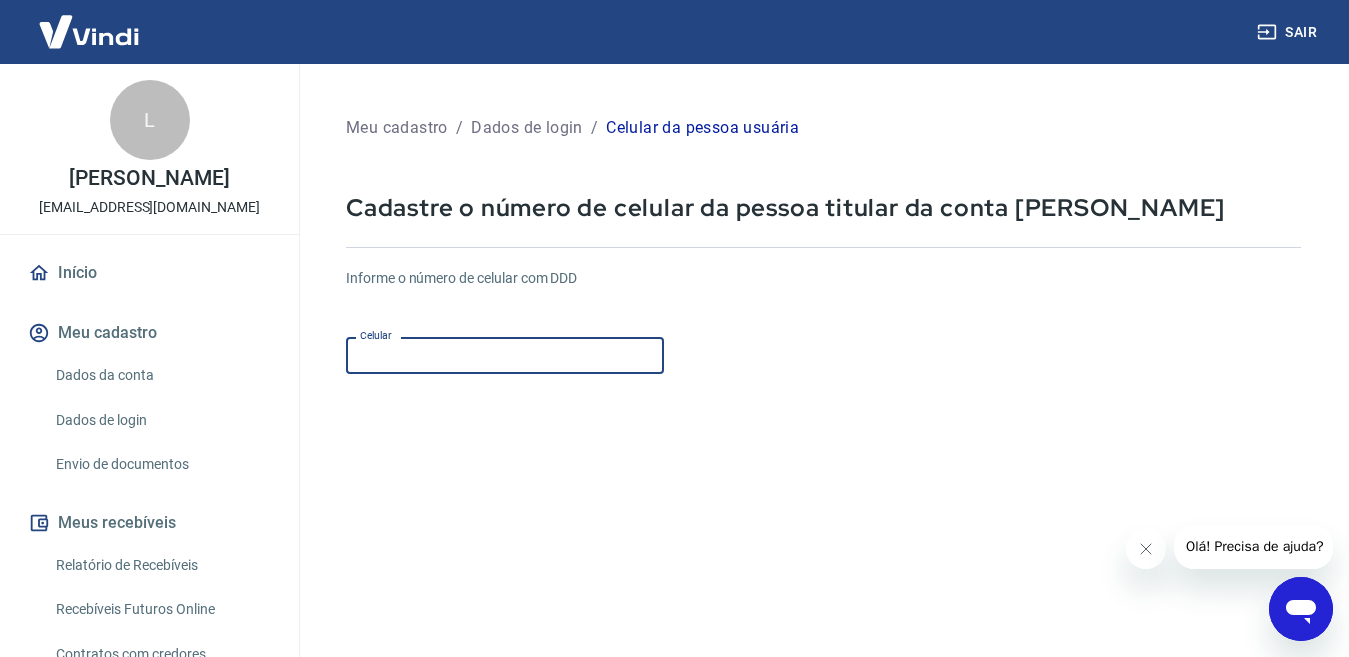 click on "Celular" at bounding box center [505, 355] 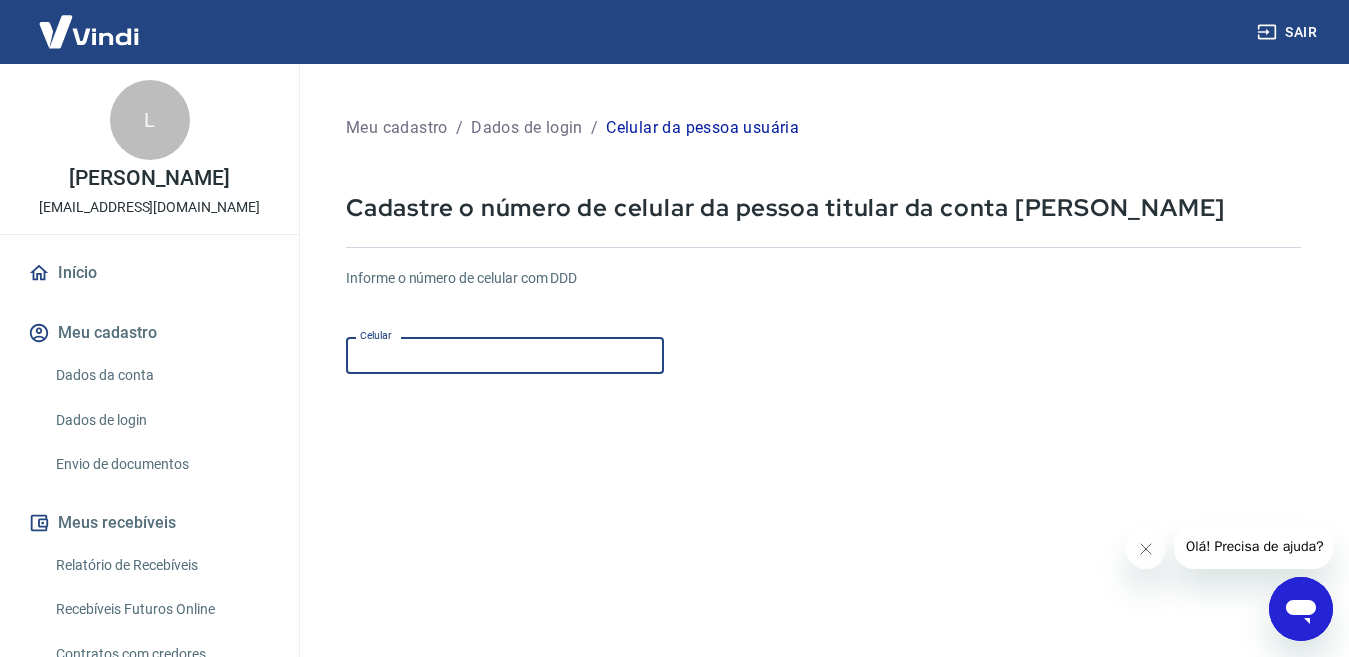 type on "(11) 97818-9415" 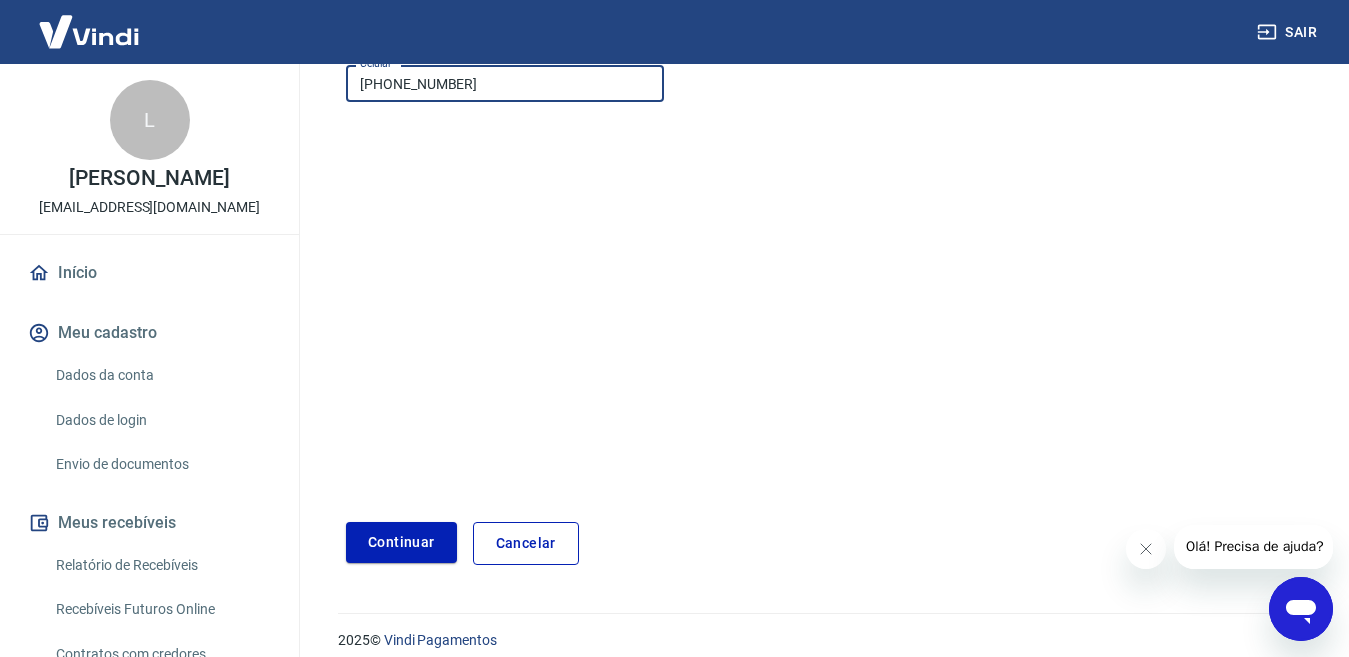 scroll, scrollTop: 290, scrollLeft: 0, axis: vertical 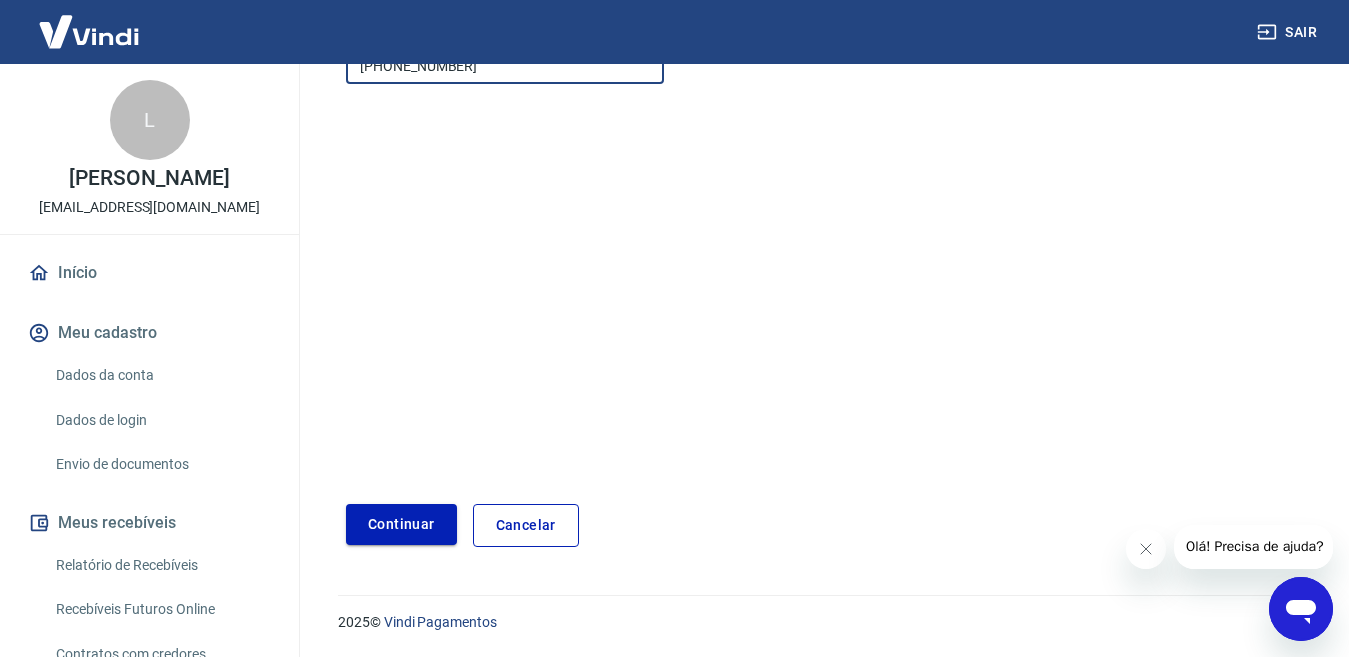 click on "Continuar" at bounding box center [401, 524] 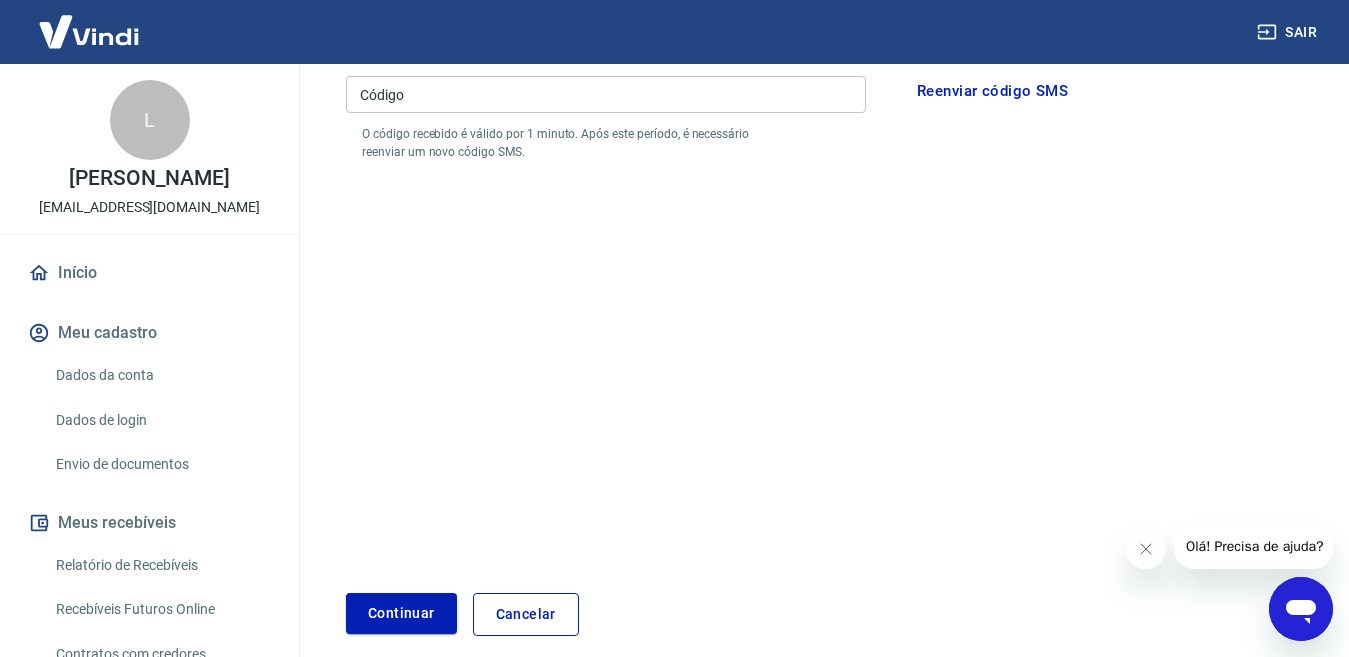 scroll, scrollTop: 90, scrollLeft: 0, axis: vertical 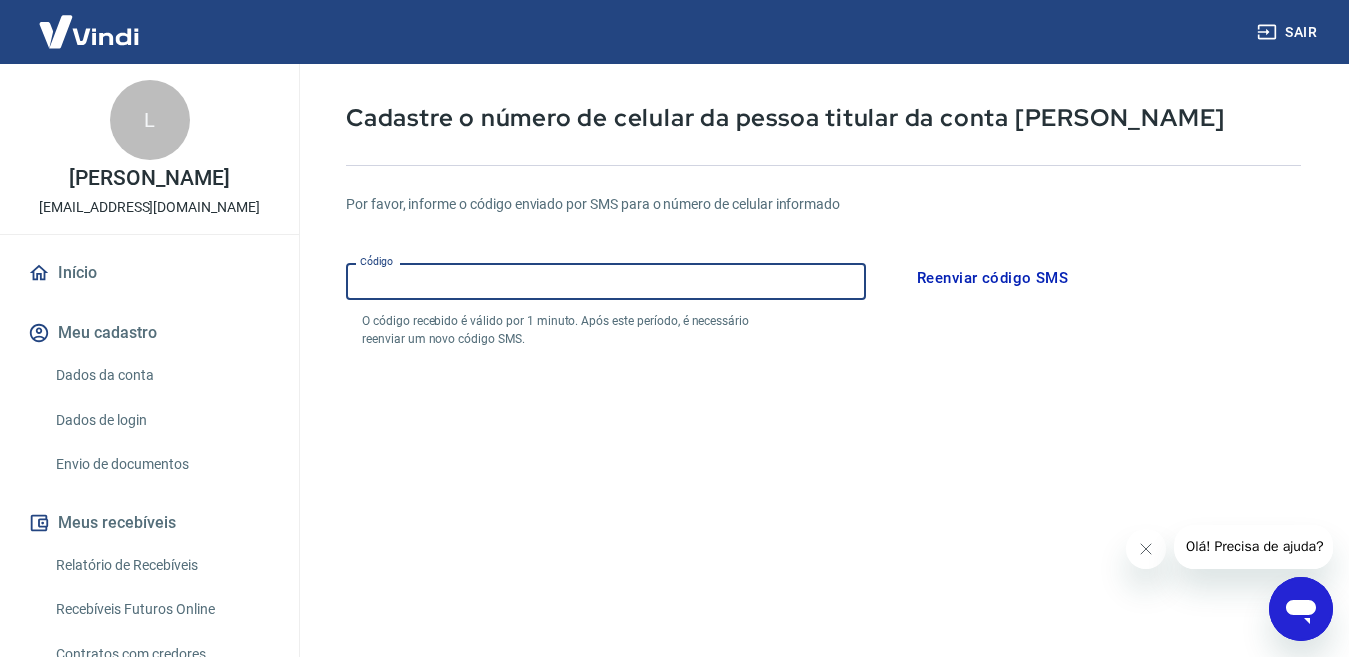 click on "Código" at bounding box center [606, 281] 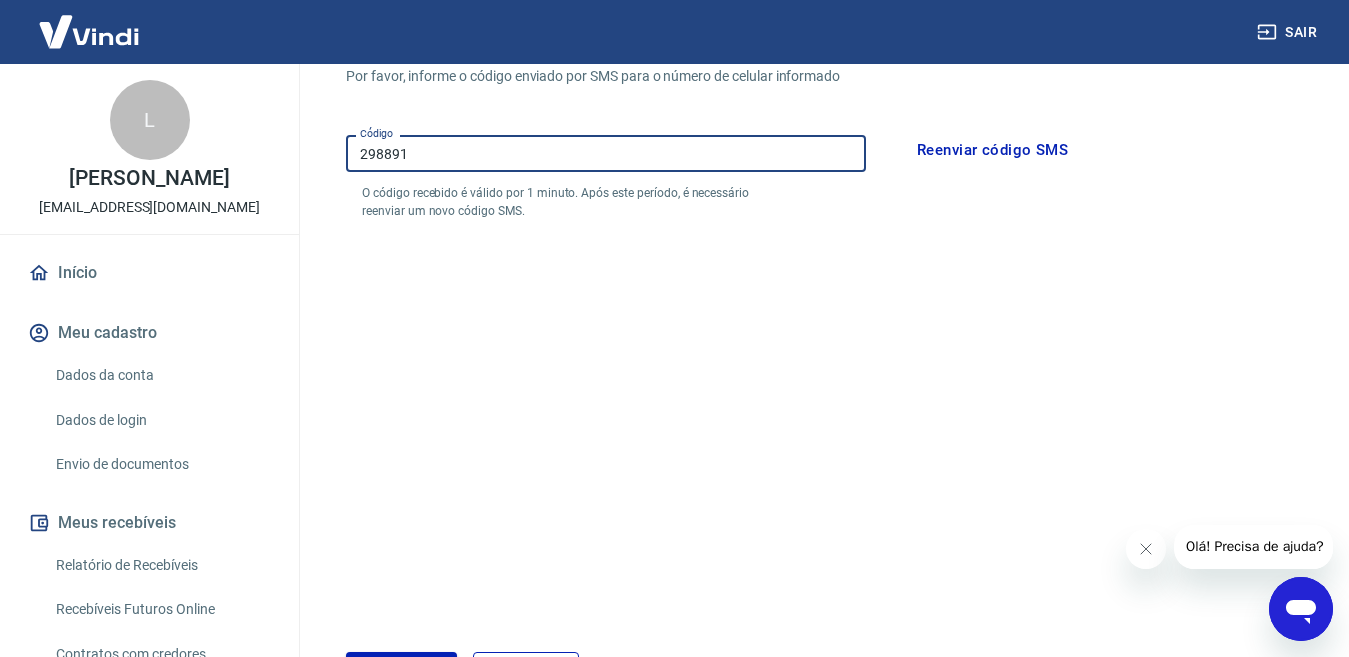 scroll, scrollTop: 366, scrollLeft: 0, axis: vertical 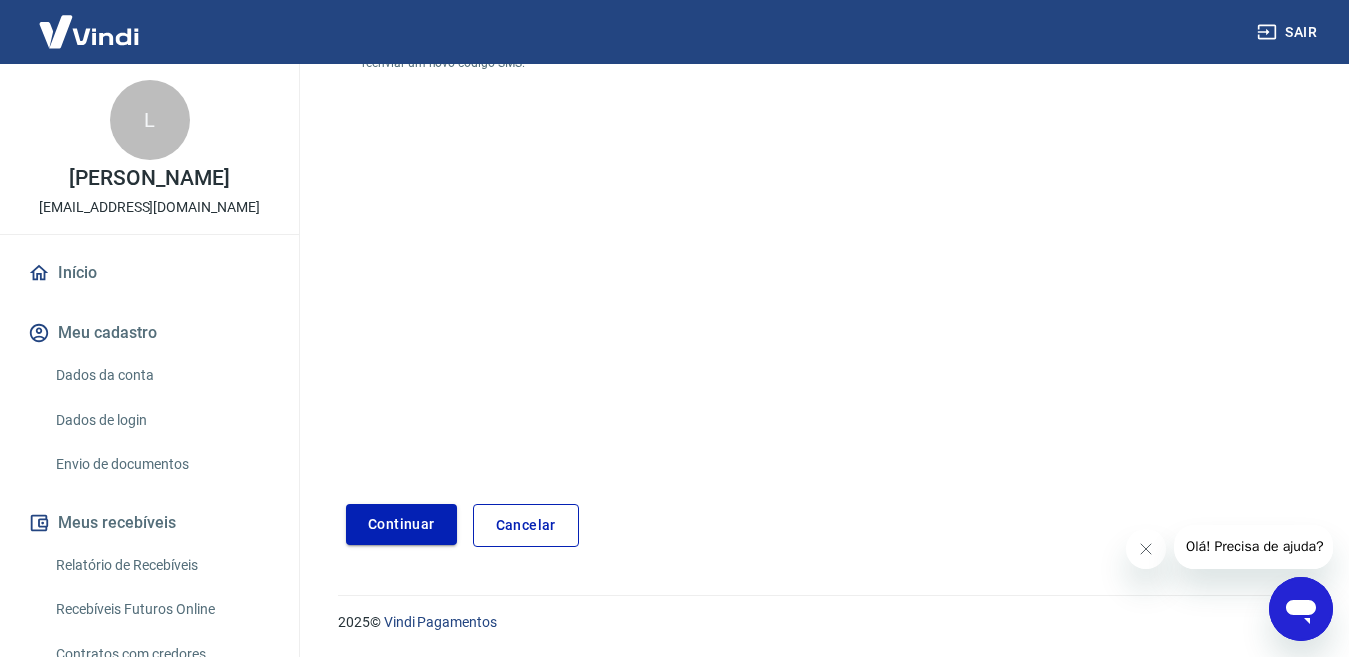 type on "298891" 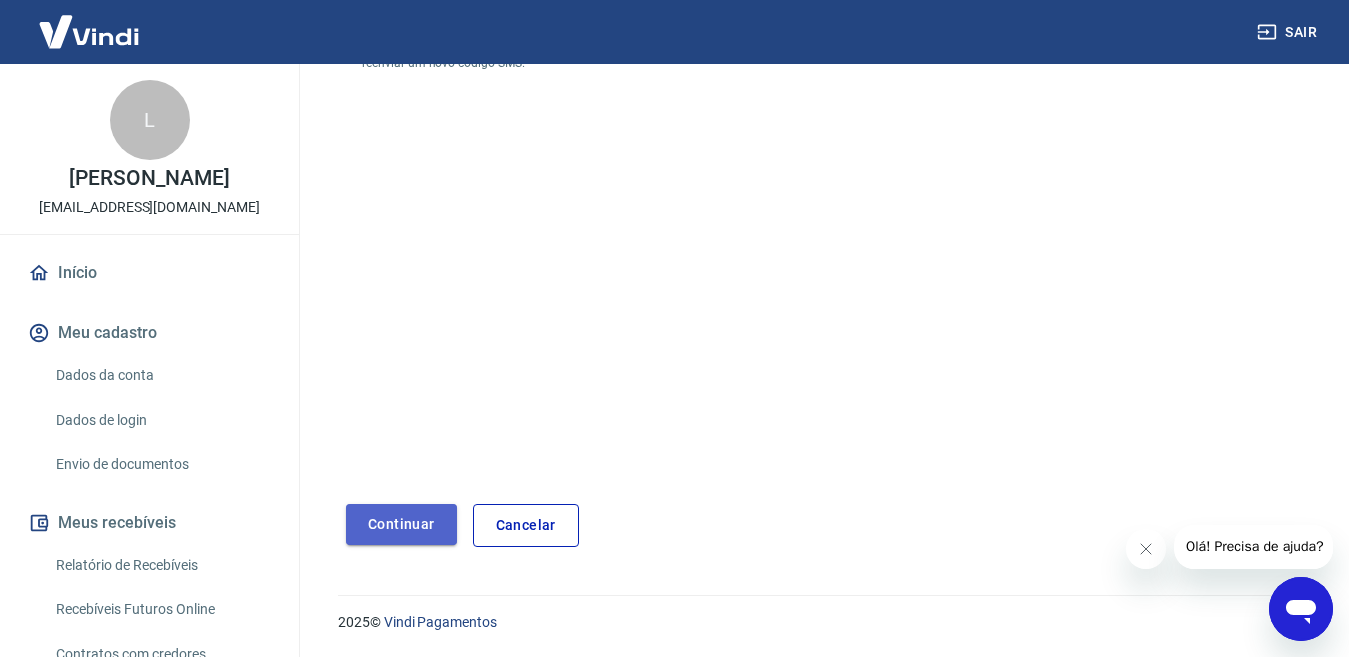 click on "Continuar" at bounding box center [401, 524] 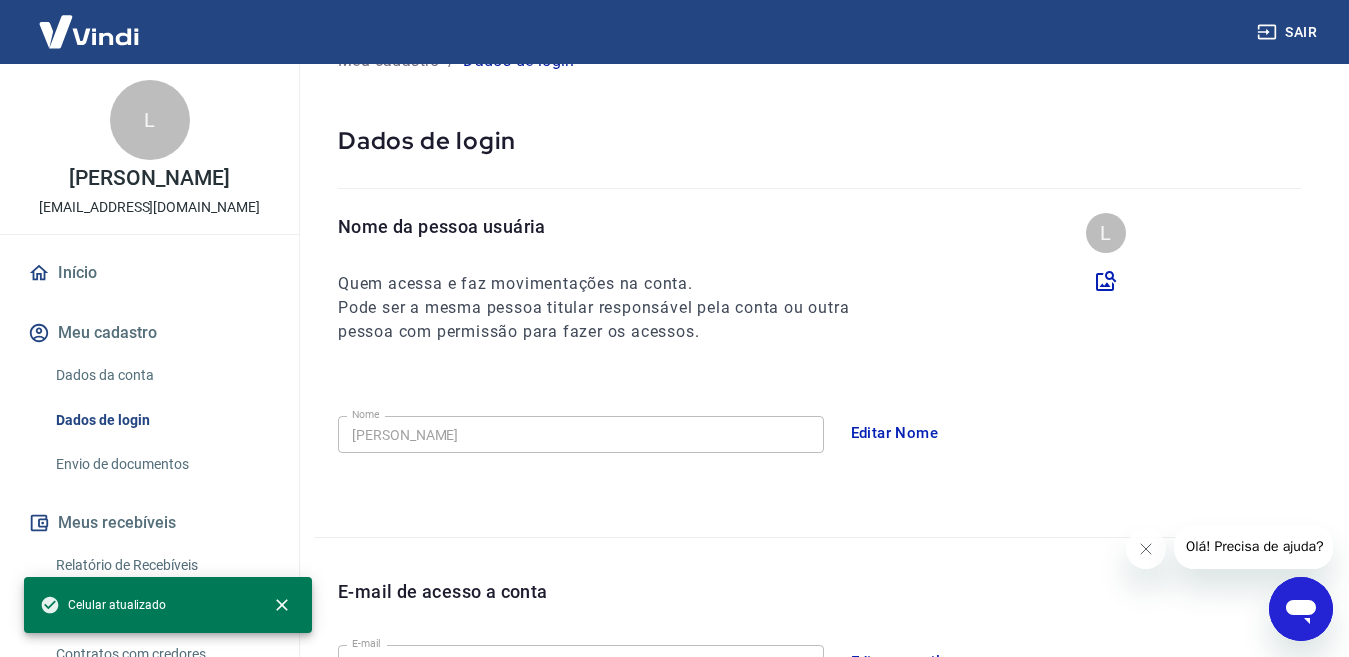 scroll, scrollTop: 0, scrollLeft: 0, axis: both 